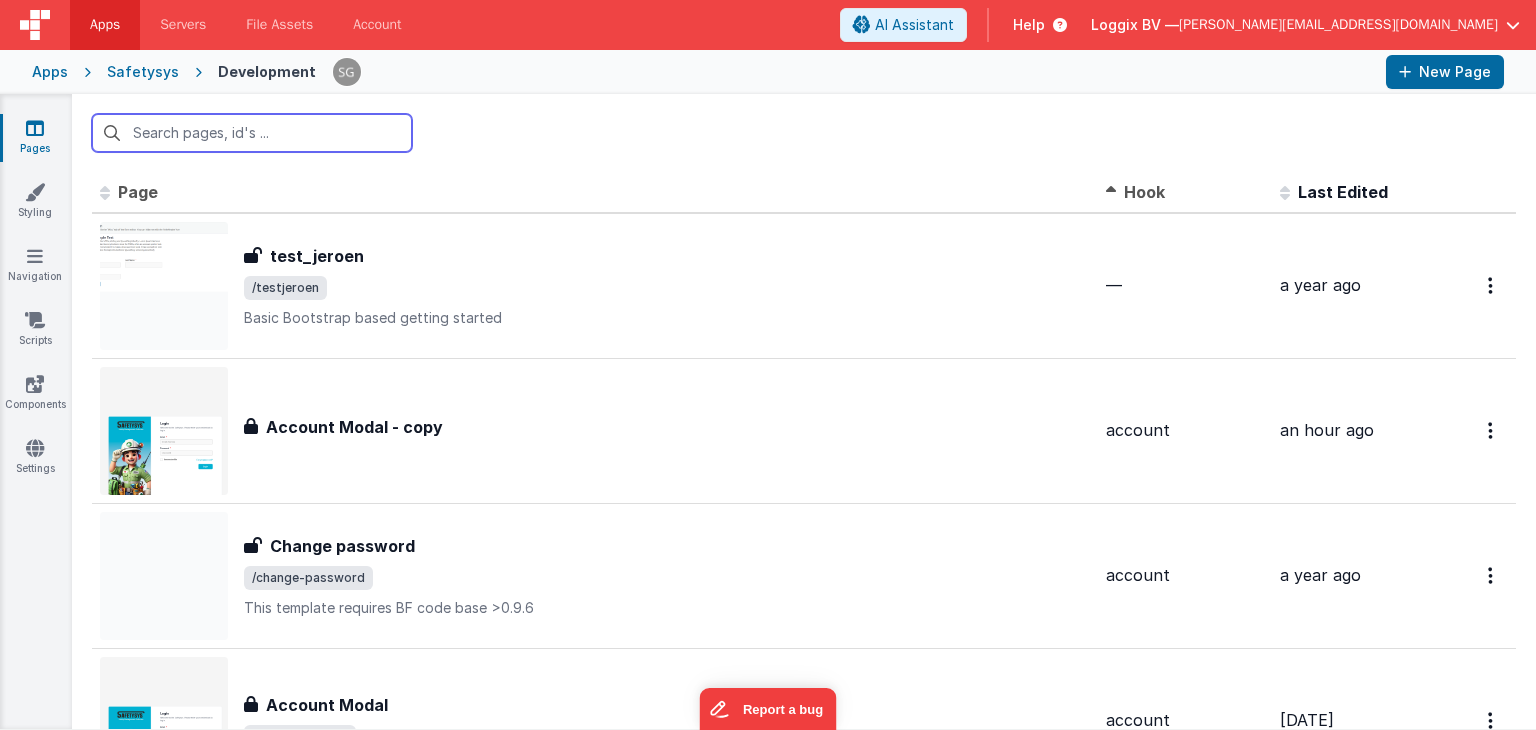 scroll, scrollTop: 0, scrollLeft: 0, axis: both 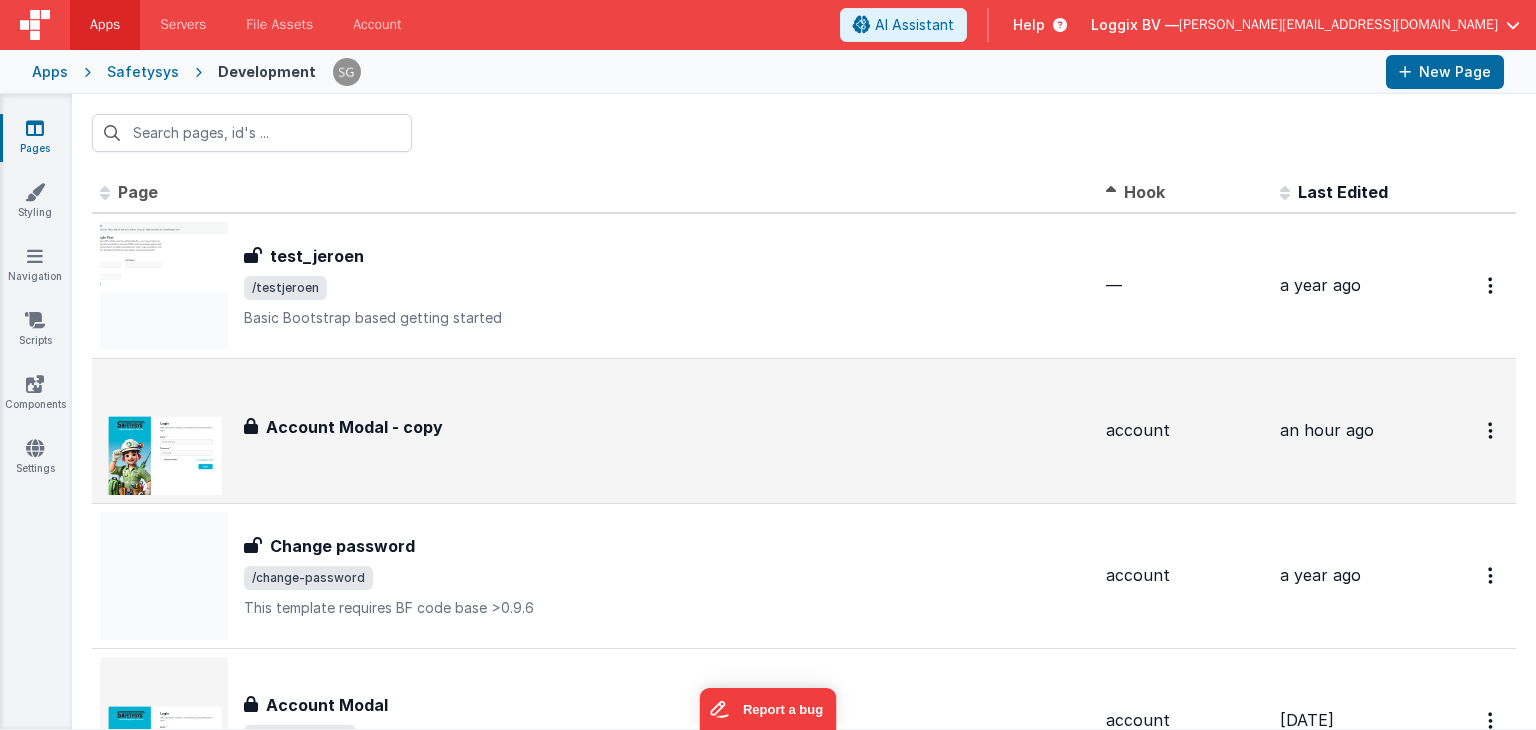 click on "Account Modal - copy" at bounding box center (354, 427) 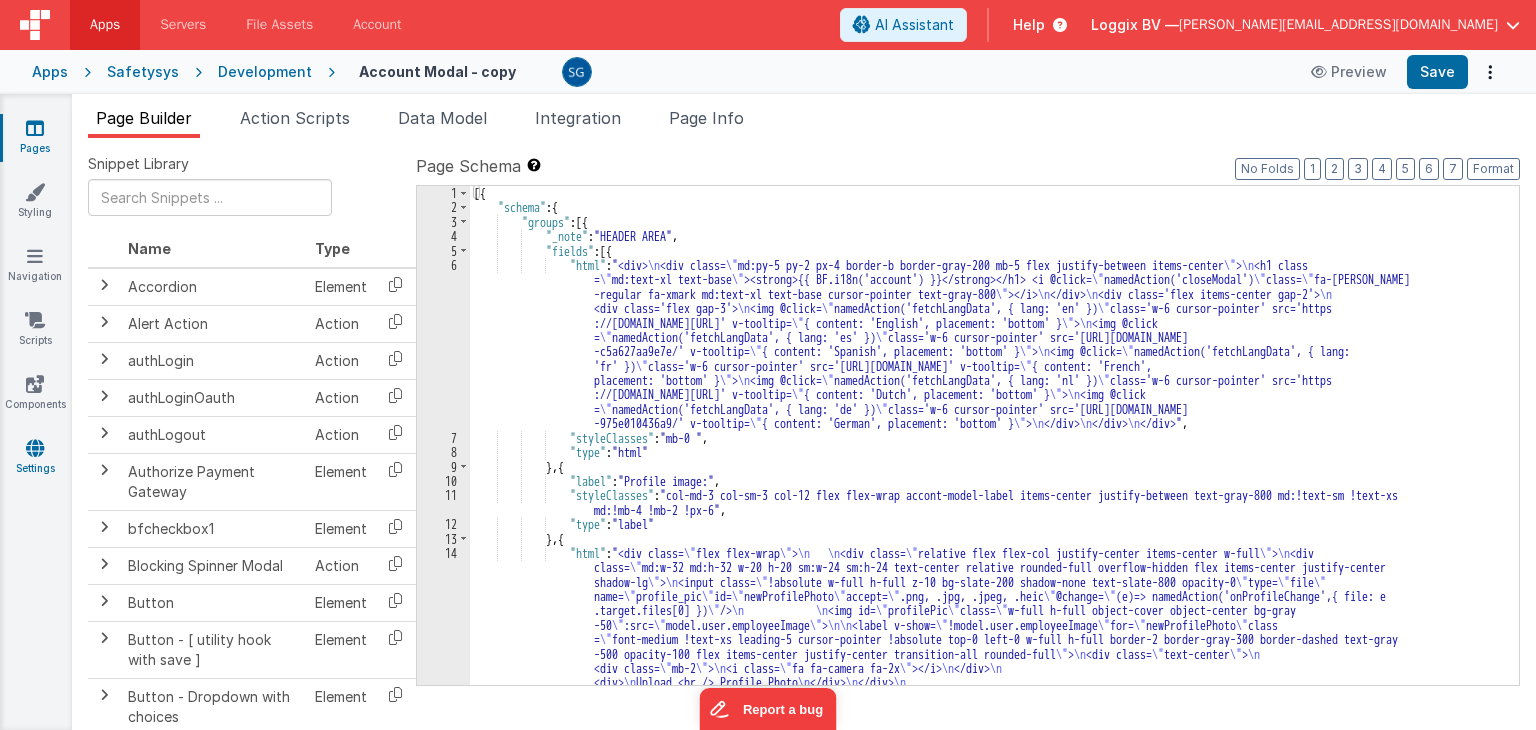 click at bounding box center [35, 448] 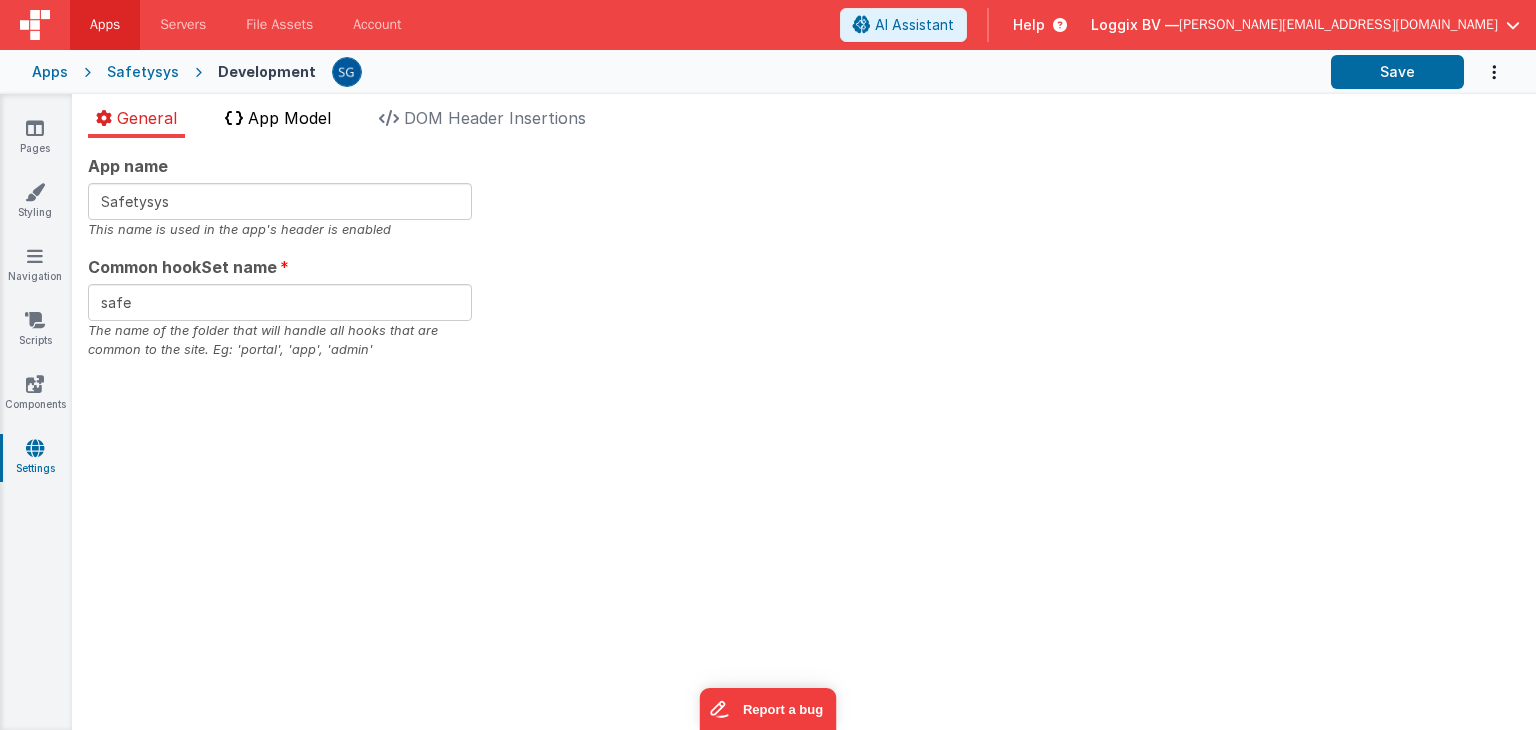 click on "App Model" at bounding box center [289, 118] 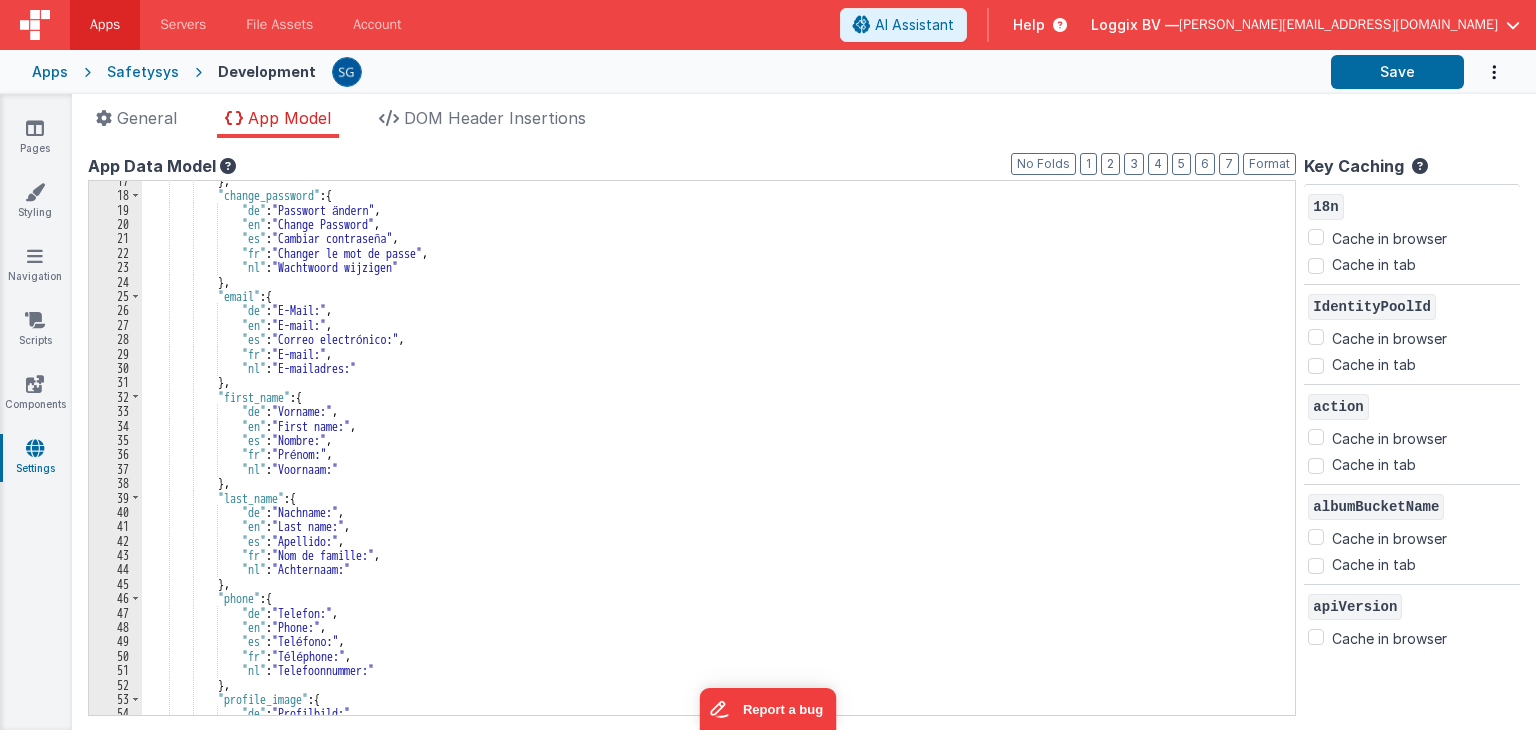 scroll, scrollTop: 0, scrollLeft: 0, axis: both 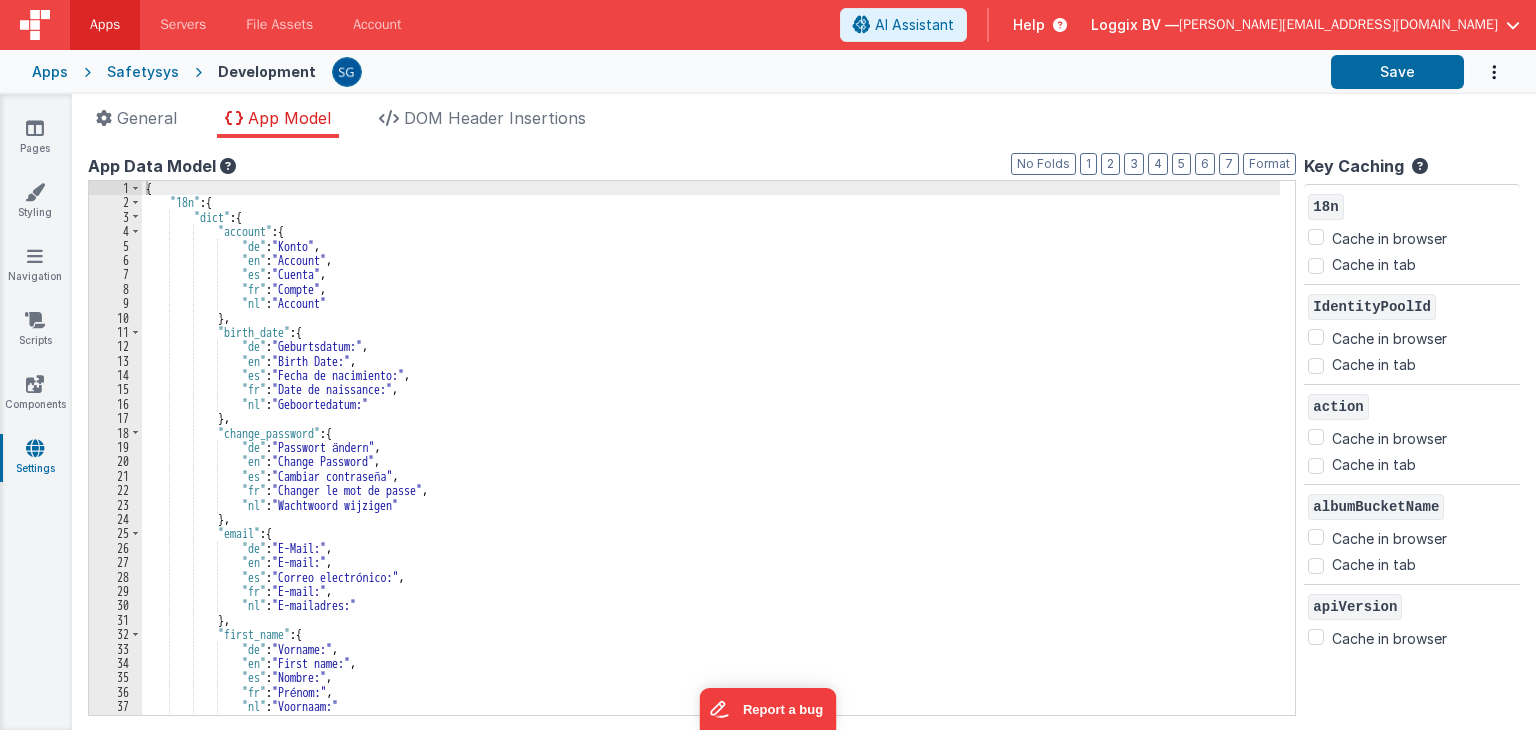 click on "{      "18n" :  {           "dict" :  {                "account" :  {                     "de" :  "Konto" ,                     "en" :  "Account" ,                     "es" :  "Cuenta" ,                     "fr" :  "Compte" ,                     "nl" :  "Account"                } ,                "birth_date" :  {                     "de" :  "Geburtsdatum:" ,                     "en" :  "Birth Date:" ,                     "es" :  "Fecha de nacimiento:" ,                     "fr" :  "Date de naissance:" ,                     "nl" :  "Geboortedatum:"                } ,                "change_password" :  {                     "de" :  "Passwort ändern" ,                     "en" :  "Change Password" ,                     "es" :  "Cambiar contraseña" ,                     "fr" :  "Changer le mot de passe" ,                     "nl" :  "Wachtwoord wijzigen"                } ,                "email" :  {                     "de" :  "E-Mail:" ,                     "en" :  "E-mail:" ,                     "es" :  ," at bounding box center [712, 462] 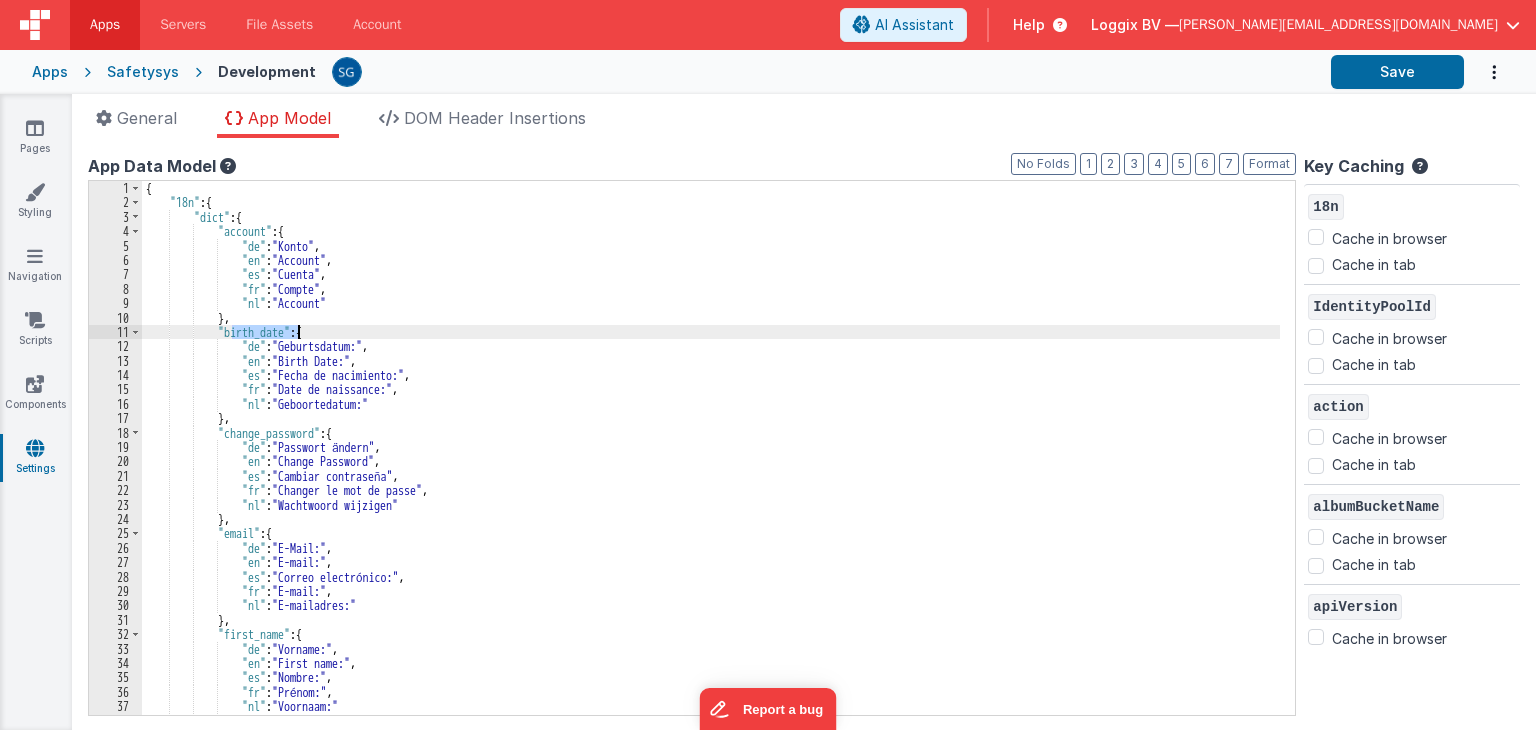 click on "{      "18n" :  {           "dict" :  {                "account" :  {                     "de" :  "Konto" ,                     "en" :  "Account" ,                     "es" :  "Cuenta" ,                     "fr" :  "Compte" ,                     "nl" :  "Account"                } ,                "birth_date" :  {                     "de" :  "Geburtsdatum:" ,                     "en" :  "Birth Date:" ,                     "es" :  "Fecha de nacimiento:" ,                     "fr" :  "Date de naissance:" ,                     "nl" :  "Geboortedatum:"                } ,                "change_password" :  {                     "de" :  "Passwort ändern" ,                     "en" :  "Change Password" ,                     "es" :  "Cambiar contraseña" ,                     "fr" :  "Changer le mot de passe" ,                     "nl" :  "Wachtwoord wijzigen"                } ,                "email" :  {                     "de" :  "E-Mail:" ,                     "en" :  "E-mail:" ,                     "es" :  ," at bounding box center [712, 462] 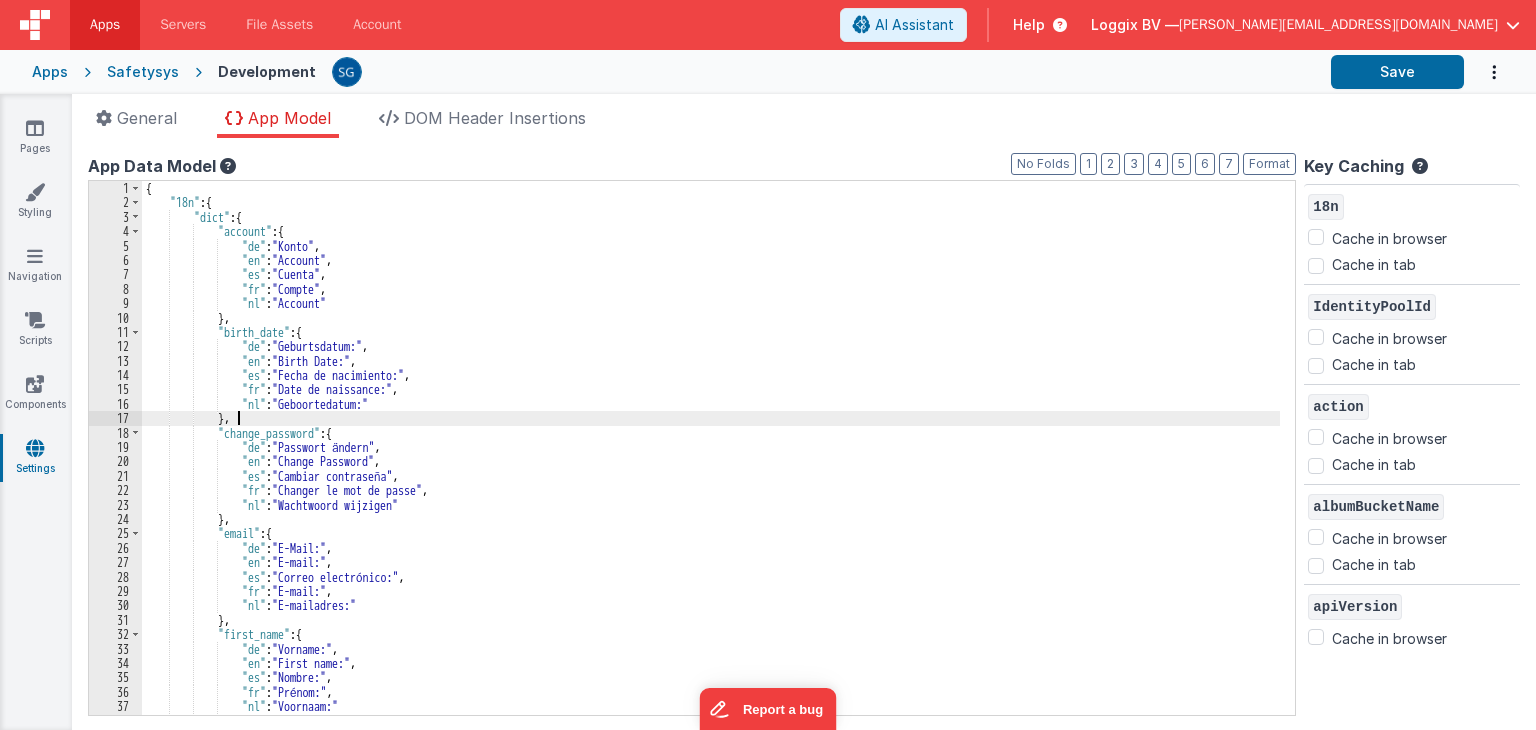 click on "{      "18n" :  {           "dict" :  {                "account" :  {                     "de" :  "Konto" ,                     "en" :  "Account" ,                     "es" :  "Cuenta" ,                     "fr" :  "Compte" ,                     "nl" :  "Account"                } ,                "birth_date" :  {                     "de" :  "Geburtsdatum:" ,                     "en" :  "Birth Date:" ,                     "es" :  "Fecha de nacimiento:" ,                     "fr" :  "Date de naissance:" ,                     "nl" :  "Geboortedatum:"                } ,                "change_password" :  {                     "de" :  "Passwort ändern" ,                     "en" :  "Change Password" ,                     "es" :  "Cambiar contraseña" ,                     "fr" :  "Changer le mot de passe" ,                     "nl" :  "Wachtwoord wijzigen"                } ,                "email" :  {                     "de" :  "E-Mail:" ,                     "en" :  "E-mail:" ,                     "es" :  ," at bounding box center [712, 462] 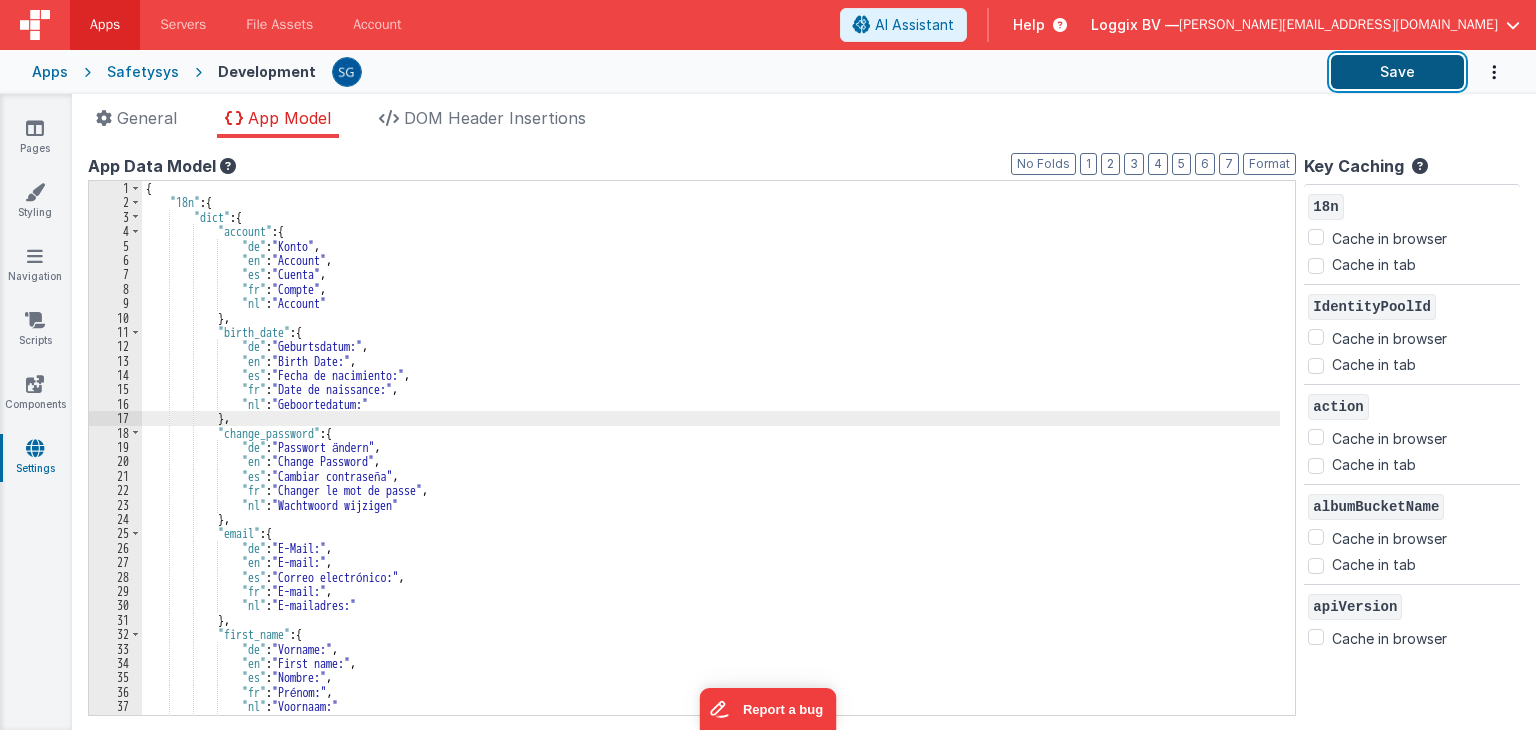 click on "Save" at bounding box center [1397, 72] 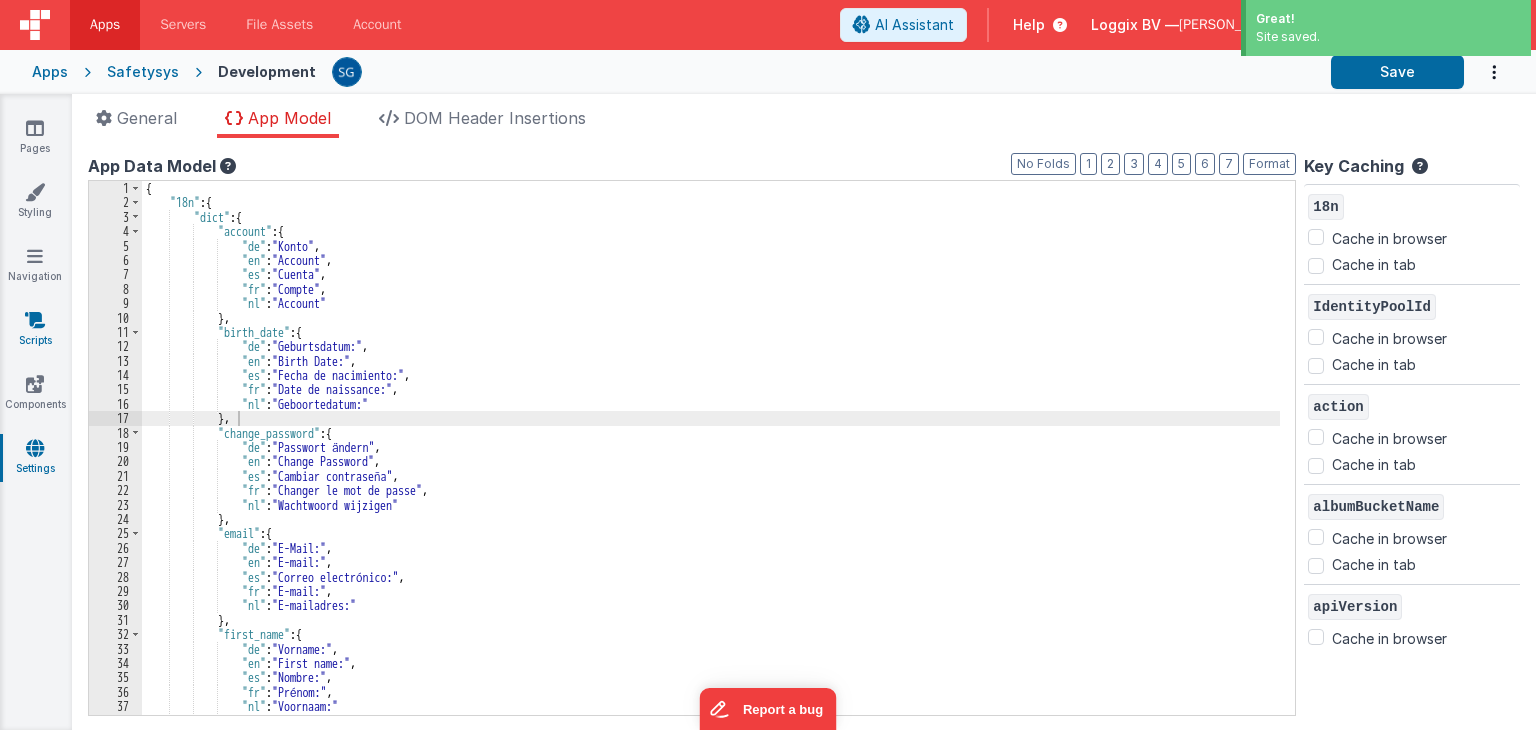 click at bounding box center [35, 320] 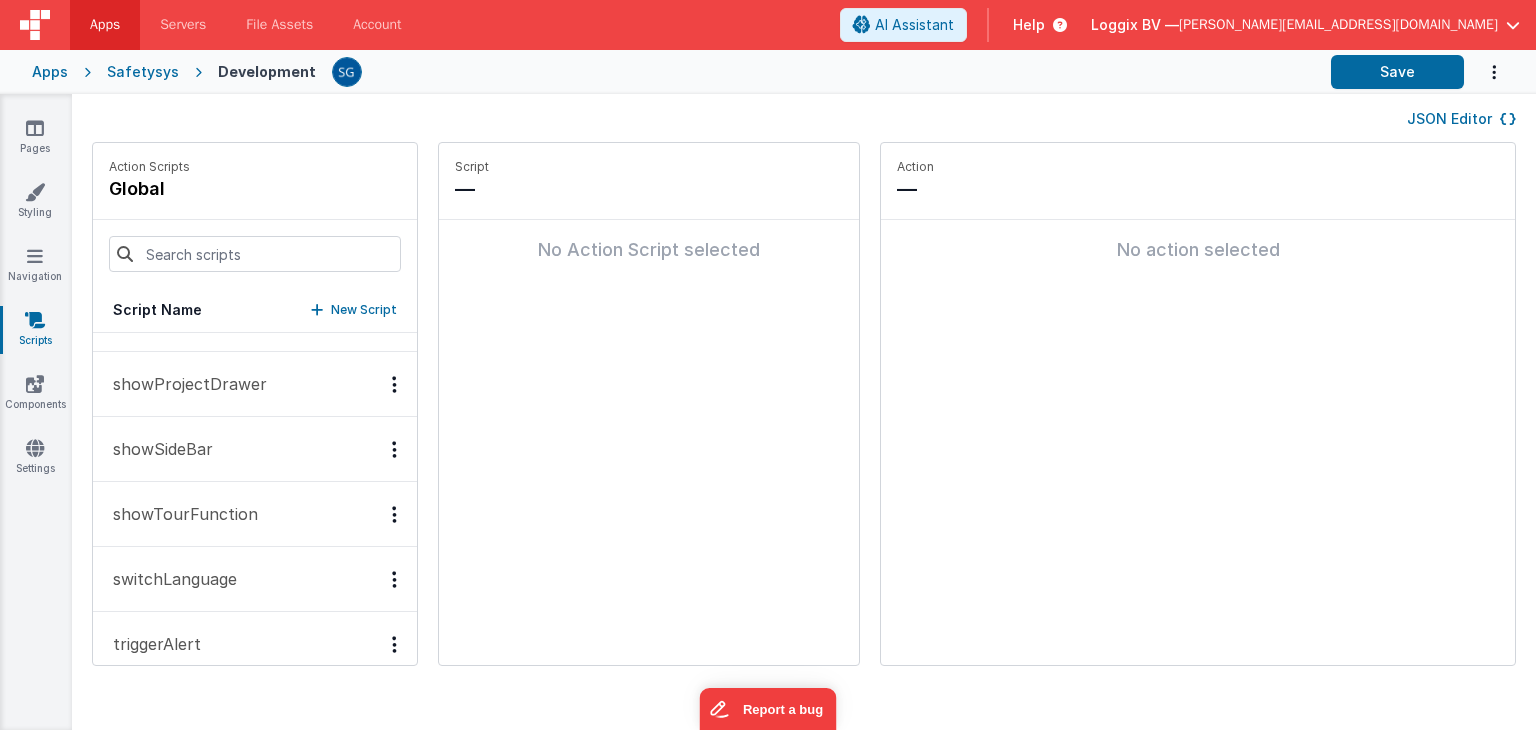 scroll, scrollTop: 2988, scrollLeft: 0, axis: vertical 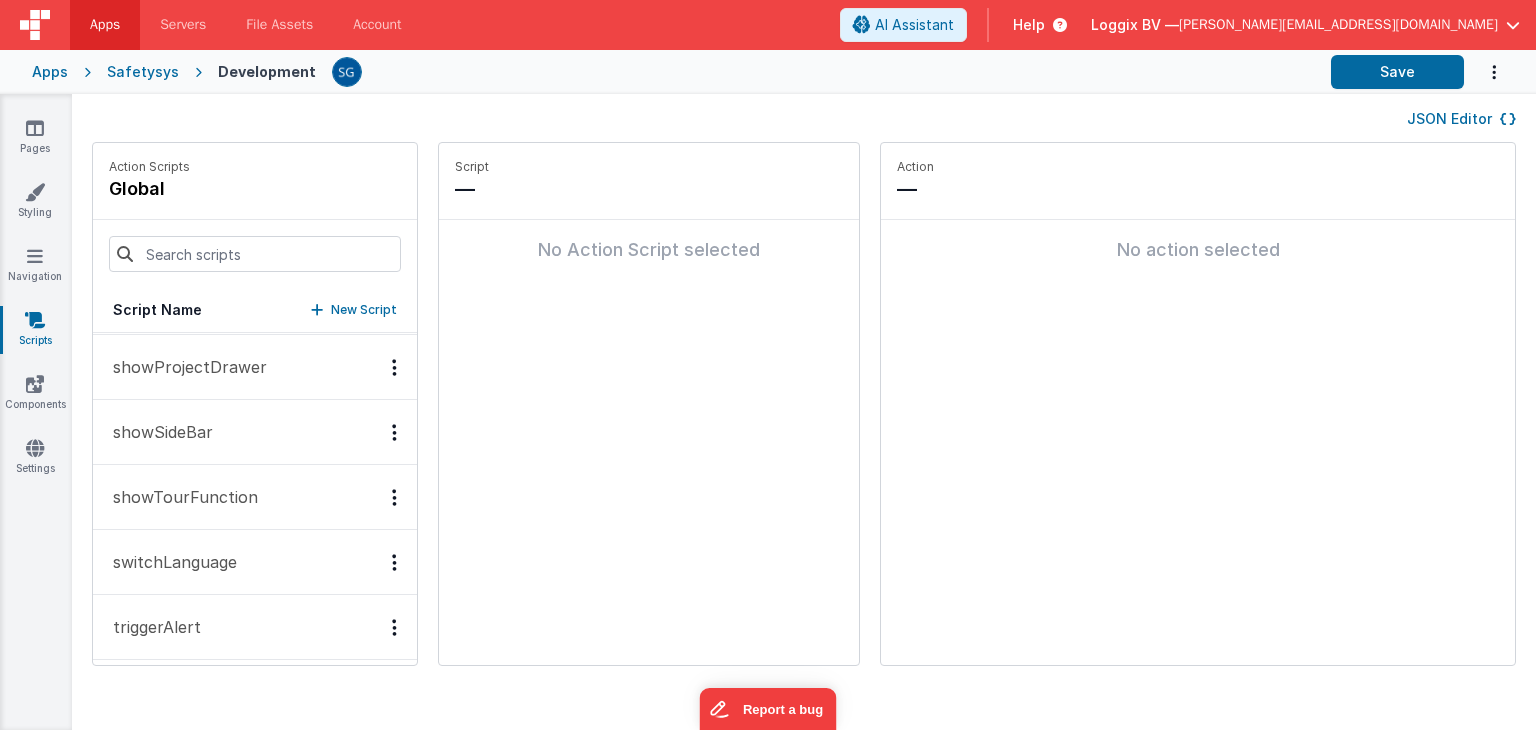 click on "switchLanguage" at bounding box center [169, 562] 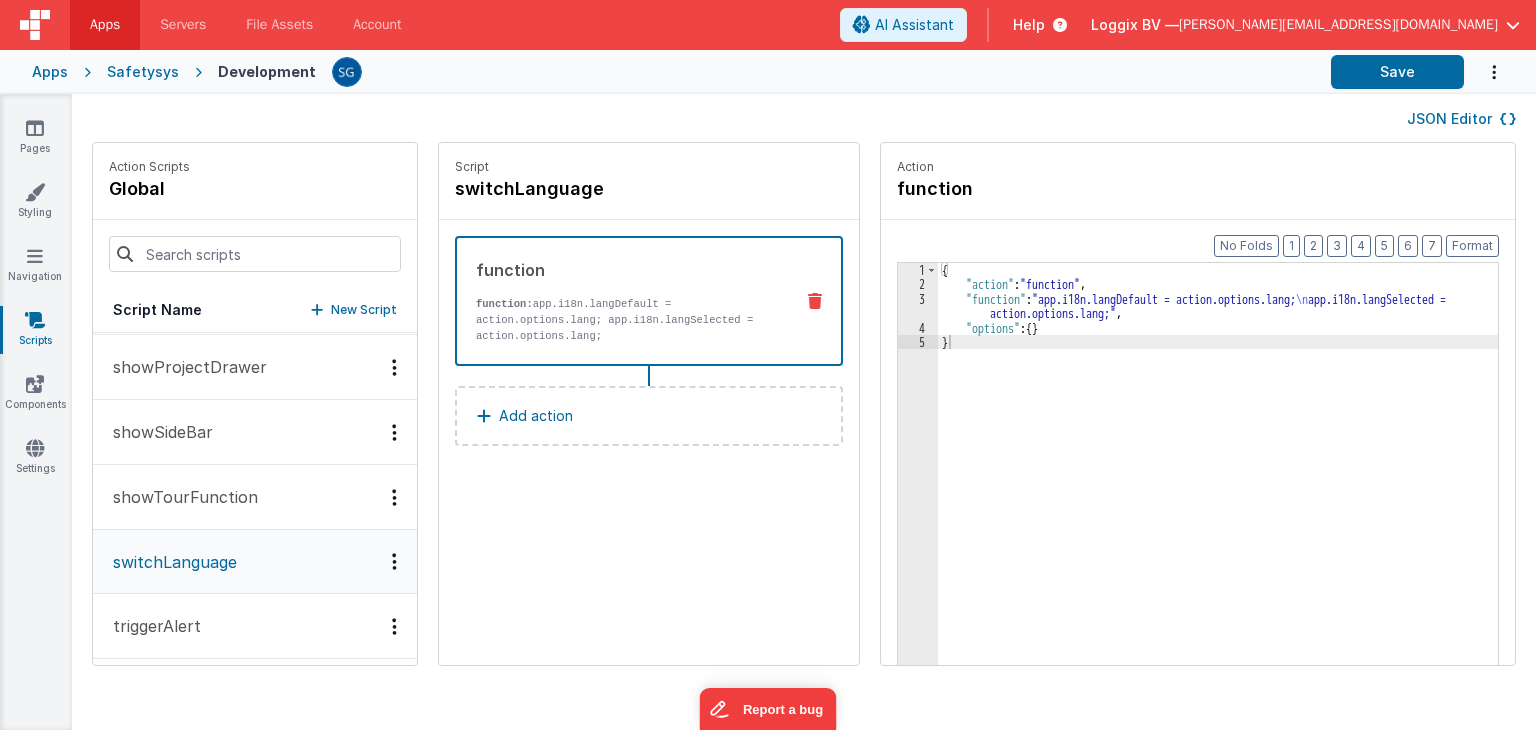 scroll, scrollTop: 2987, scrollLeft: 0, axis: vertical 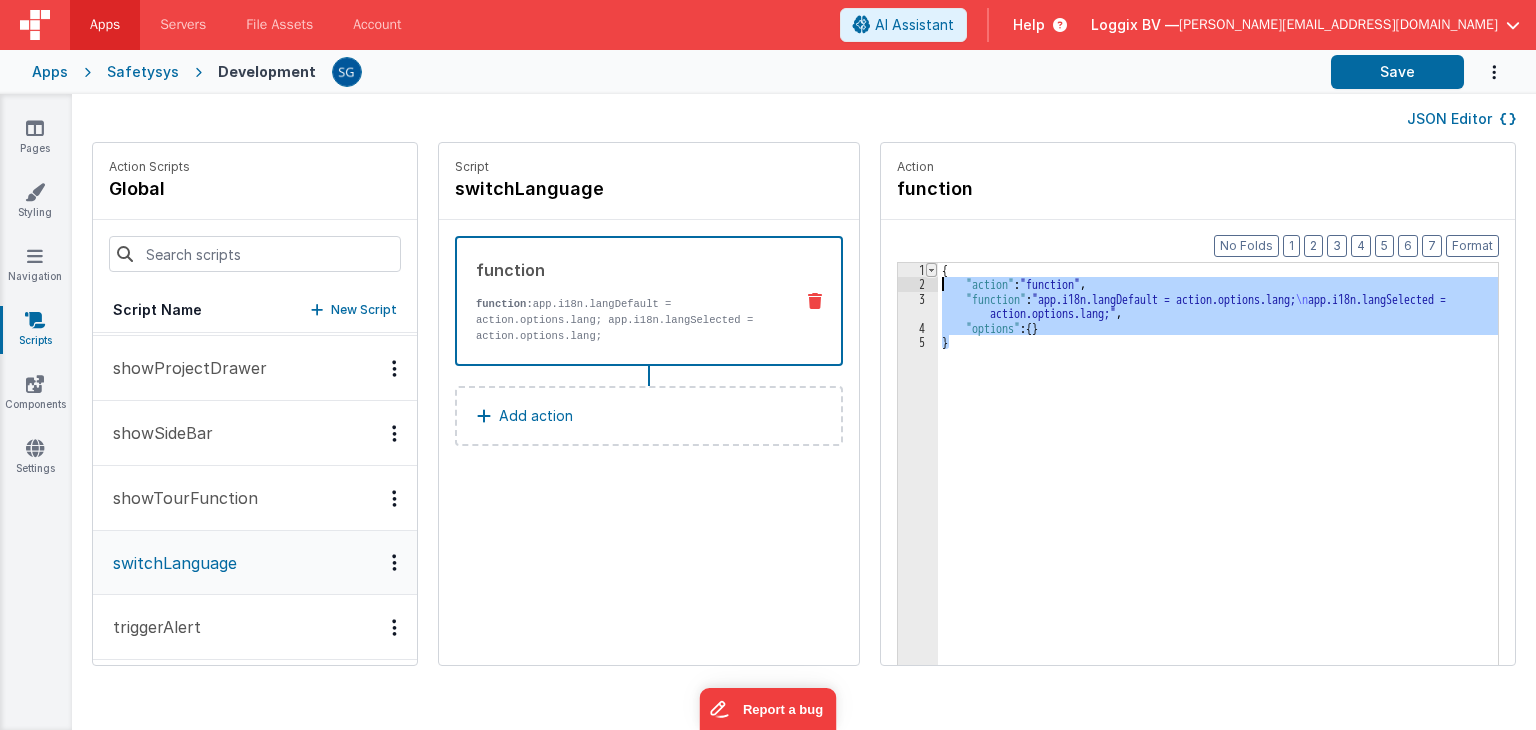 drag, startPoint x: 952, startPoint y: 341, endPoint x: 906, endPoint y: 268, distance: 86.28442 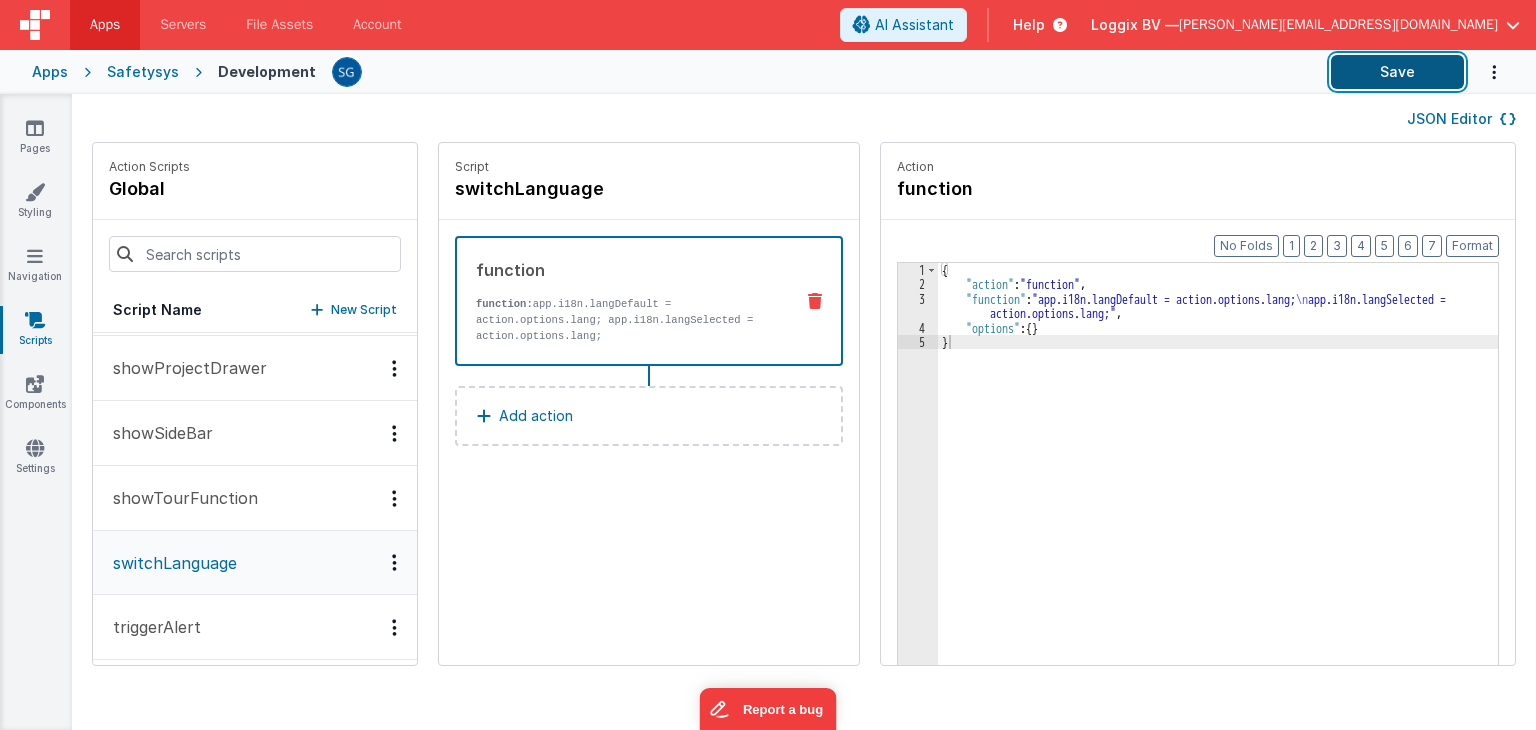 click on "Save" at bounding box center [1397, 72] 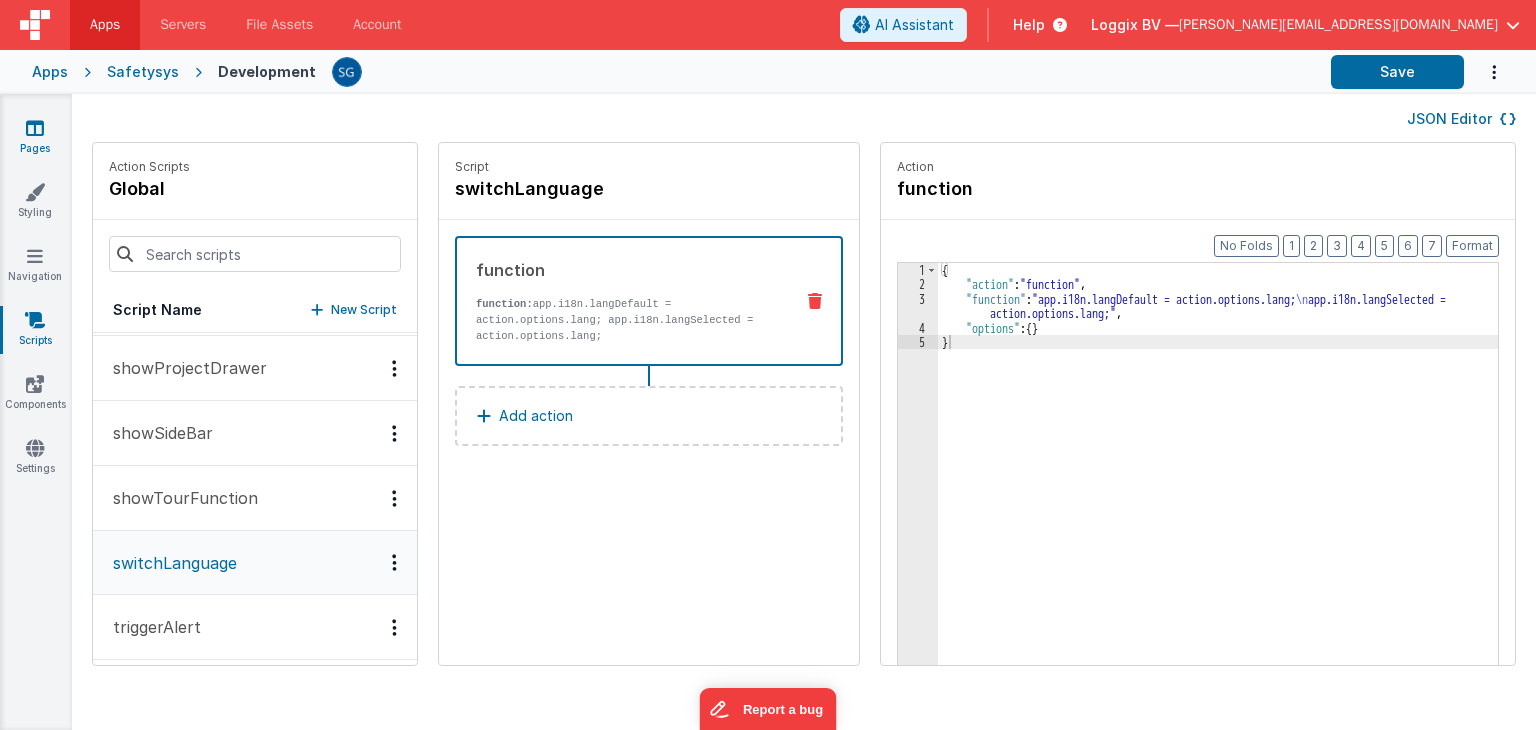 click on "Pages" at bounding box center (35, 138) 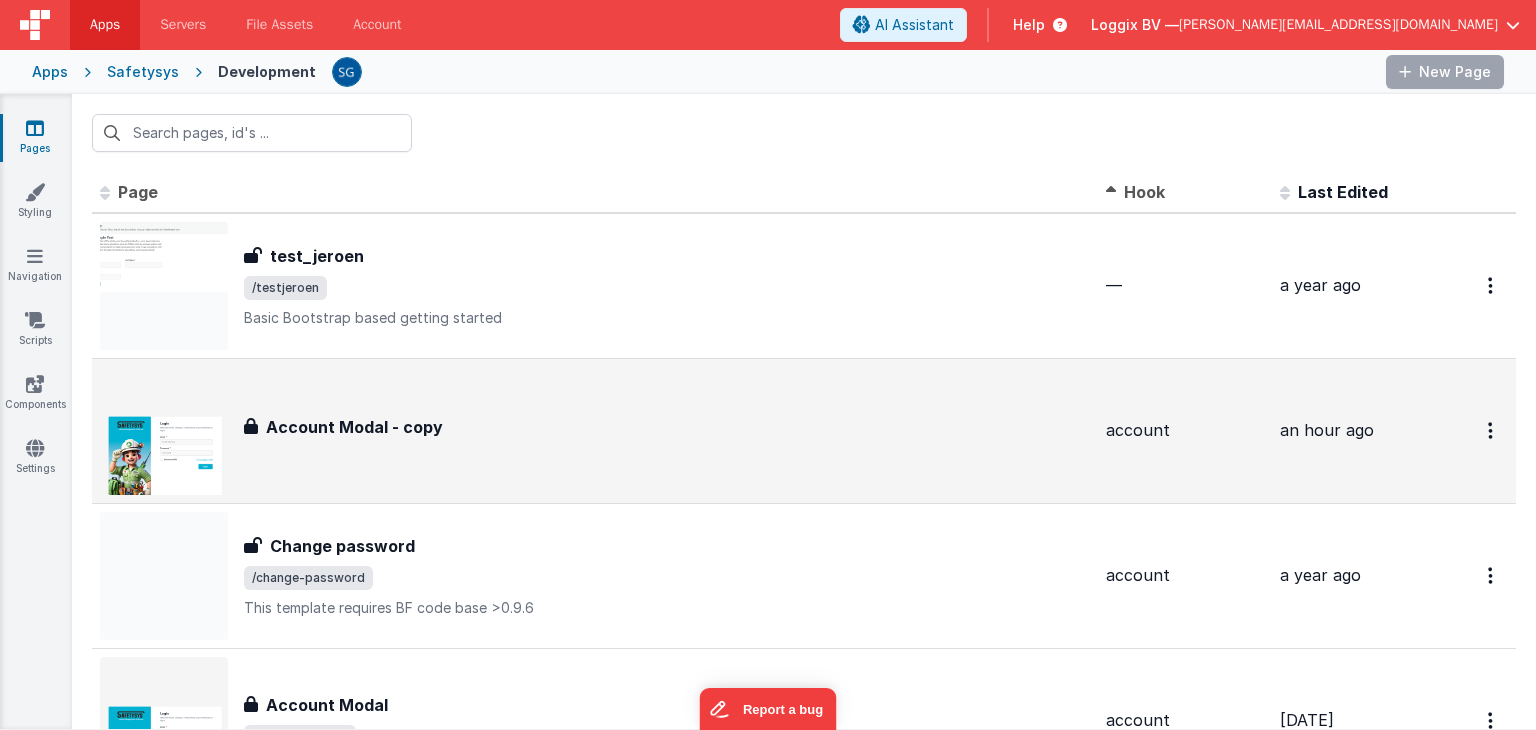 click on "Account Modal - copy" at bounding box center [354, 427] 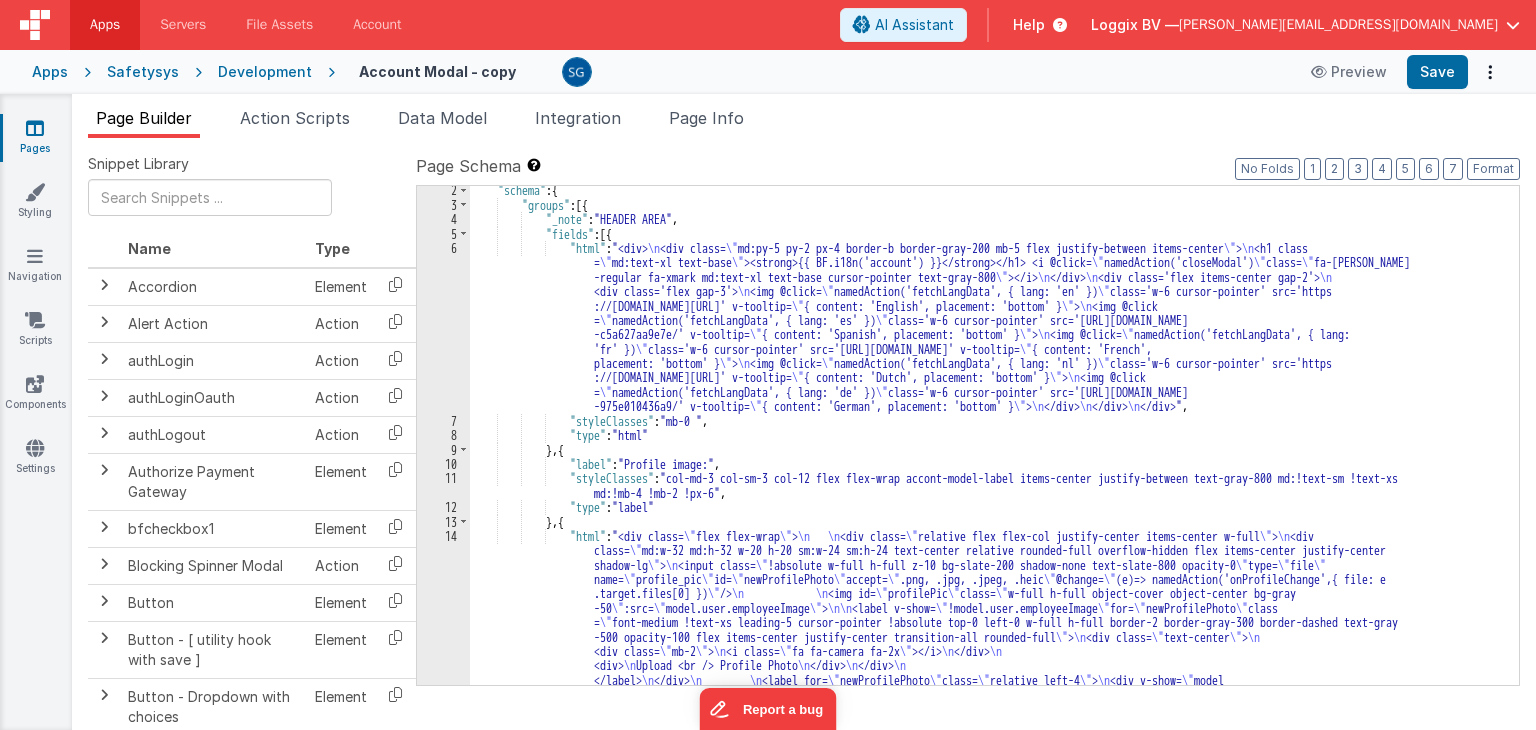 scroll, scrollTop: 16, scrollLeft: 0, axis: vertical 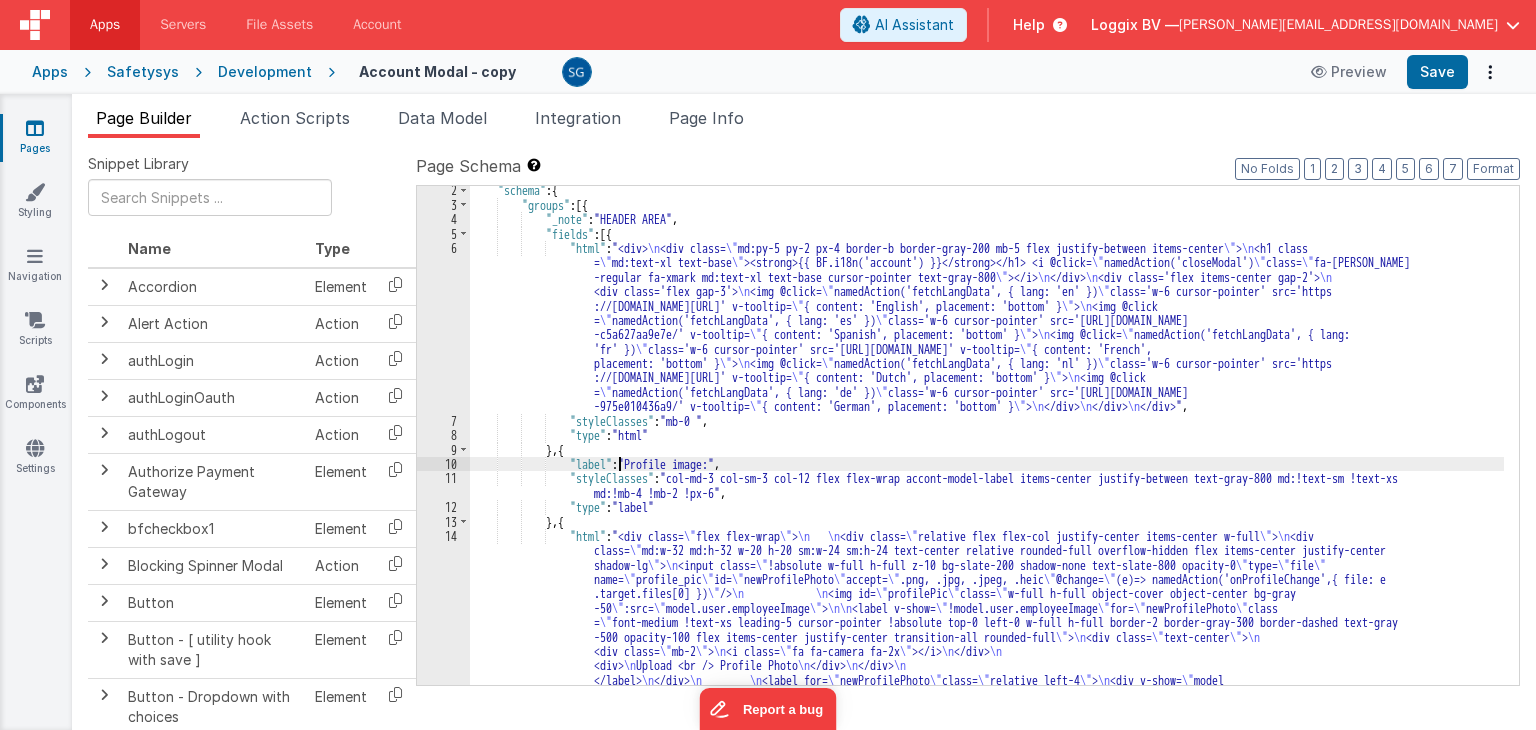 click on ""schema" :  {           "groups" :  [{                "_note" :  "HEADER AREA" ,                "fields" :  [{                     "html" :  "<div> \n     <div class= \" md:py-5 py-2 px-4 border-b border-gray-200 mb-5 flex justify-between items-center \" > \n         <h1 class                      = \" md:text-xl text-base \" ><strong>{{ BF.i18n('account') }}</strong></h1> <i @click= \" namedAction('closeModal') \"  class= \" fa-[PERSON_NAME]                      -regular fa-xmark md:text-xl text-base cursor-pointer text-gray-800 \" ></i> \n     </div> \n     <div class='flex items-center gap-2'> \n                           <div class='flex gap-3'> \n       <img @click= \" namedAction('fetchLangData', { lang: 'en' }) \"  class='w-6 cursor-pointer' src='https                      ://[DOMAIN_NAME][URL]' v-tooltip= \" { content: 'English', placement: 'bottom' } \" > \n       <img @click = \" \" \" \"" at bounding box center (987, 533) 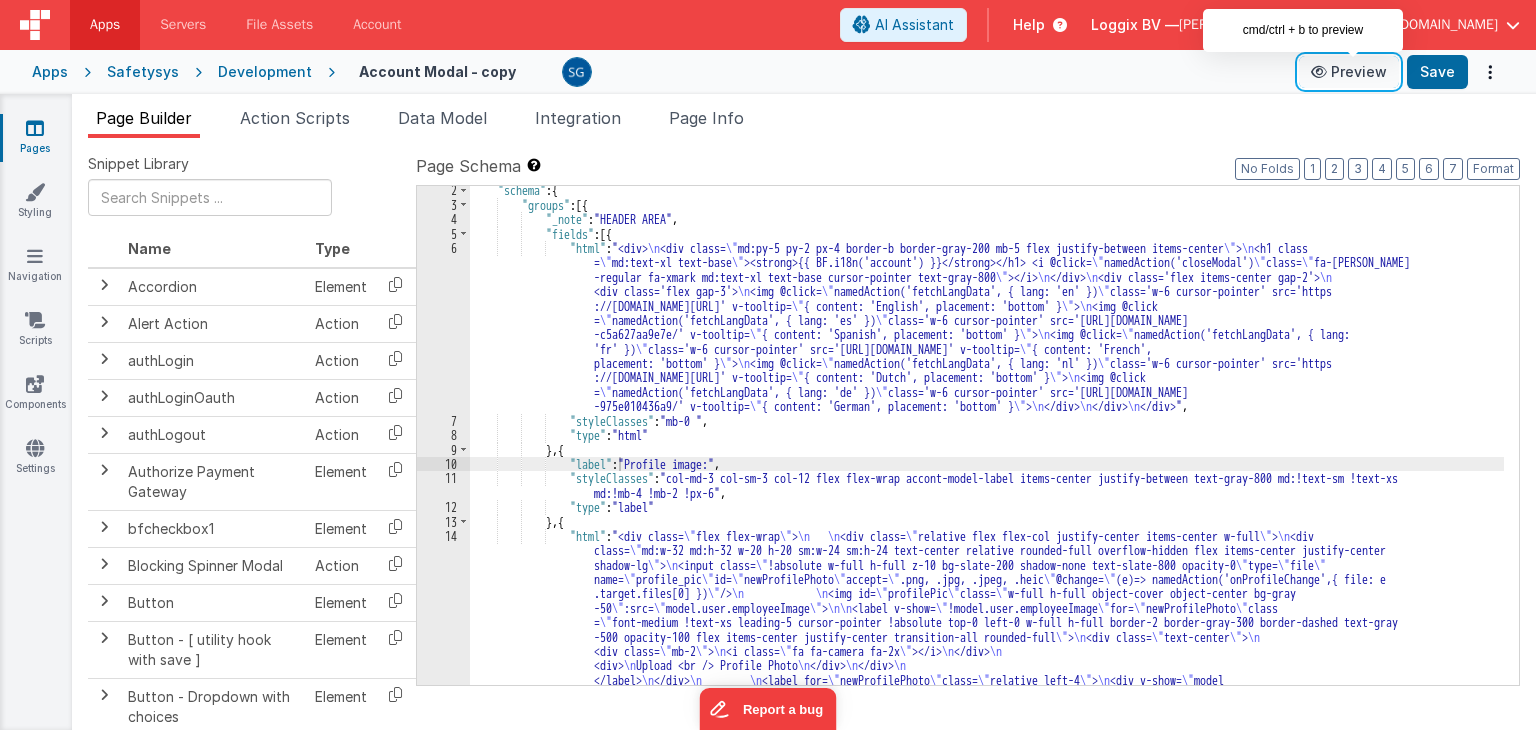 click on "Preview" at bounding box center (1349, 72) 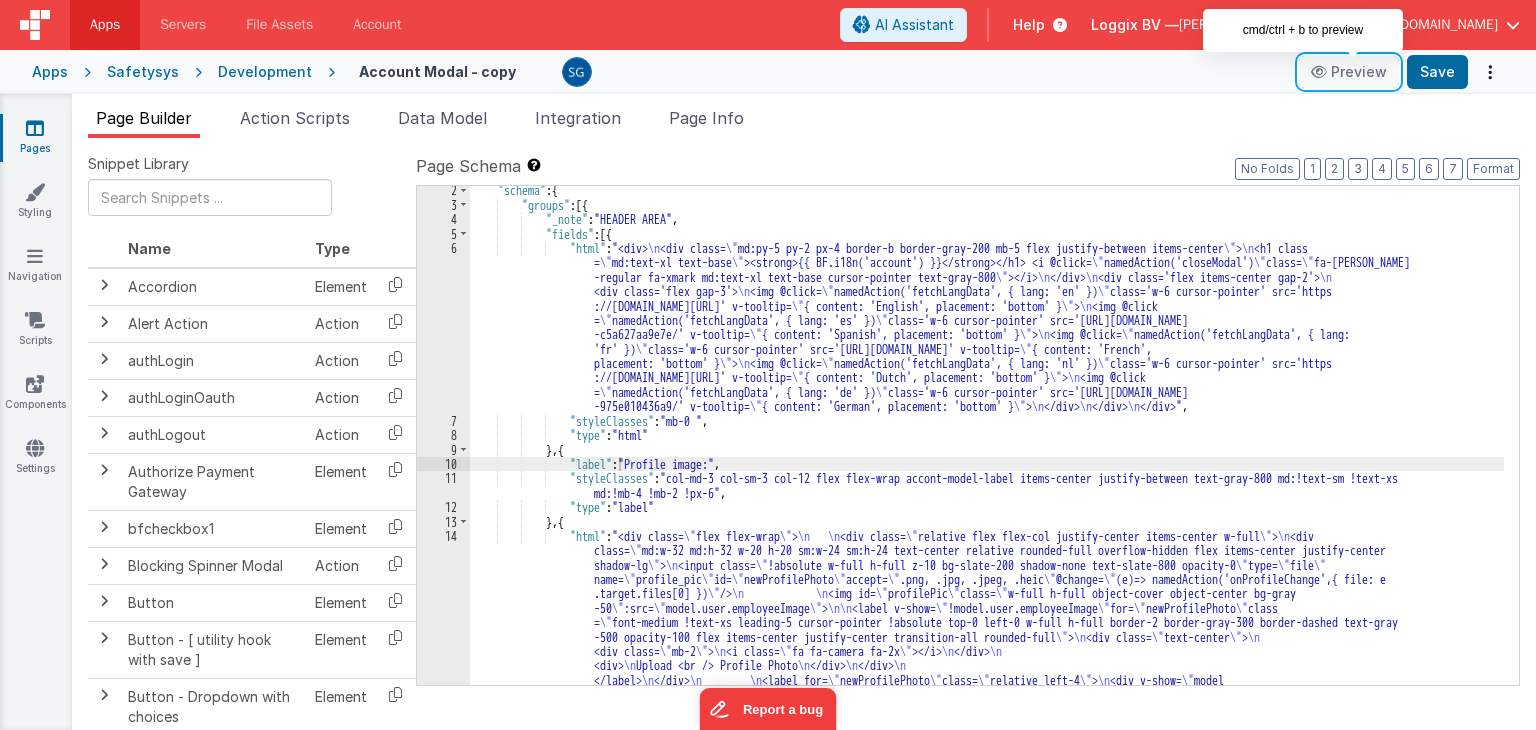 type 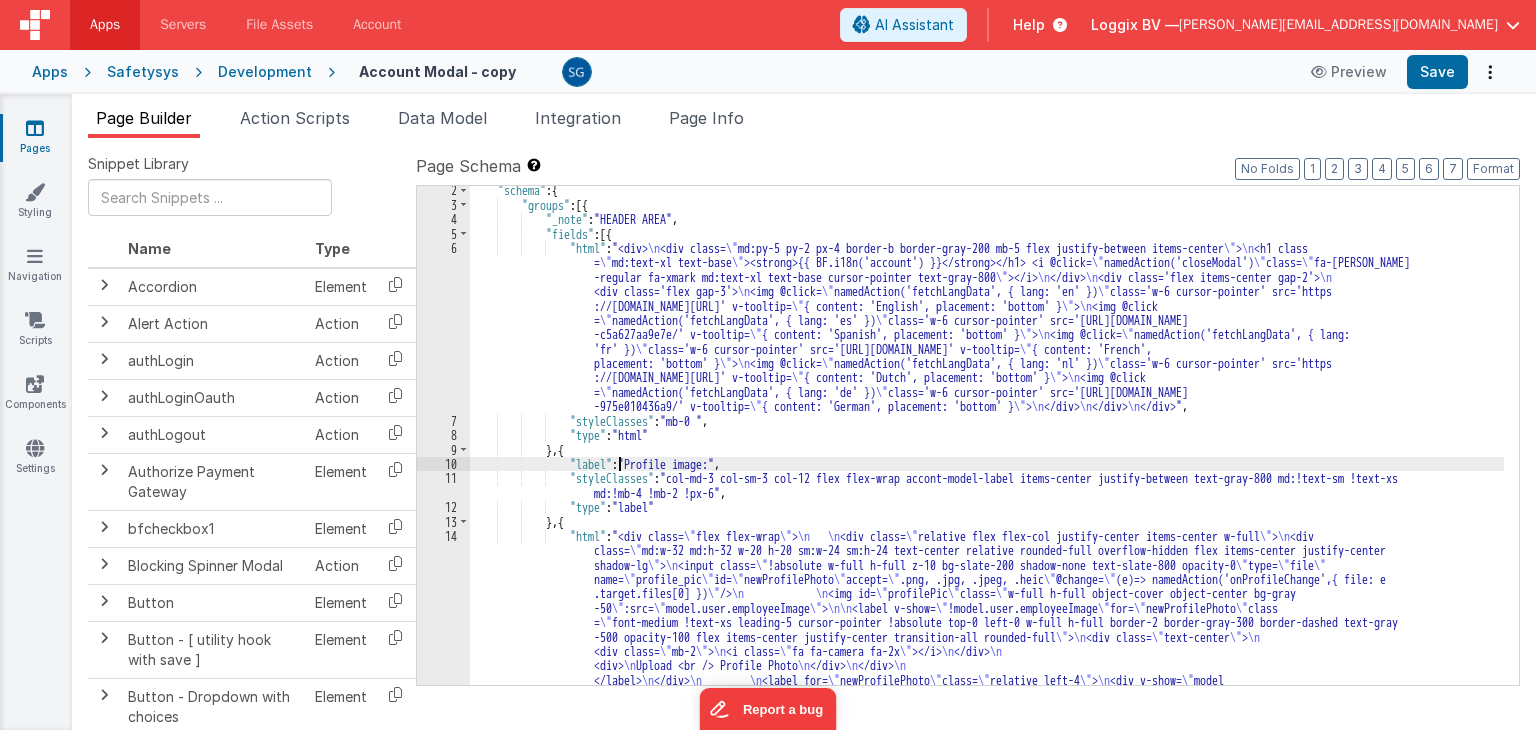 click on ""schema" :  {           "groups" :  [{                "_note" :  "HEADER AREA" ,                "fields" :  [{                     "html" :  "<div> \n     <div class= \" md:py-5 py-2 px-4 border-b border-gray-200 mb-5 flex justify-between items-center \" > \n         <h1 class                      = \" md:text-xl text-base \" ><strong>{{ BF.i18n('account') }}</strong></h1> <i @click= \" namedAction('closeModal') \"  class= \" fa-[PERSON_NAME]                      -regular fa-xmark md:text-xl text-base cursor-pointer text-gray-800 \" ></i> \n     </div> \n     <div class='flex items-center gap-2'> \n                           <div class='flex gap-3'> \n       <img @click= \" namedAction('fetchLangData', { lang: 'en' }) \"  class='w-6 cursor-pointer' src='https                      ://[DOMAIN_NAME][URL]' v-tooltip= \" { content: 'English', placement: 'bottom' } \" > \n       <img @click = \" \" \" \"" at bounding box center [987, 533] 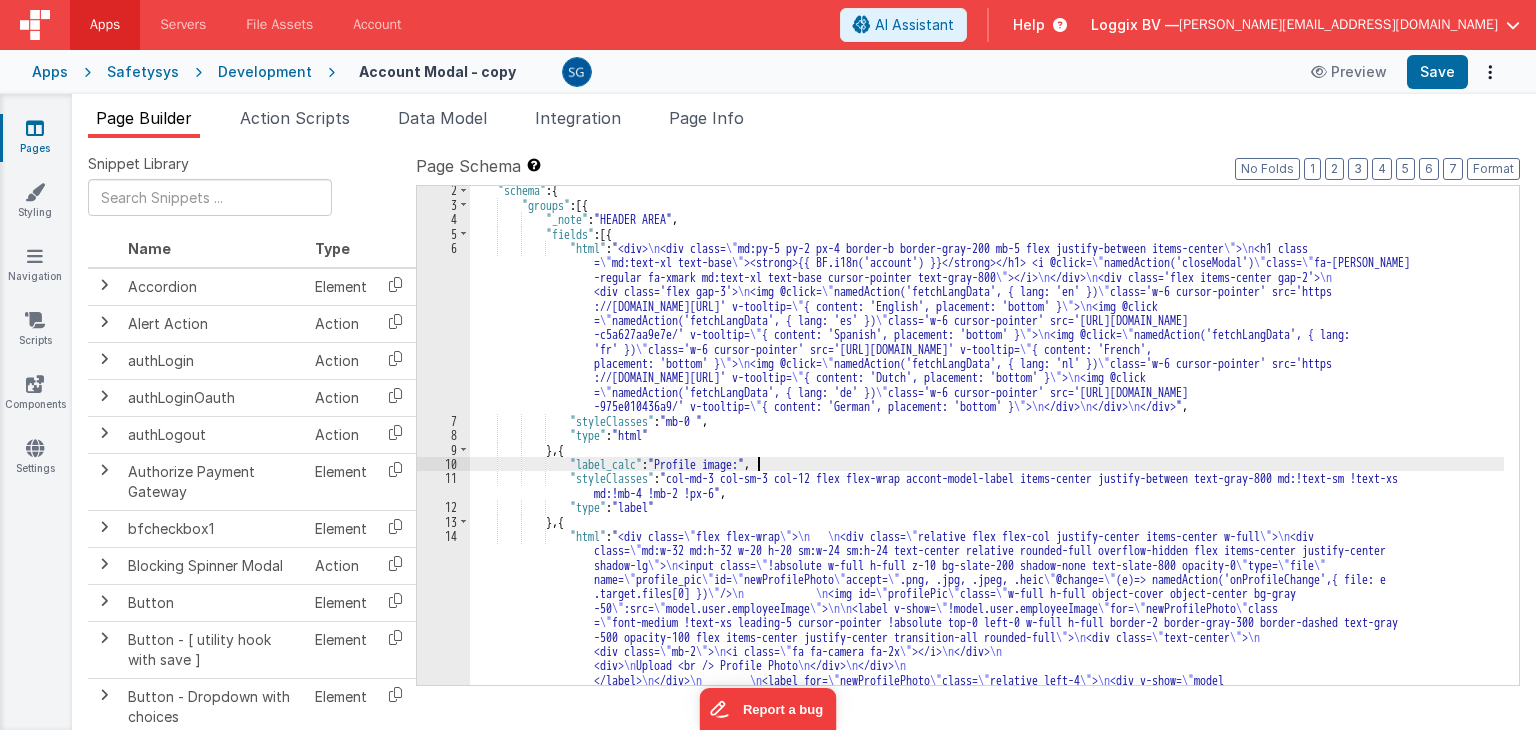click on ""schema" :  {           "groups" :  [{                "_note" :  "HEADER AREA" ,                "fields" :  [{                     "html" :  "<div> \n     <div class= \" md:py-5 py-2 px-4 border-b border-gray-200 mb-5 flex justify-between items-center \" > \n         <h1 class                      = \" md:text-xl text-base \" ><strong>{{ BF.i18n('account') }}</strong></h1> <i @click= \" namedAction('closeModal') \"  class= \" fa-[PERSON_NAME]                      -regular fa-xmark md:text-xl text-base cursor-pointer text-gray-800 \" ></i> \n     </div> \n     <div class='flex items-center gap-2'> \n                           <div class='flex gap-3'> \n       <img @click= \" namedAction('fetchLangData', { lang: 'en' }) \"  class='w-6 cursor-pointer' src='https                      ://[DOMAIN_NAME][URL]' v-tooltip= \" { content: 'English', placement: 'bottom' } \" > \n       <img @click = \" \" \" \"" at bounding box center (987, 533) 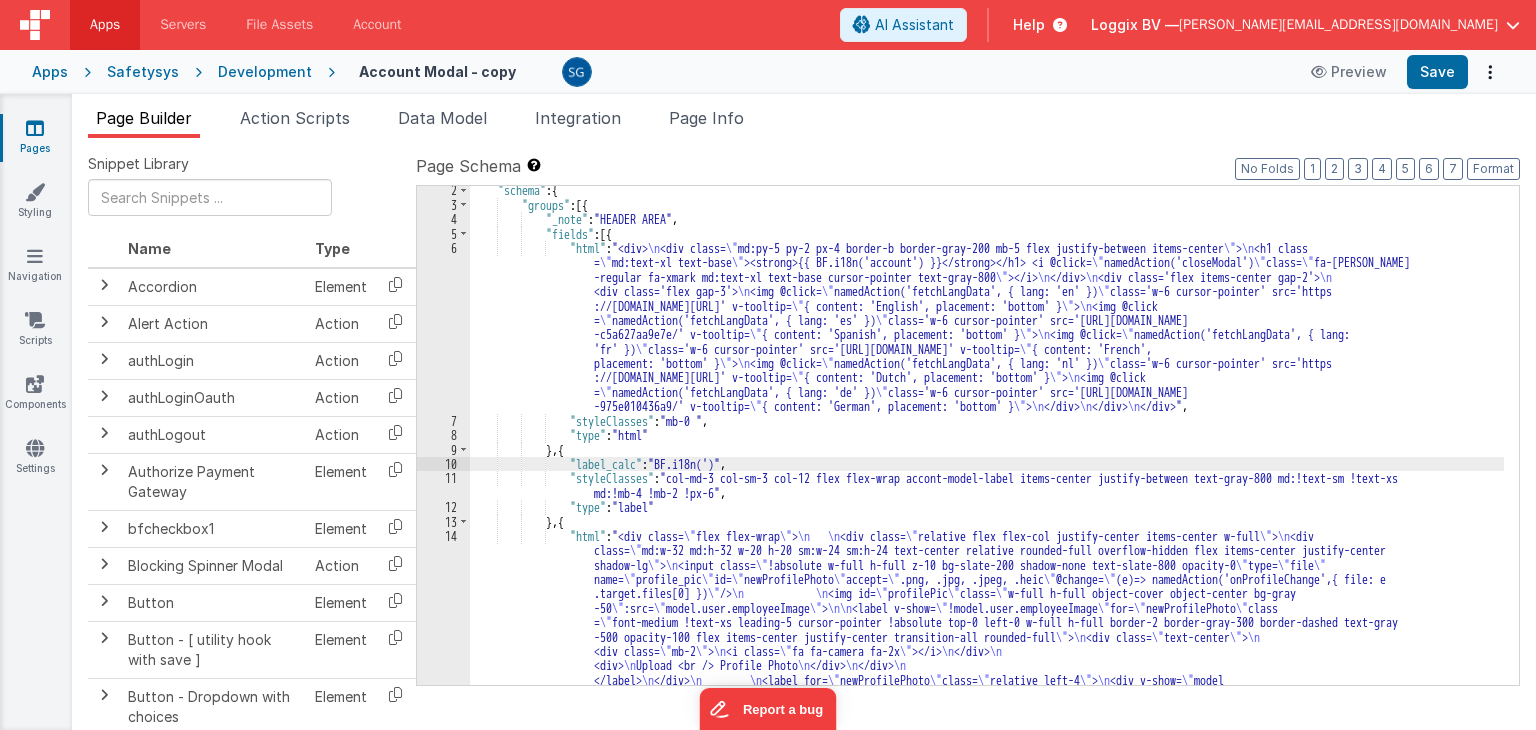 type 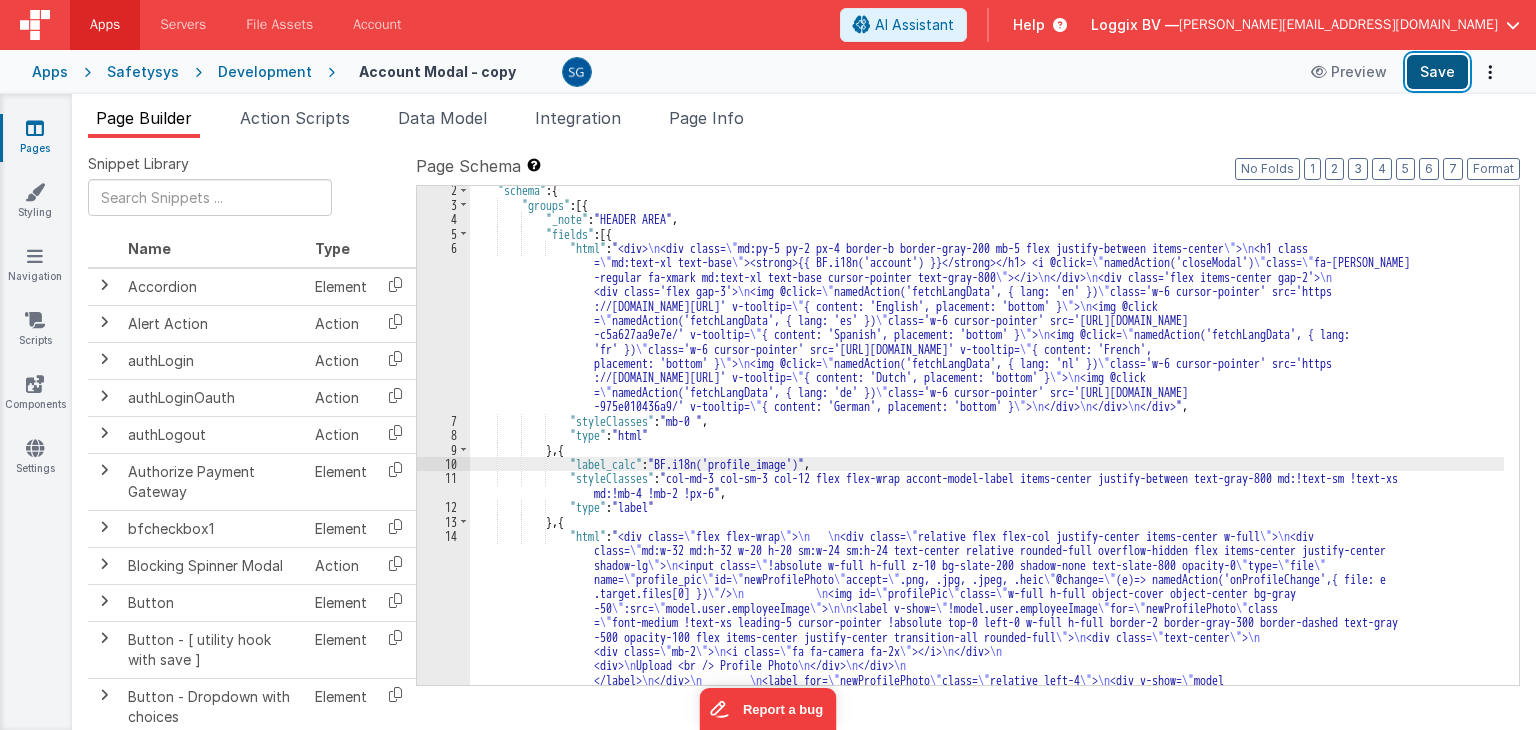 click on "Save" at bounding box center (1437, 72) 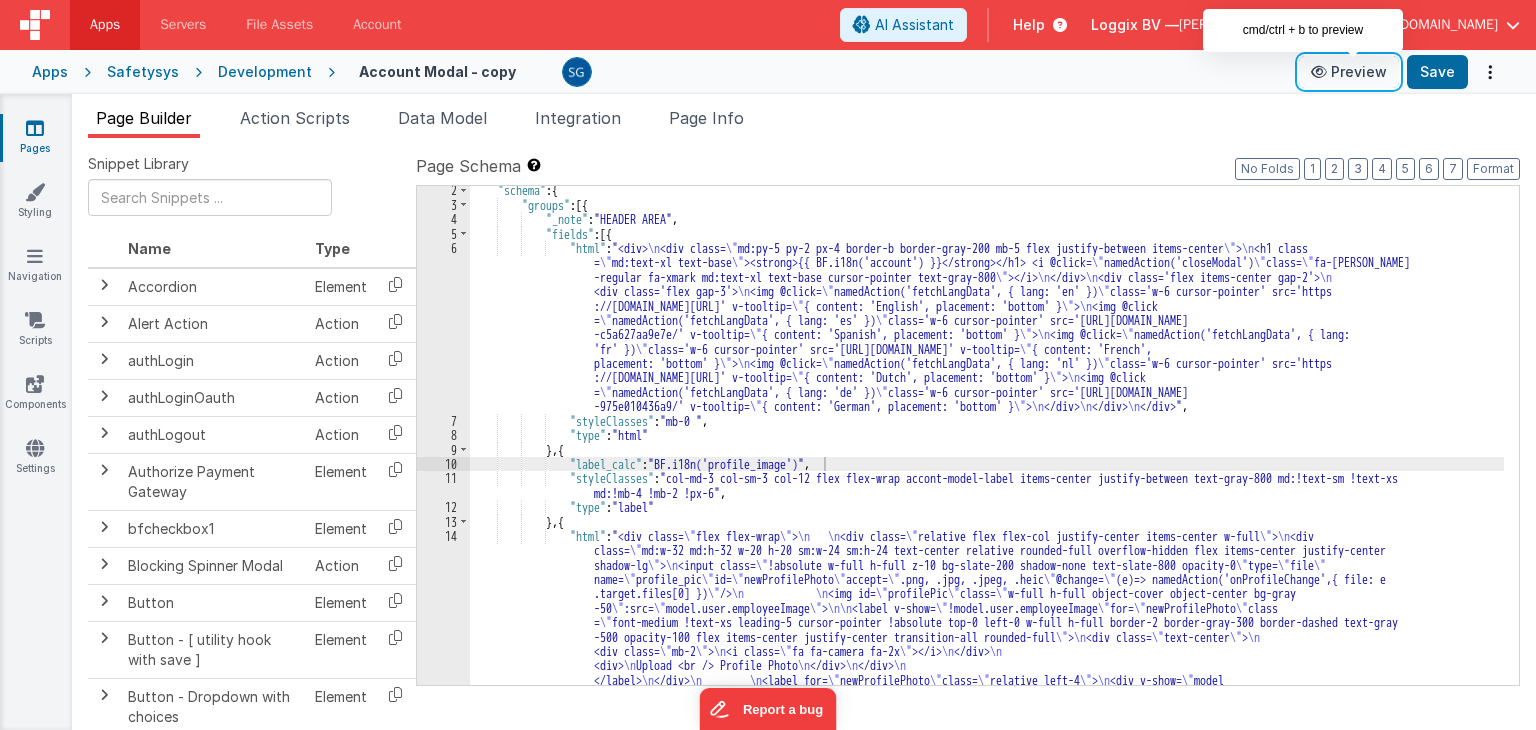 click on "Preview" at bounding box center [1349, 72] 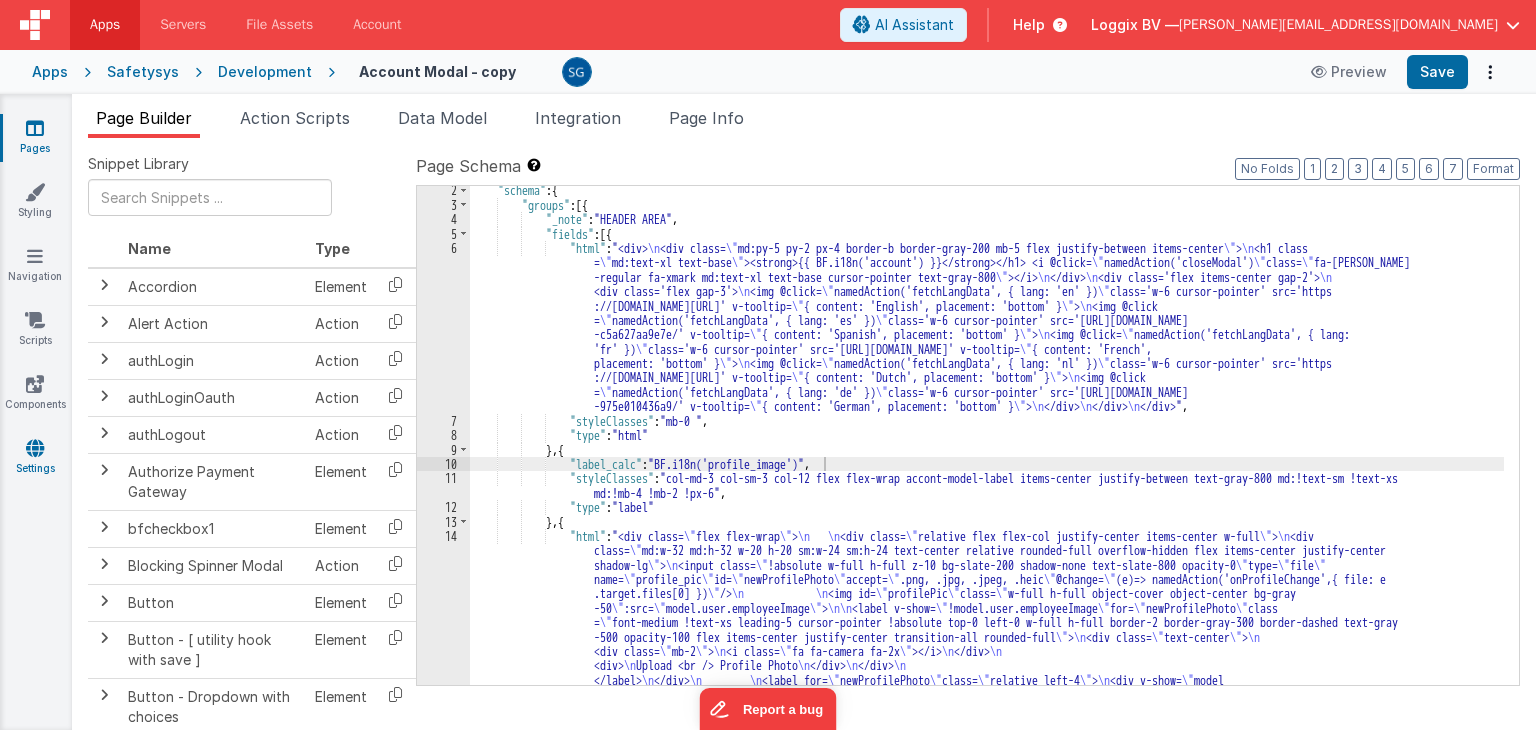 click at bounding box center (35, 448) 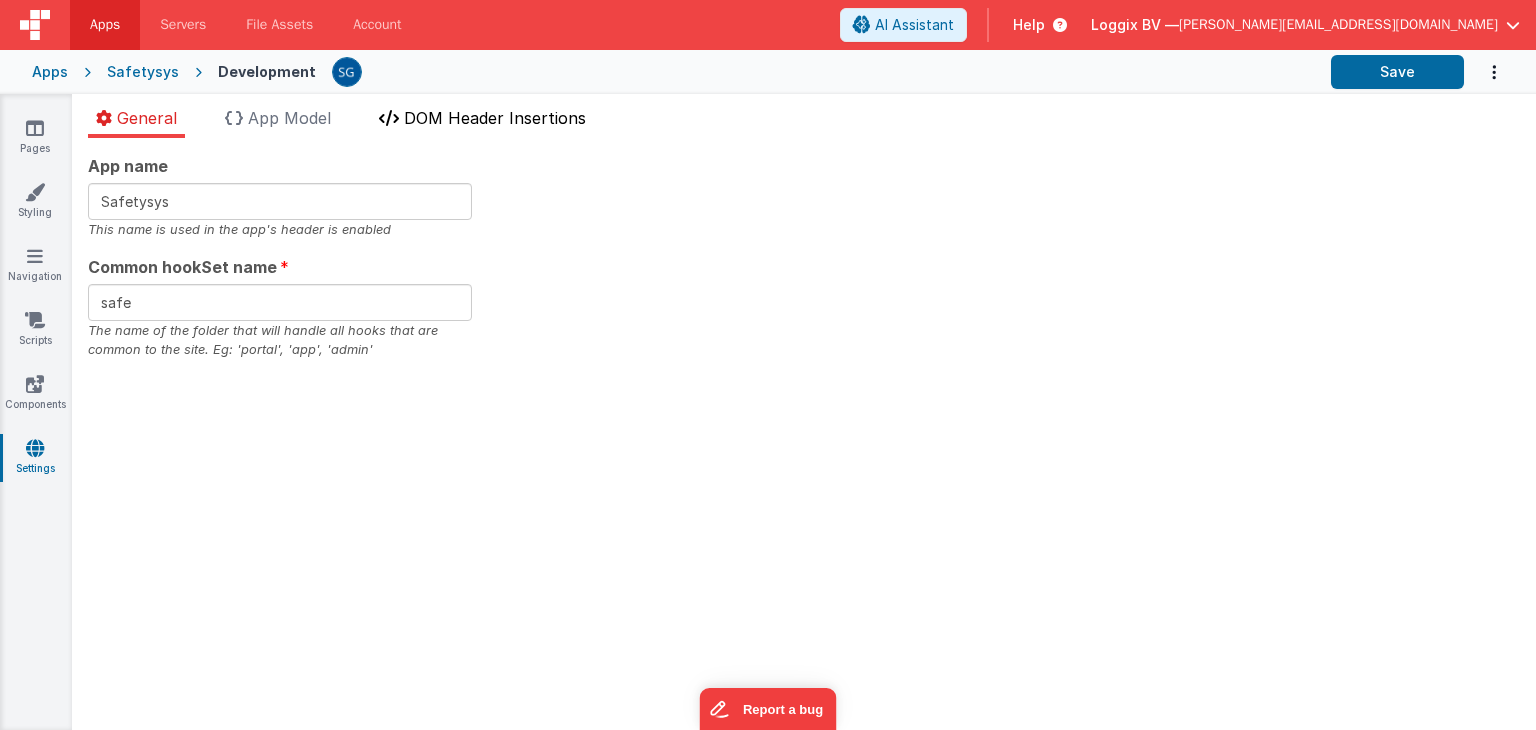 click on "DOM Header Insertions" at bounding box center [495, 118] 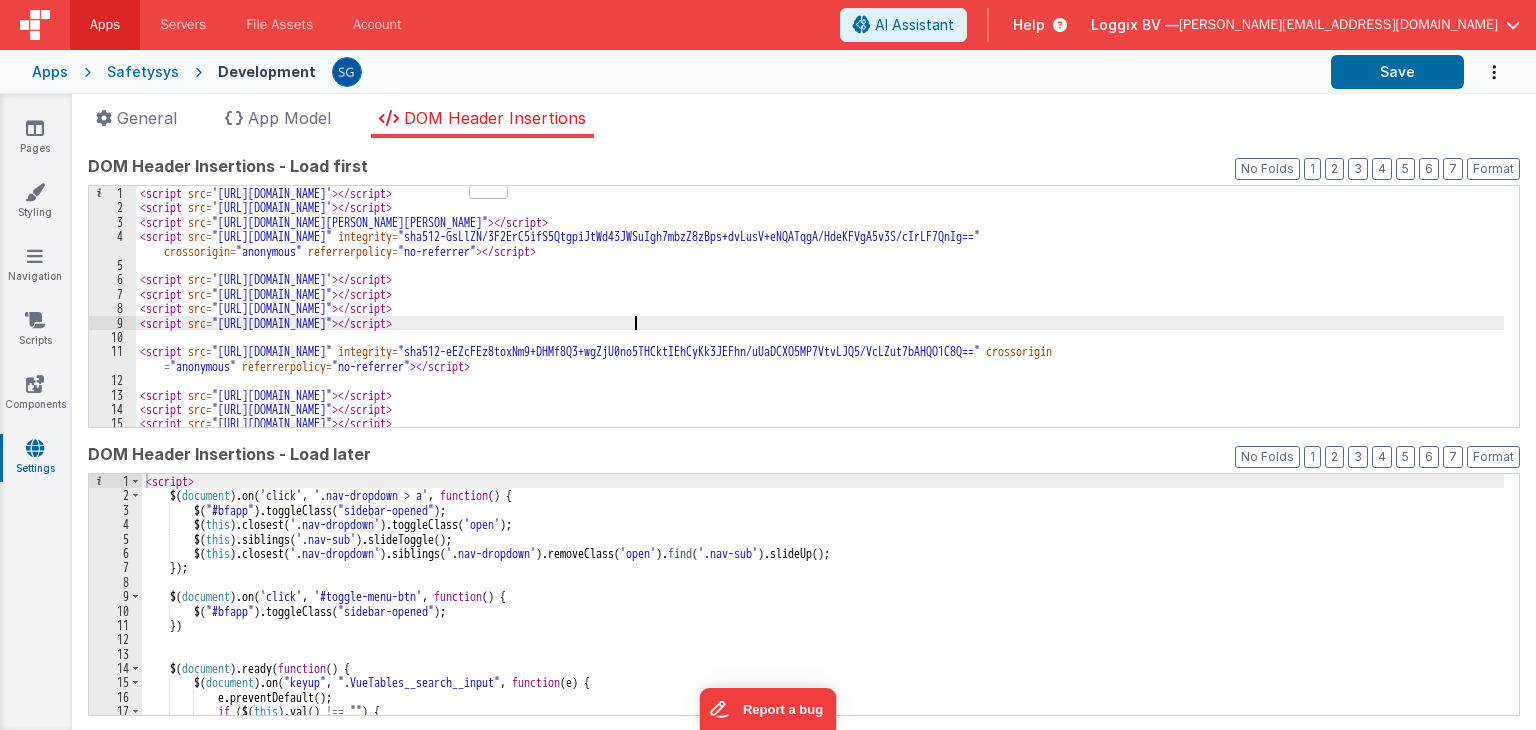 click on "< script   src = 'https://unpkg.com/vue/dist/vue.js' > </ script > < script   src = 'https://unpkg.com/v-calendar' > </ script > < script   src = "https://js.mollie.com/v2/mollie.js" > </ script > < script   src = "https://cdnjs.cloudflare.com/ajax/libs/html2pdf.js/0.10.1/html2pdf.bundle.min.js"   integrity = "sha512-GsLlZN/3F2ErC5ifS5QtgpiJtWd43JWSuIgh7mbzZ8zBps+dvLusV+eNQATqgA/HdeKFVgA5v3S/cIrLF7QnIg=="        crossorigin = "anonymous"   referrerpolicy = "no-referrer" > </ script > < script   src = 'https://cdn.jsdelivr.net/npm/fullcalendar-scheduler@6.1.11/index.global.js' > </ script > < script   src = "https://cdn.tailwindcss.com" > </ script > < script   src = "https://cdn.jsdelivr.net/npm/heic2any" > </ script > < script   src = "https://cdnjs.cloudflare.com/ajax/libs/html2canvas/0.4.1/html2canvas.min.js" > </ script > < script   src = "https://cdnjs.cloudflare.com/ajax/libs/heic2any/0.0.1/index.js"   integrity =   crossorigin      = "anonymous"   referrerpolicy = "no-referrer" > </ script > <" at bounding box center (820, 321) 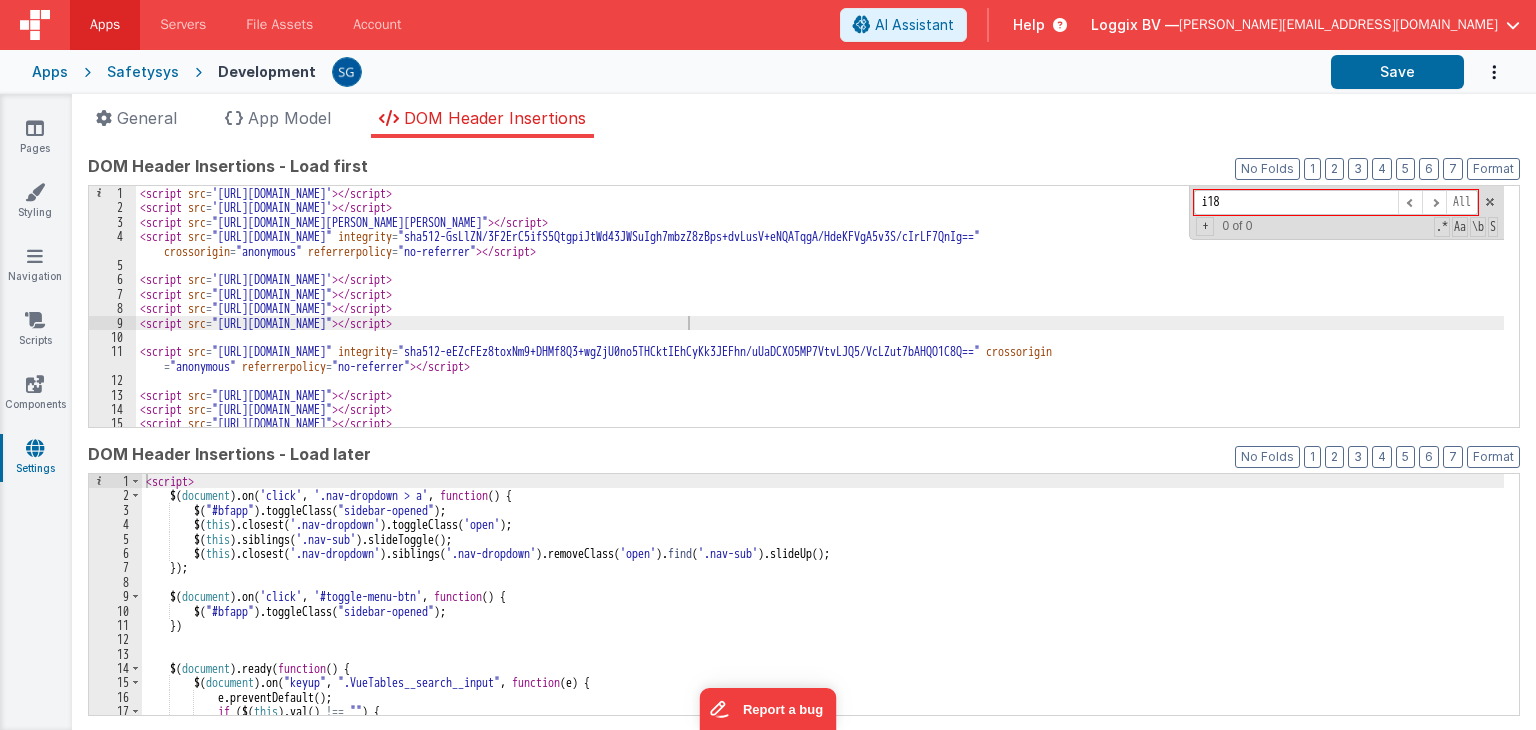 type on "i18n" 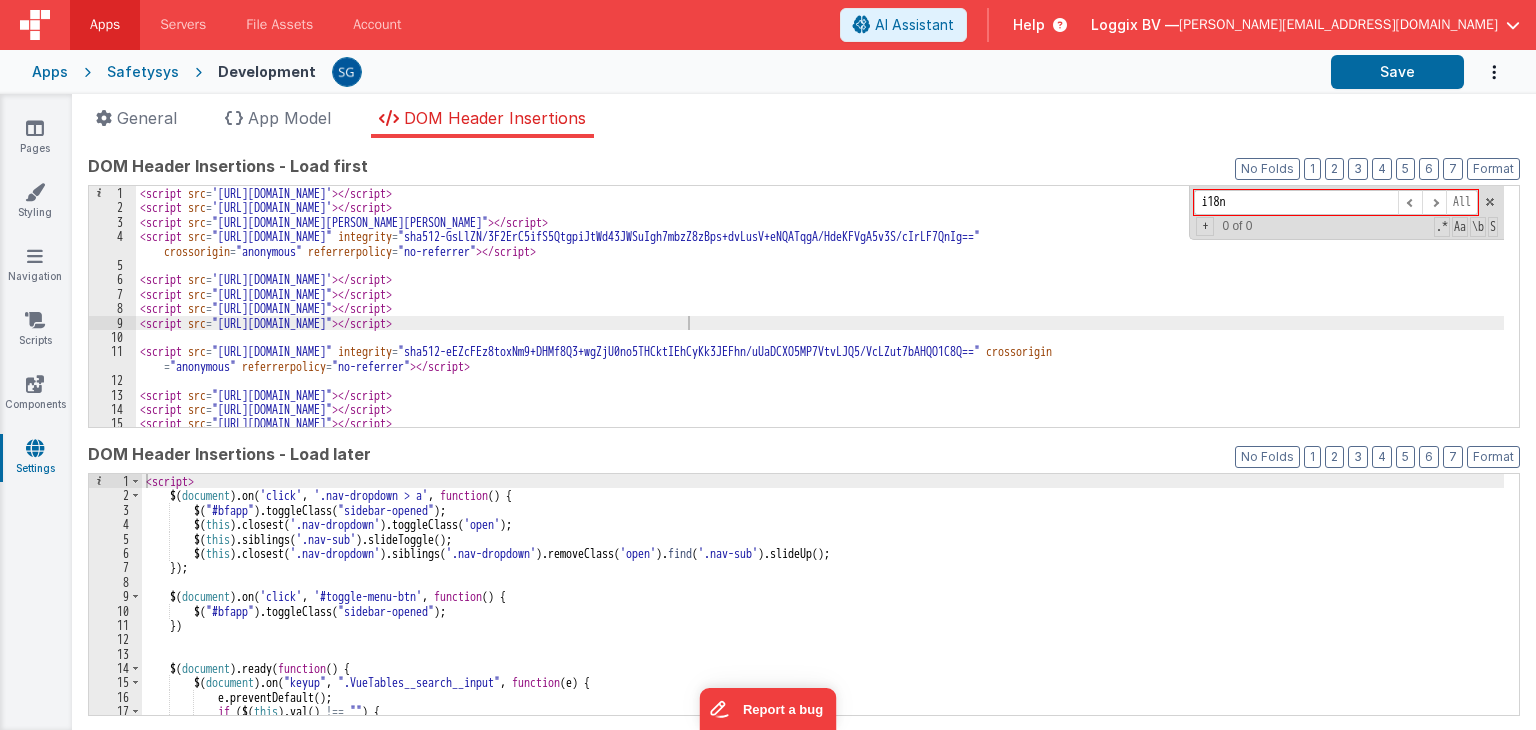 type 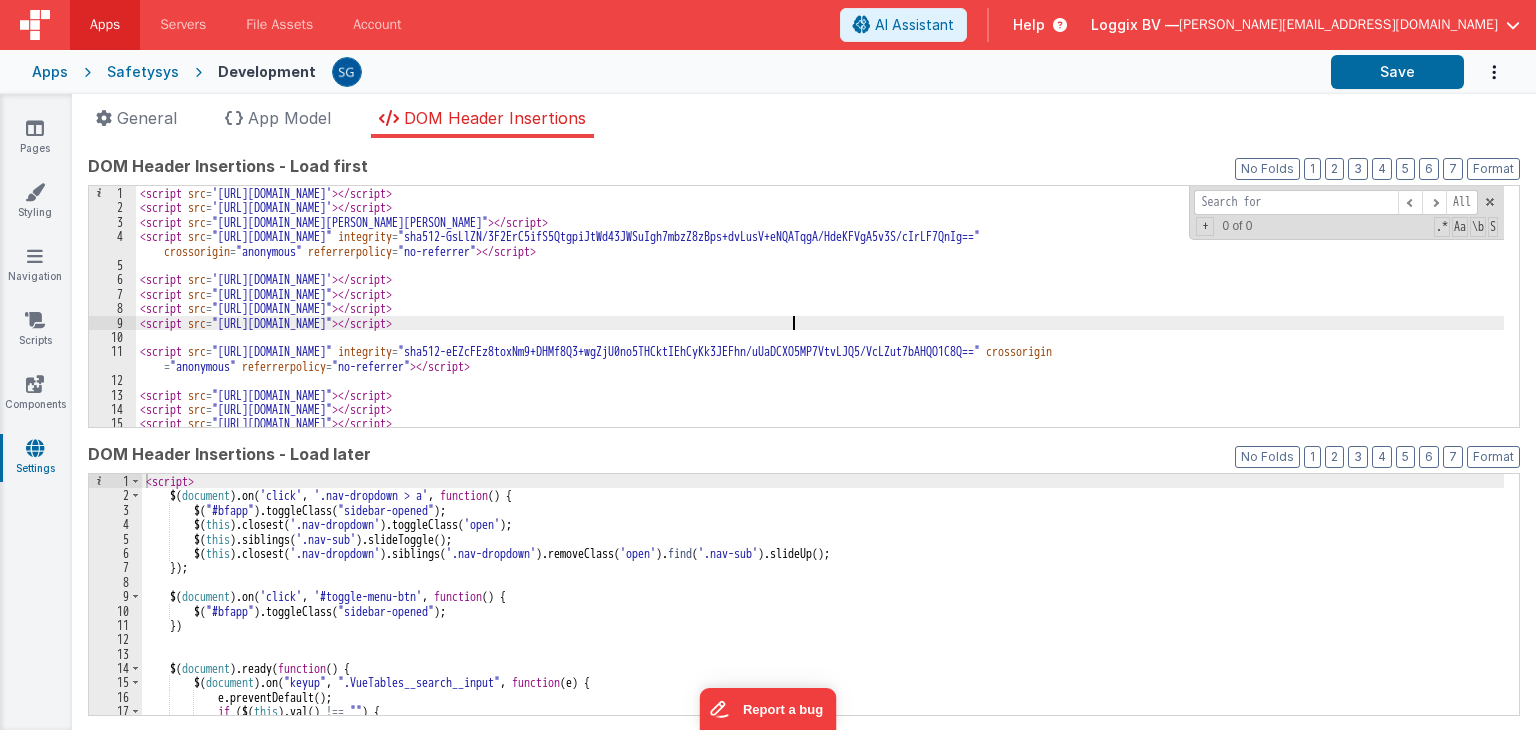 click on "< script   src = 'https://unpkg.com/vue/dist/vue.js' > </ script > < script   src = 'https://unpkg.com/v-calendar' > </ script > < script   src = "https://js.mollie.com/v2/mollie.js" > </ script > < script   src = "https://cdnjs.cloudflare.com/ajax/libs/html2pdf.js/0.10.1/html2pdf.bundle.min.js"   integrity = "sha512-GsLlZN/3F2ErC5ifS5QtgpiJtWd43JWSuIgh7mbzZ8zBps+dvLusV+eNQATqgA/HdeKFVgA5v3S/cIrLF7QnIg=="        crossorigin = "anonymous"   referrerpolicy = "no-referrer" > </ script > < script   src = 'https://cdn.jsdelivr.net/npm/fullcalendar-scheduler@6.1.11/index.global.js' > </ script > < script   src = "https://cdn.tailwindcss.com" > </ script > < script   src = "https://cdn.jsdelivr.net/npm/heic2any" > </ script > < script   src = "https://cdnjs.cloudflare.com/ajax/libs/html2canvas/0.4.1/html2canvas.min.js" > </ script > < script   src = "https://cdnjs.cloudflare.com/ajax/libs/heic2any/0.0.1/index.js"   integrity =   crossorigin      = "anonymous"   referrerpolicy = "no-referrer" > </ script > <" at bounding box center (820, 321) 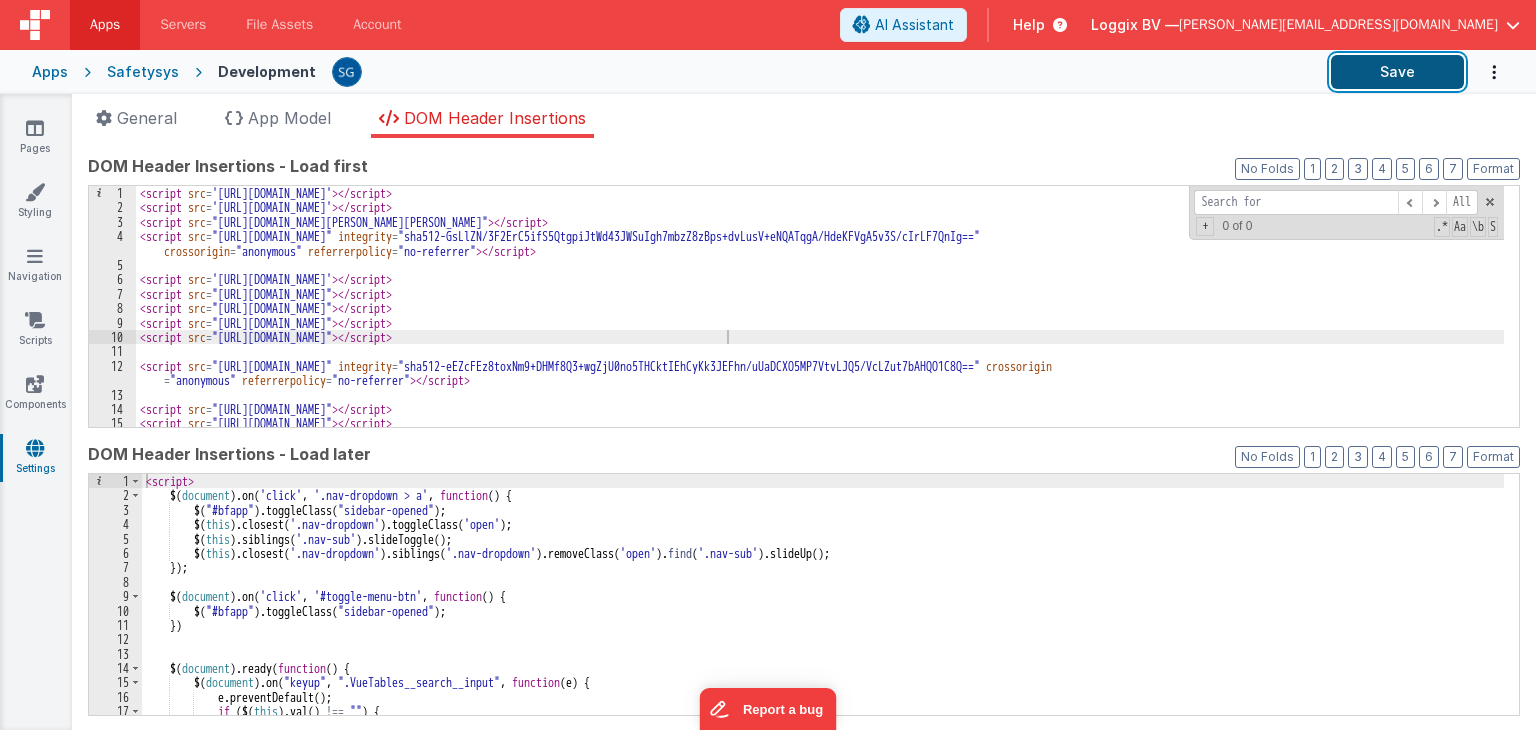 click on "Save" at bounding box center [1397, 72] 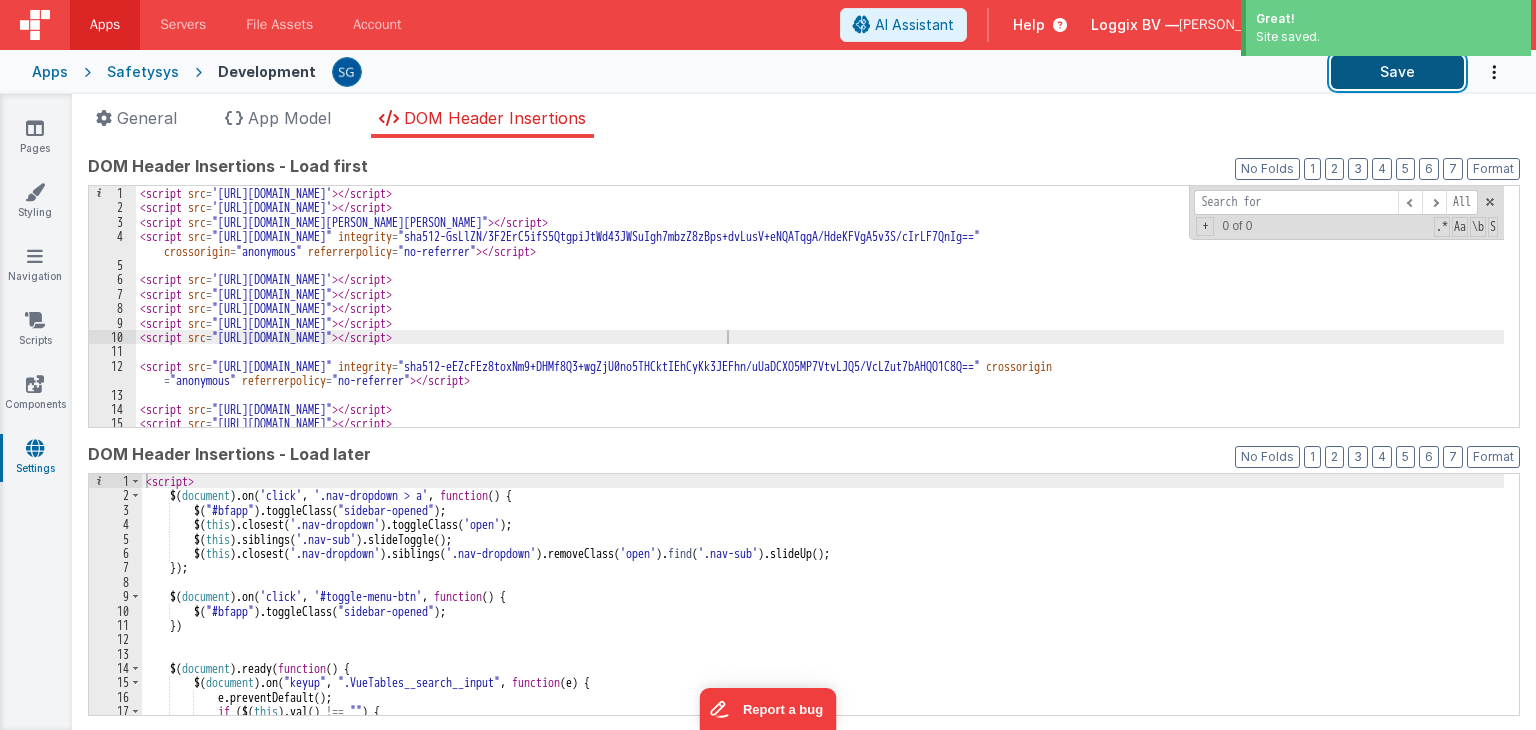 click on "Save" at bounding box center [1397, 72] 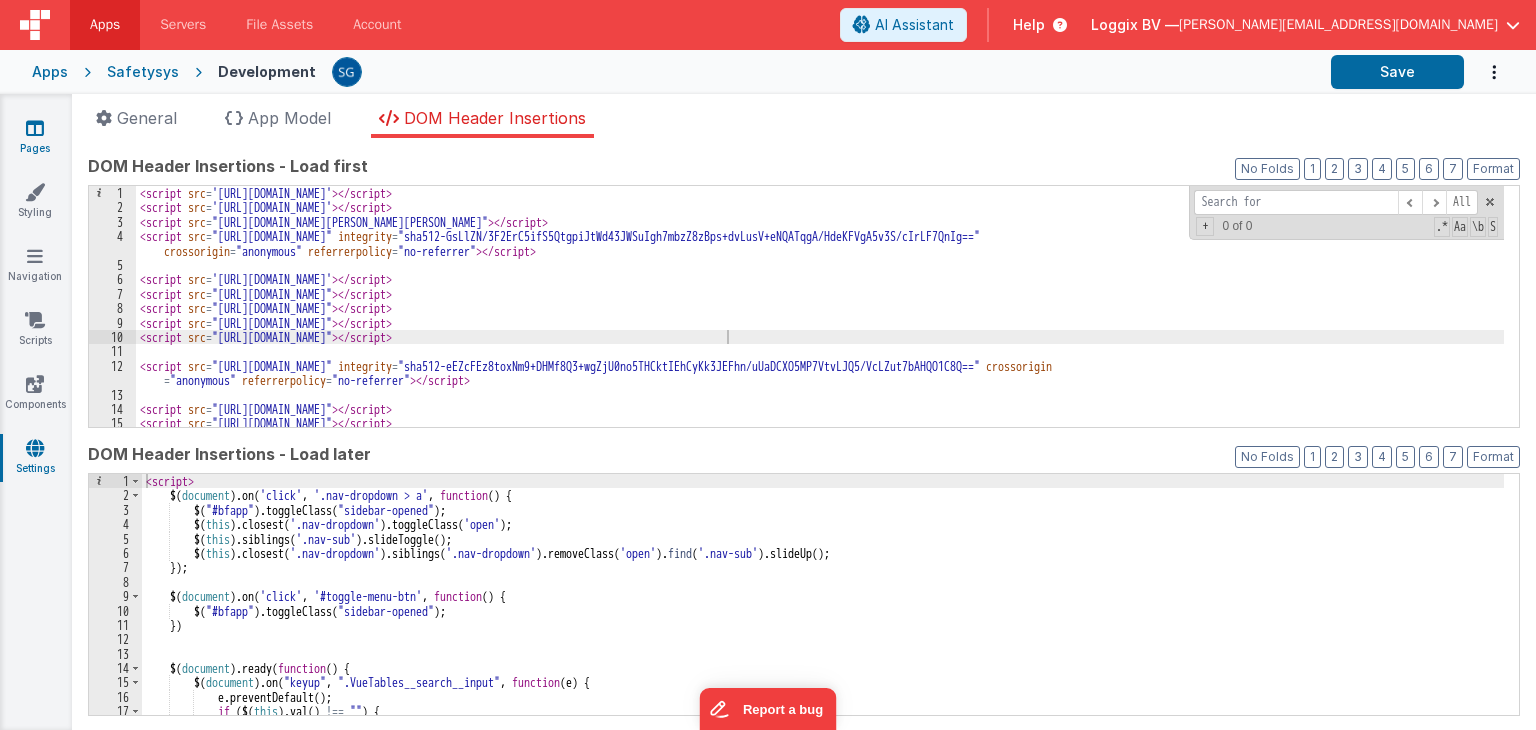 click on "Pages" at bounding box center (35, 138) 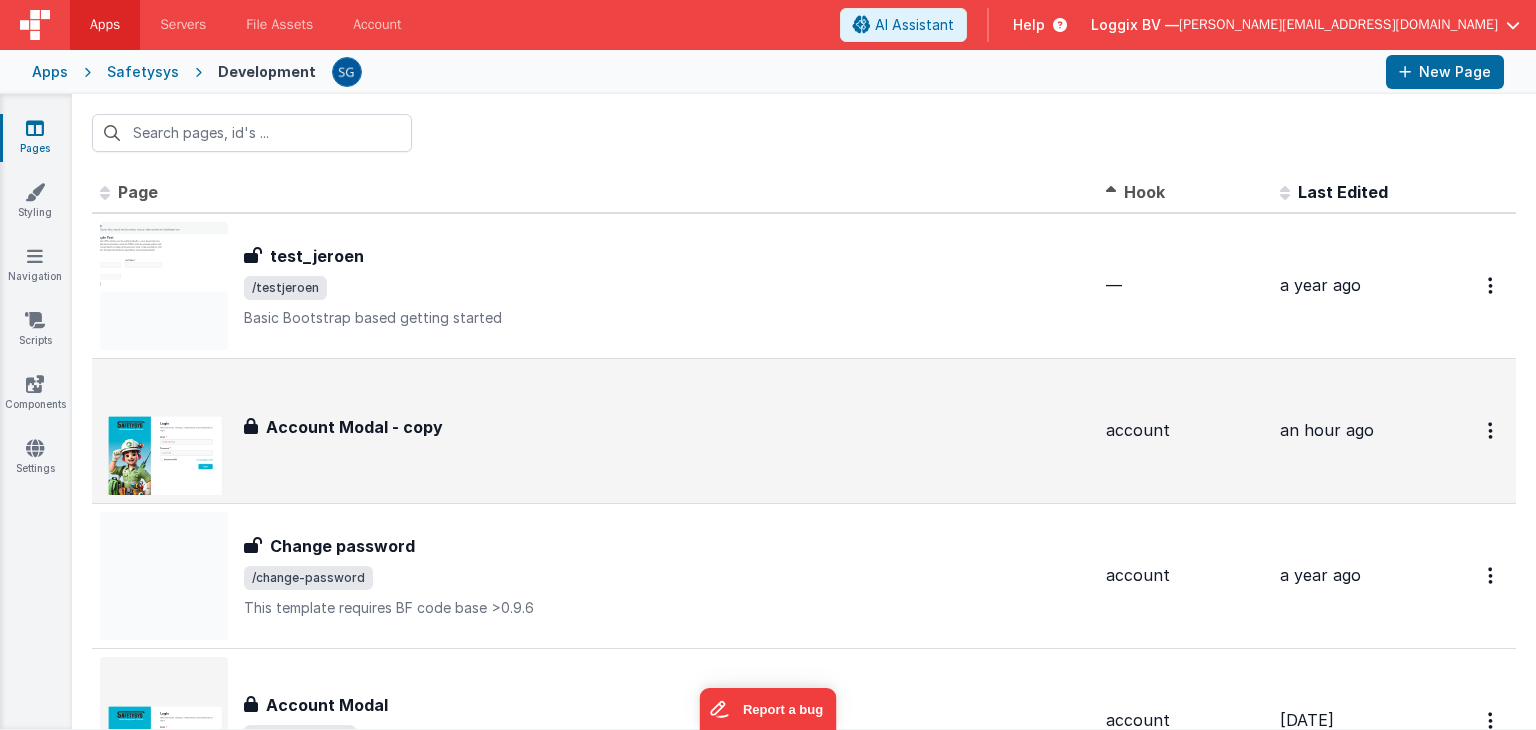 click on "Account Modal - copy" at bounding box center [354, 427] 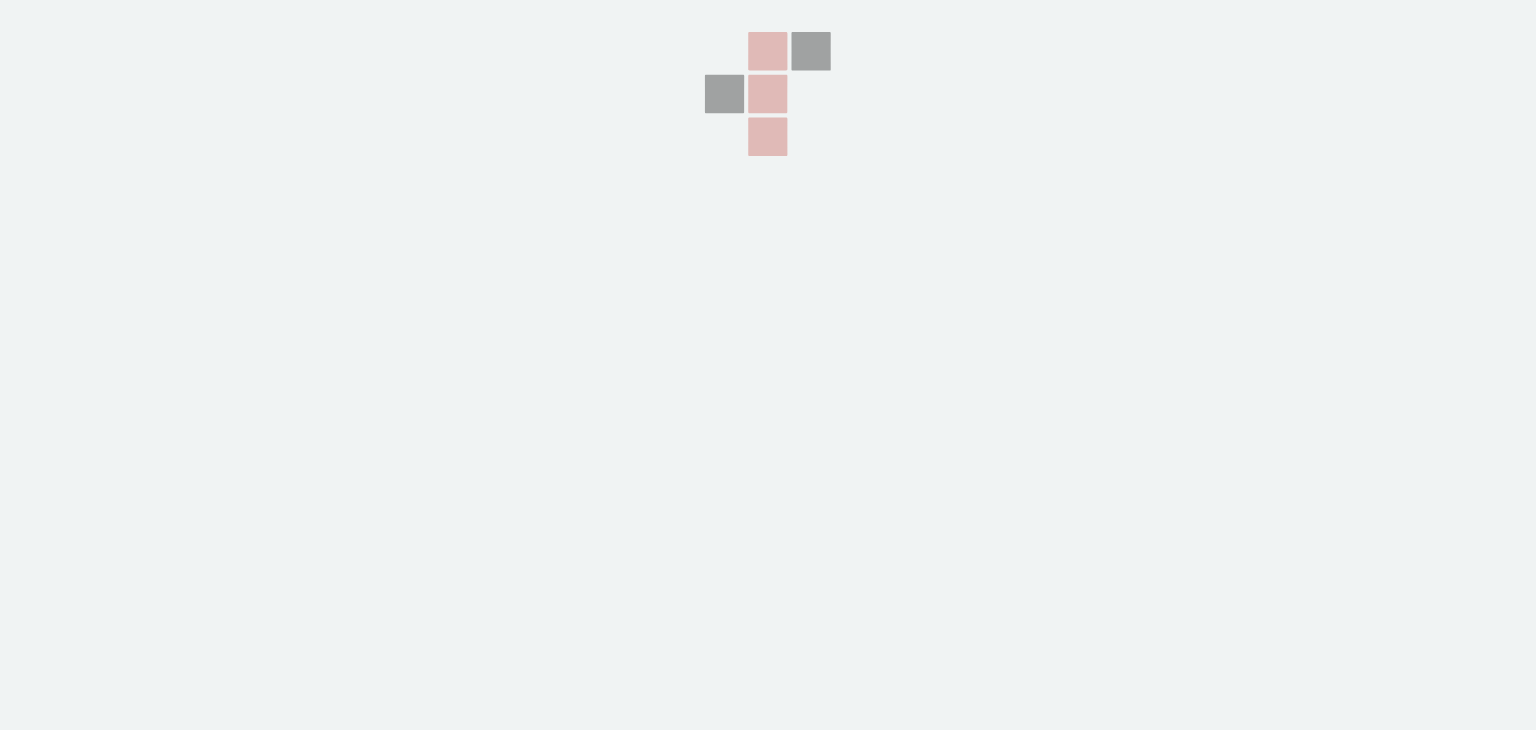 scroll, scrollTop: 0, scrollLeft: 0, axis: both 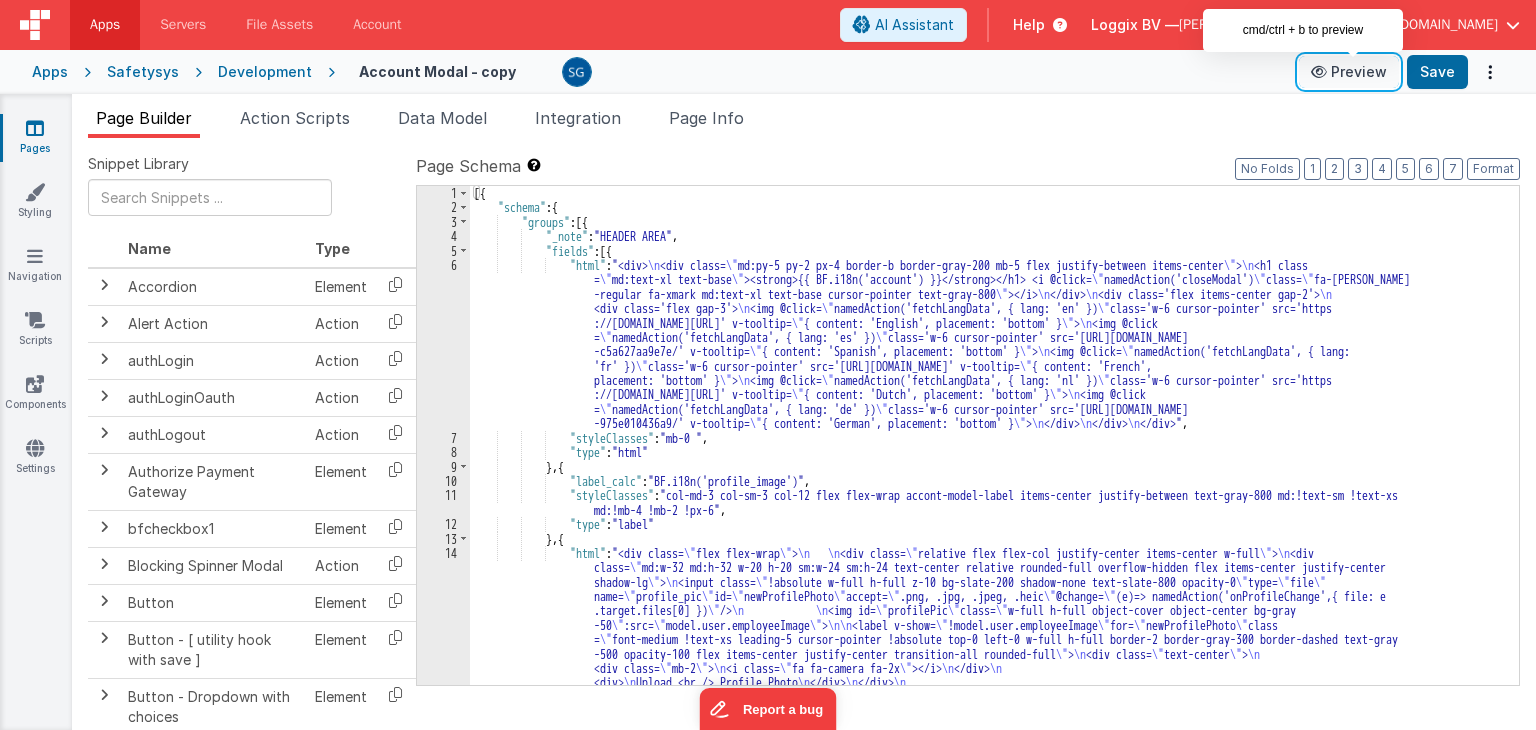 click on "Preview" at bounding box center (1349, 72) 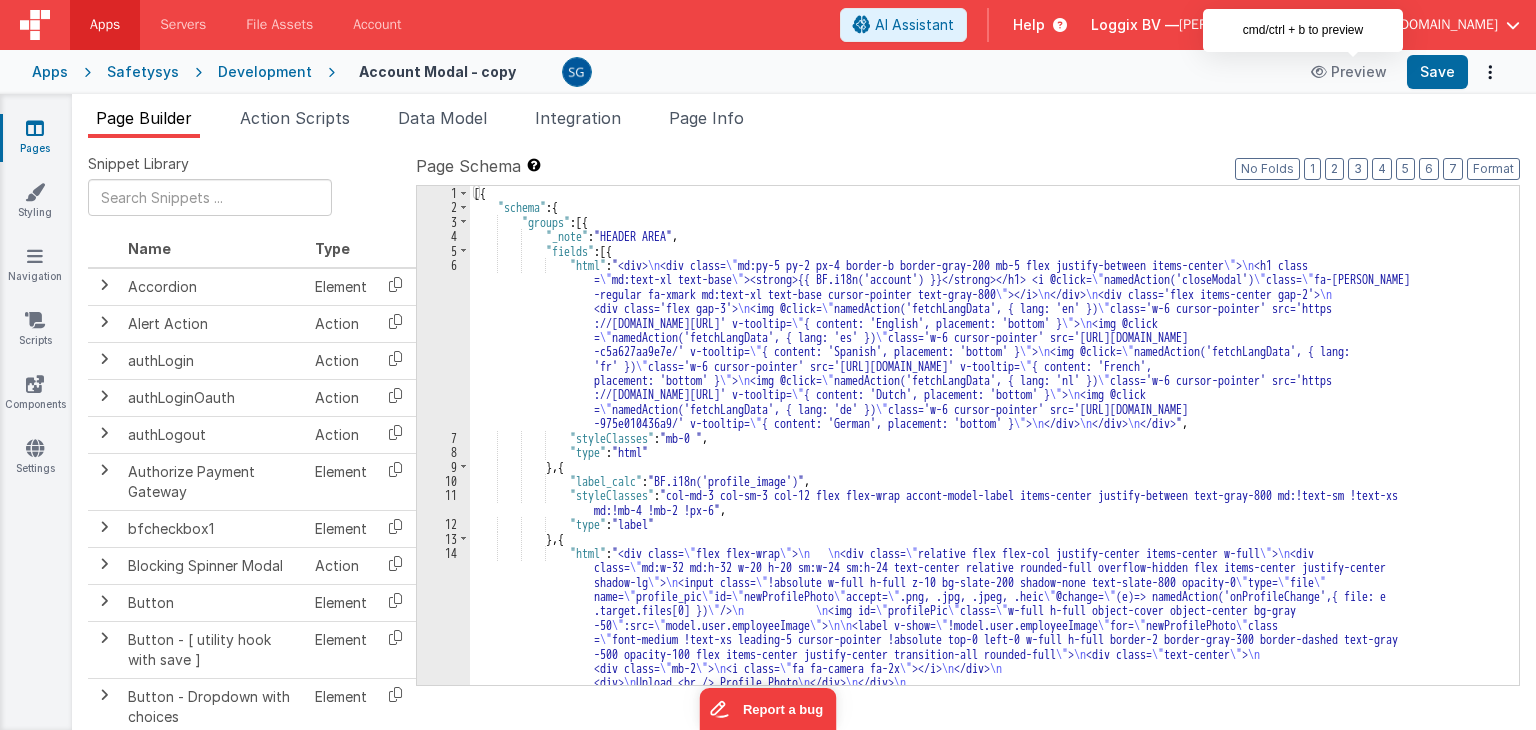 click on "6" at bounding box center (443, 344) 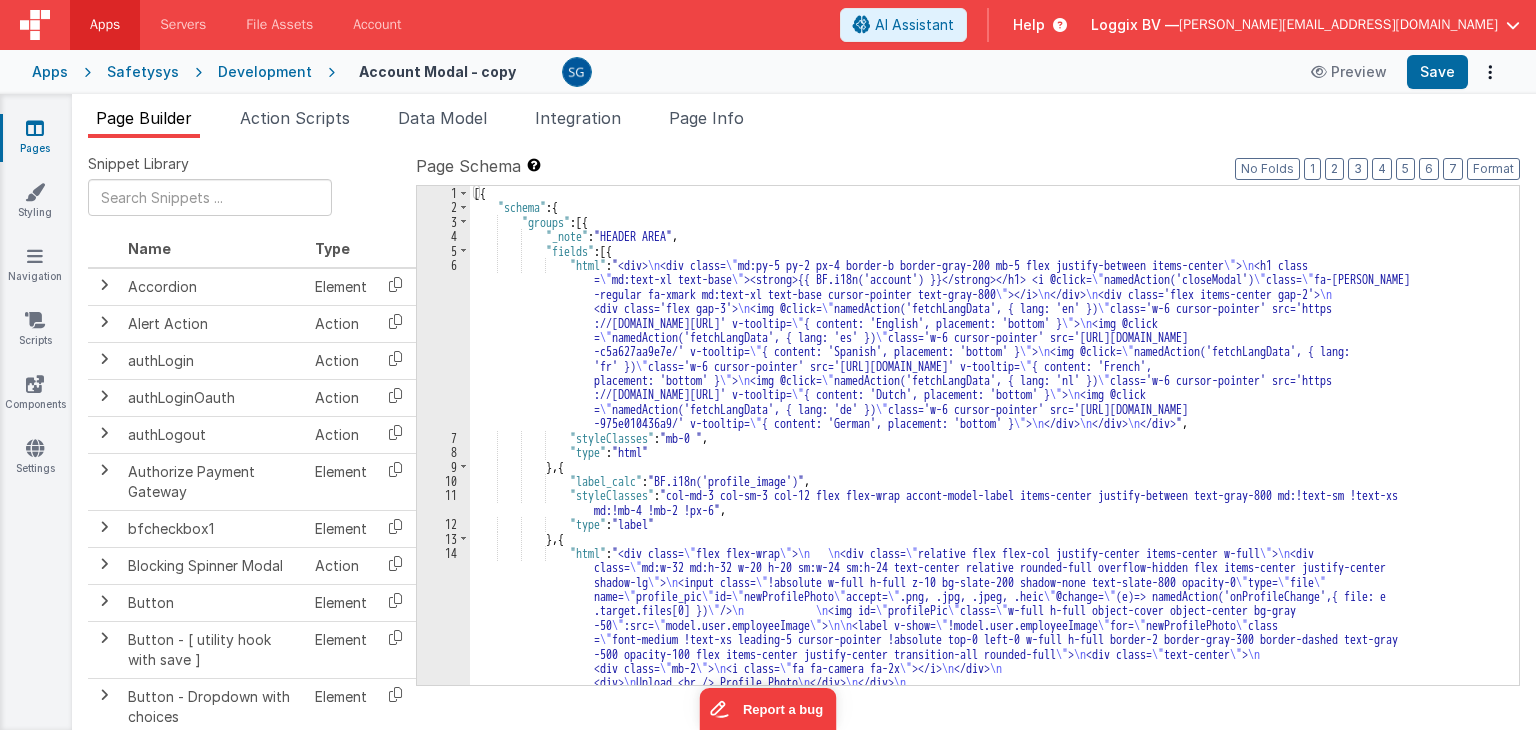 click on "6" at bounding box center [443, 344] 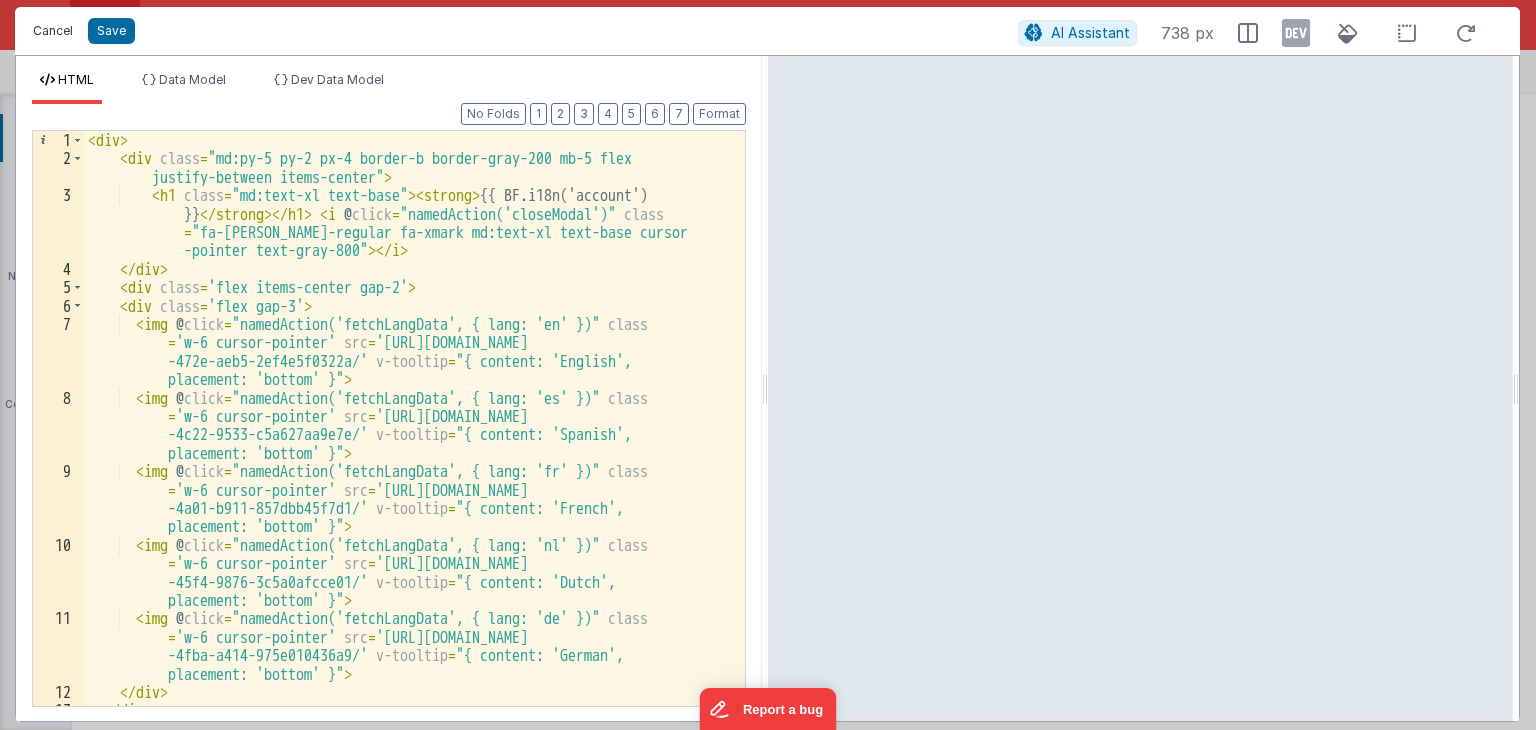 click on "Cancel" at bounding box center (53, 31) 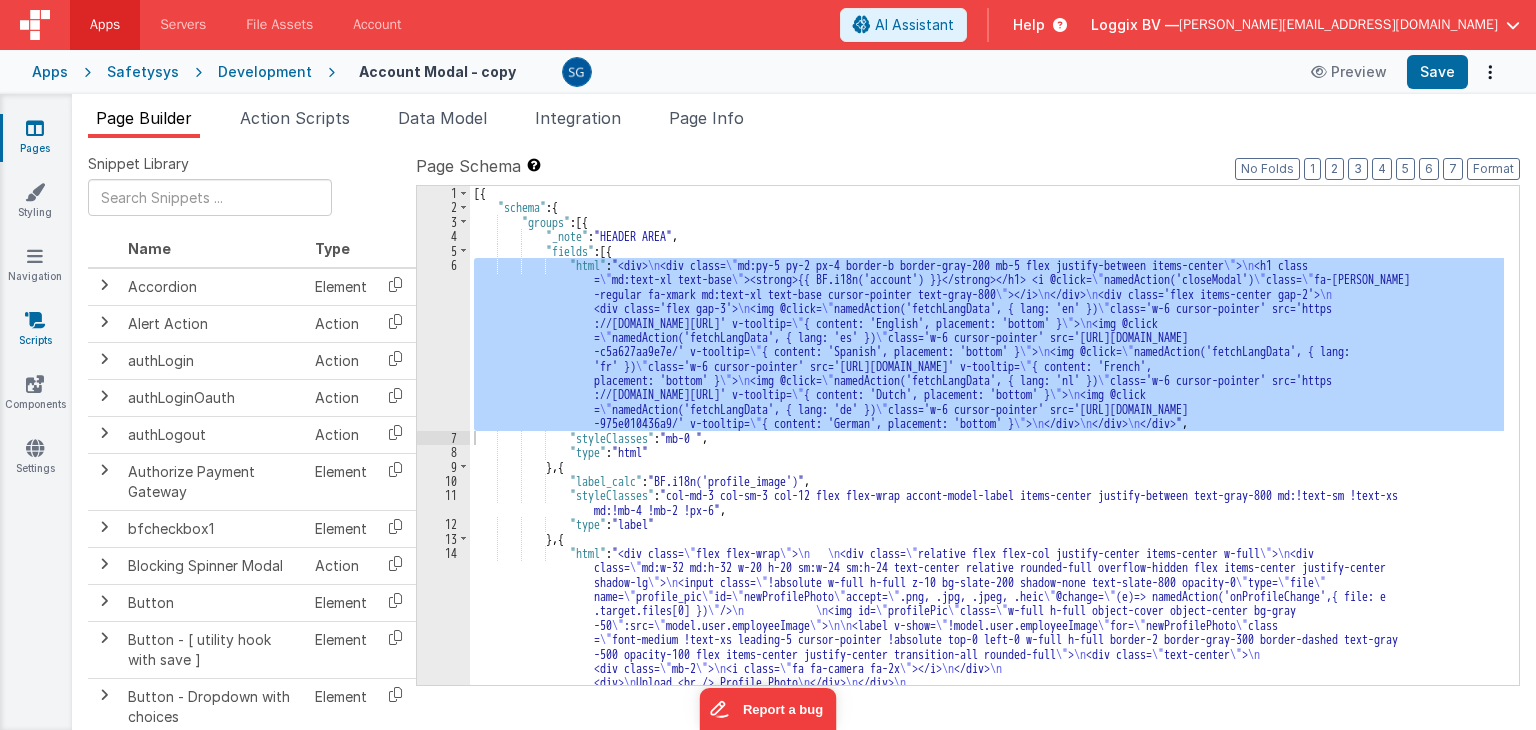click at bounding box center (35, 320) 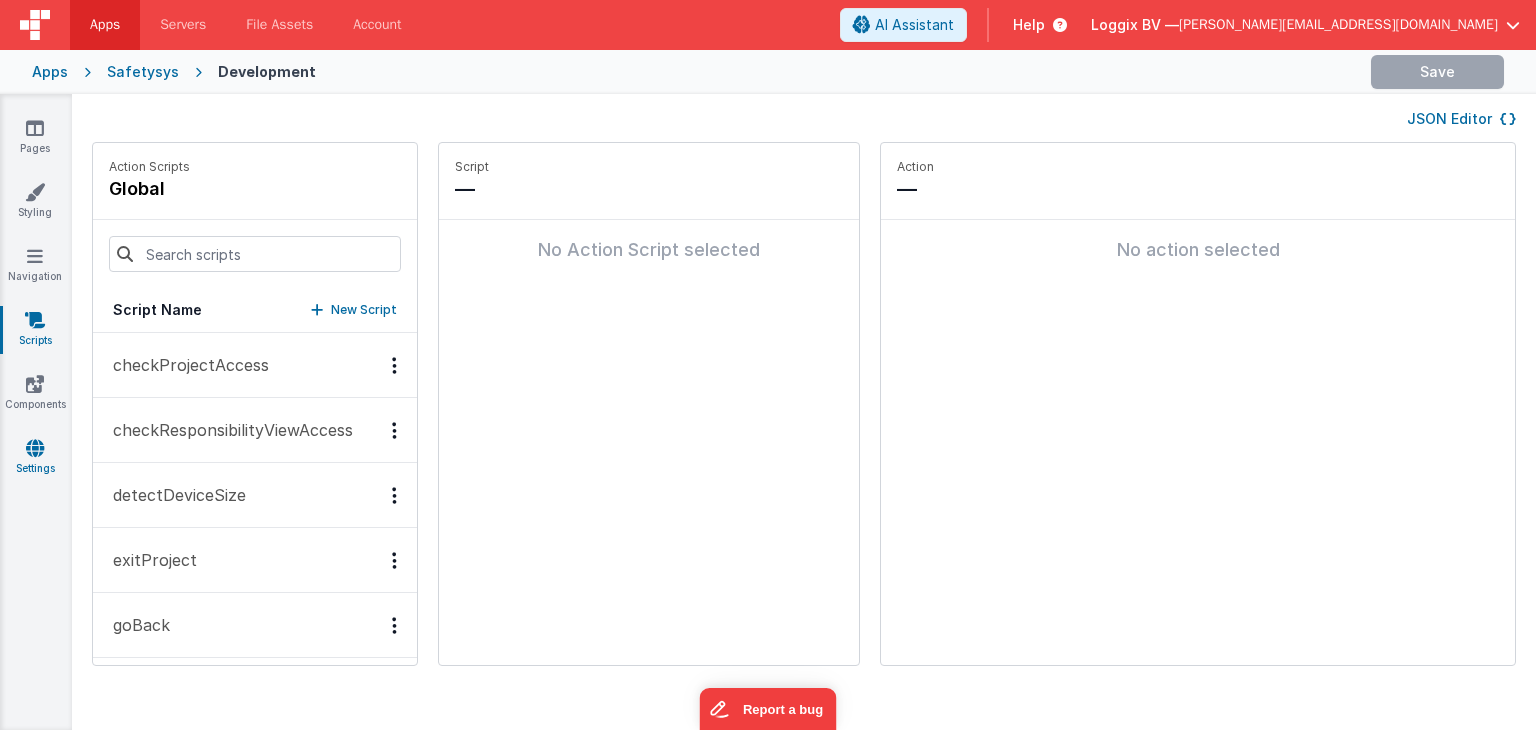 click on "Settings" at bounding box center (35, 458) 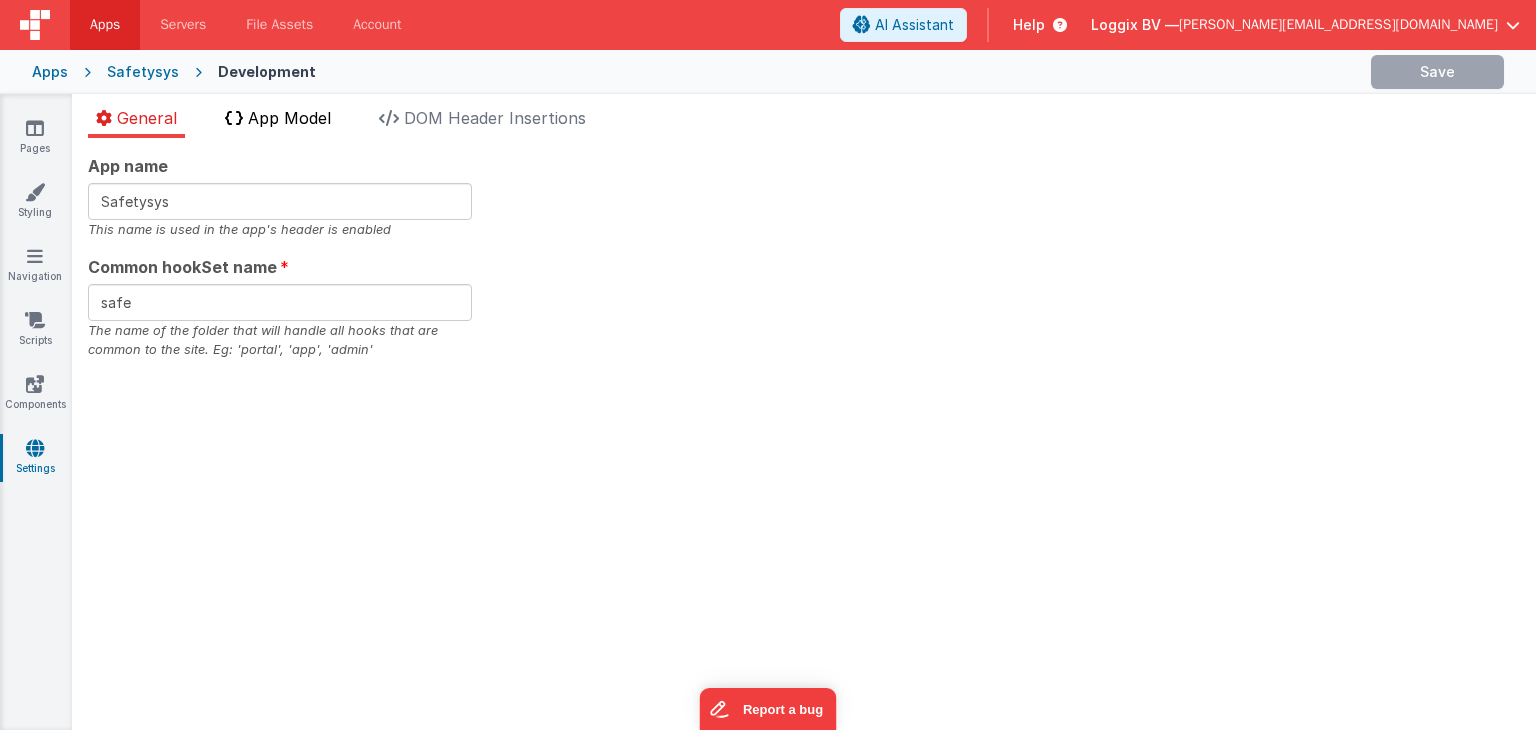 click on "App Model" at bounding box center [289, 118] 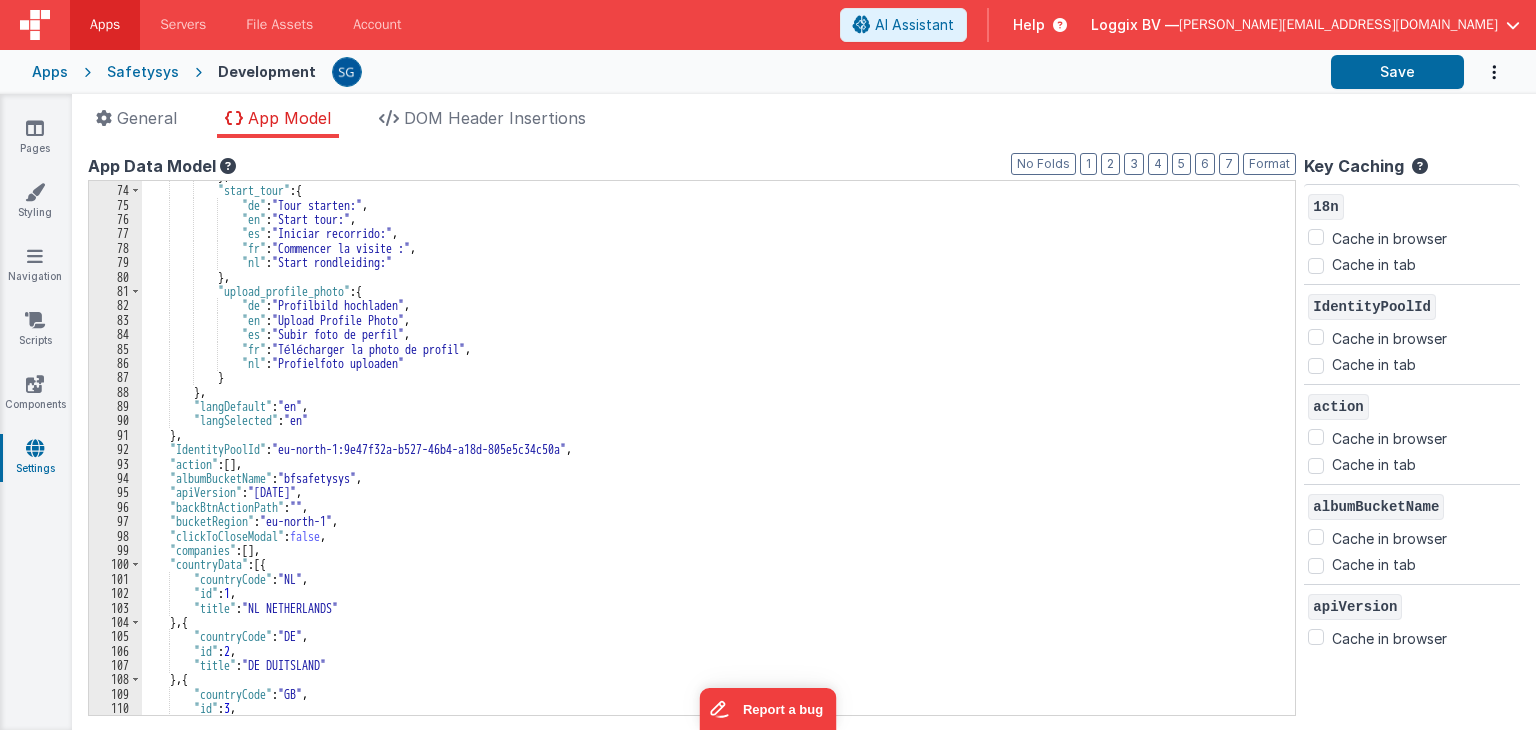 scroll, scrollTop: 1050, scrollLeft: 0, axis: vertical 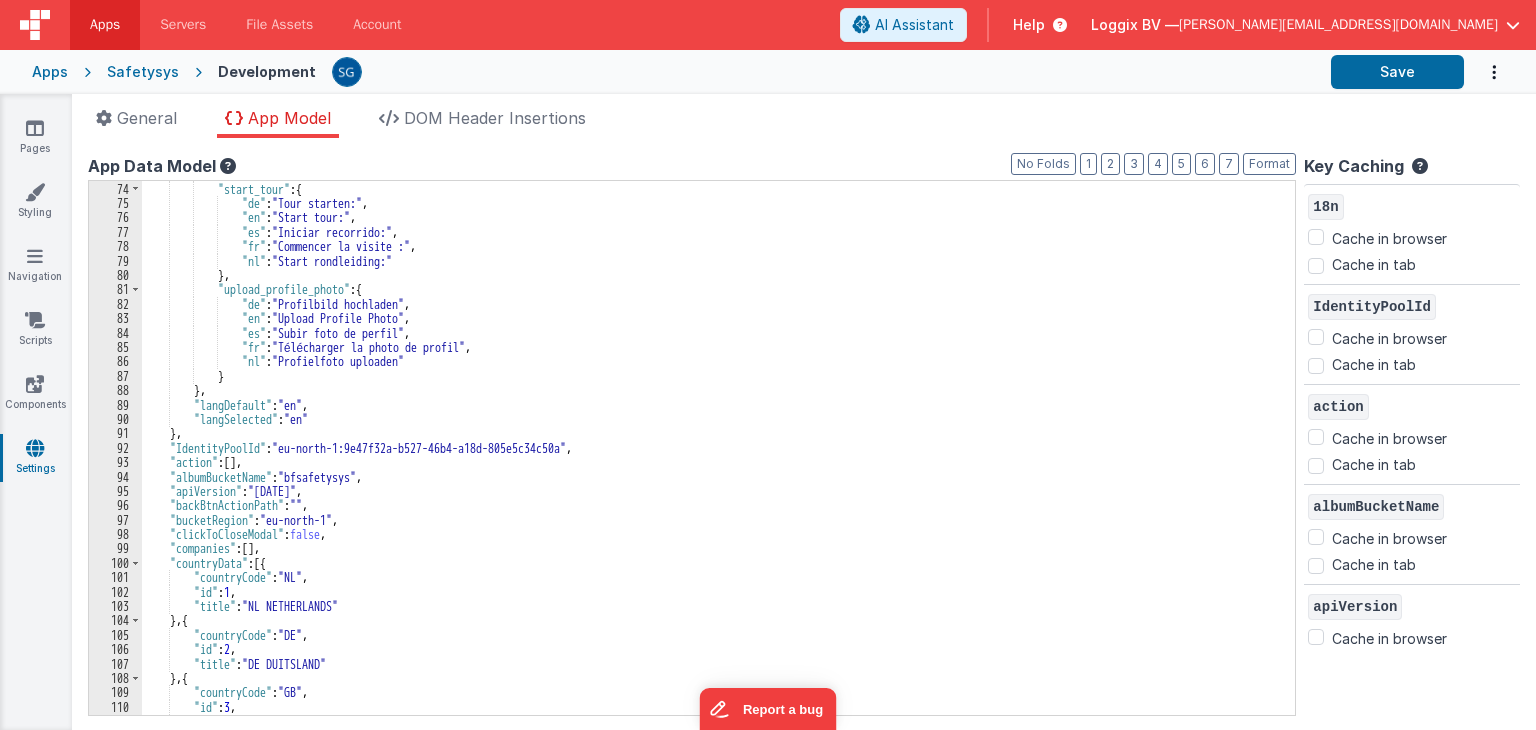 click on "} ,                "start_tour" :  {                     "de" :  "Tour starten:" ,                     "en" :  "Start tour:" ,                     "es" :  "Iniciar recorrido:" ,                     "fr" :  "Commencer la visite :" ,                     "nl" :  "Start rondleiding:"                } ,                "upload_profile_photo" :  {                     "de" :  "Profilbild hochladen" ,                     "en" :  "Upload Profile Photo" ,                     "es" :  "Subir foto de perfil" ,                     "fr" :  "Télécharger la photo de profil" ,                     "nl" :  "Profielfoto uploaden"                }           } ,           "langDefault" :  "en" ,           "langSelected" :  "en"      } ,      "IdentityPoolId" :  "eu-north-1:9e47f32a-b527-46b4-a18d-805e5c34c50a" ,      "action" :  [ ] ,      "albumBucketName" :  "bfsafetysys" ,      "apiVersion" :  "2006-03-01" ,      "backBtnActionPath" :  "" ,      "bucketRegion" :  "eu-north-1" ,      "clickToCloseModal" :  false ," at bounding box center (712, 448) 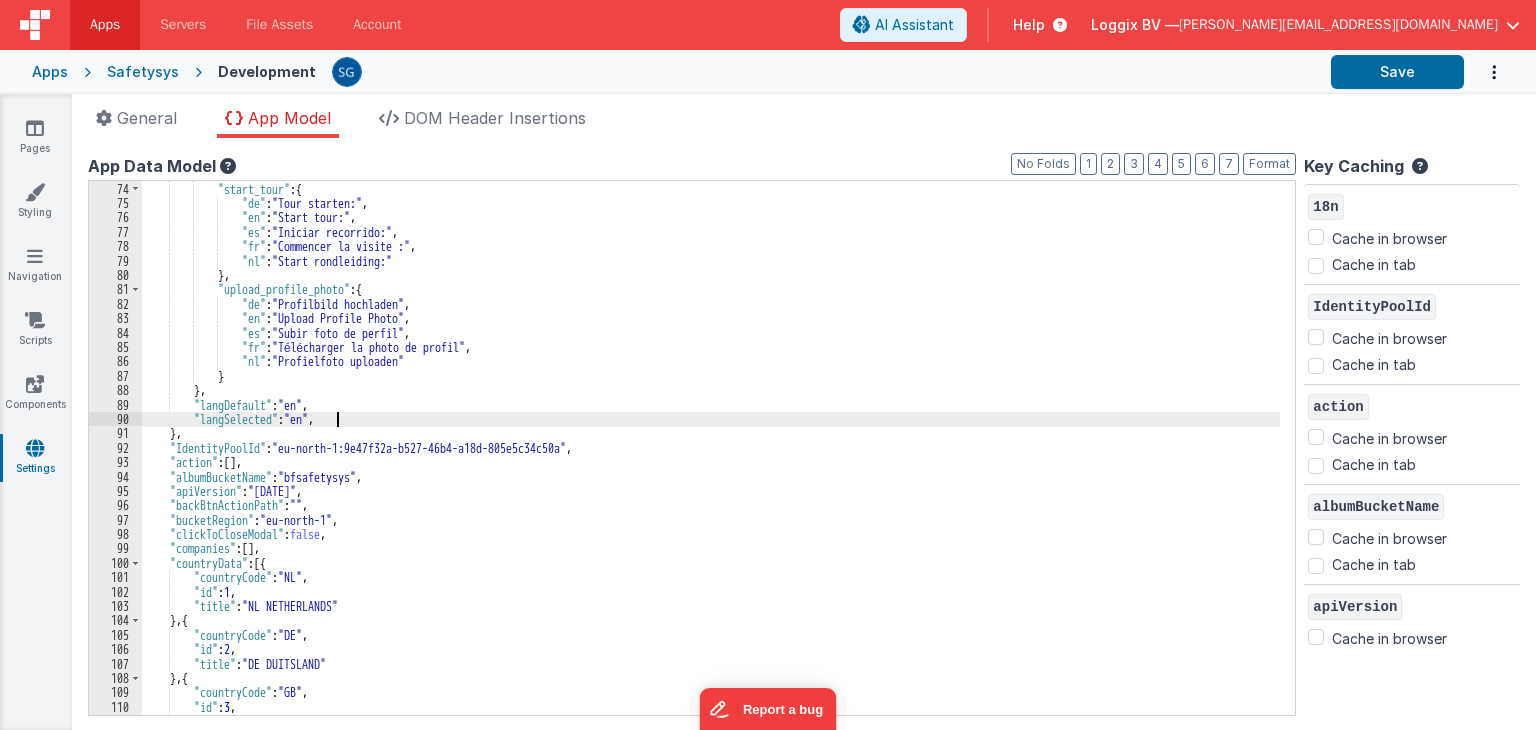 type 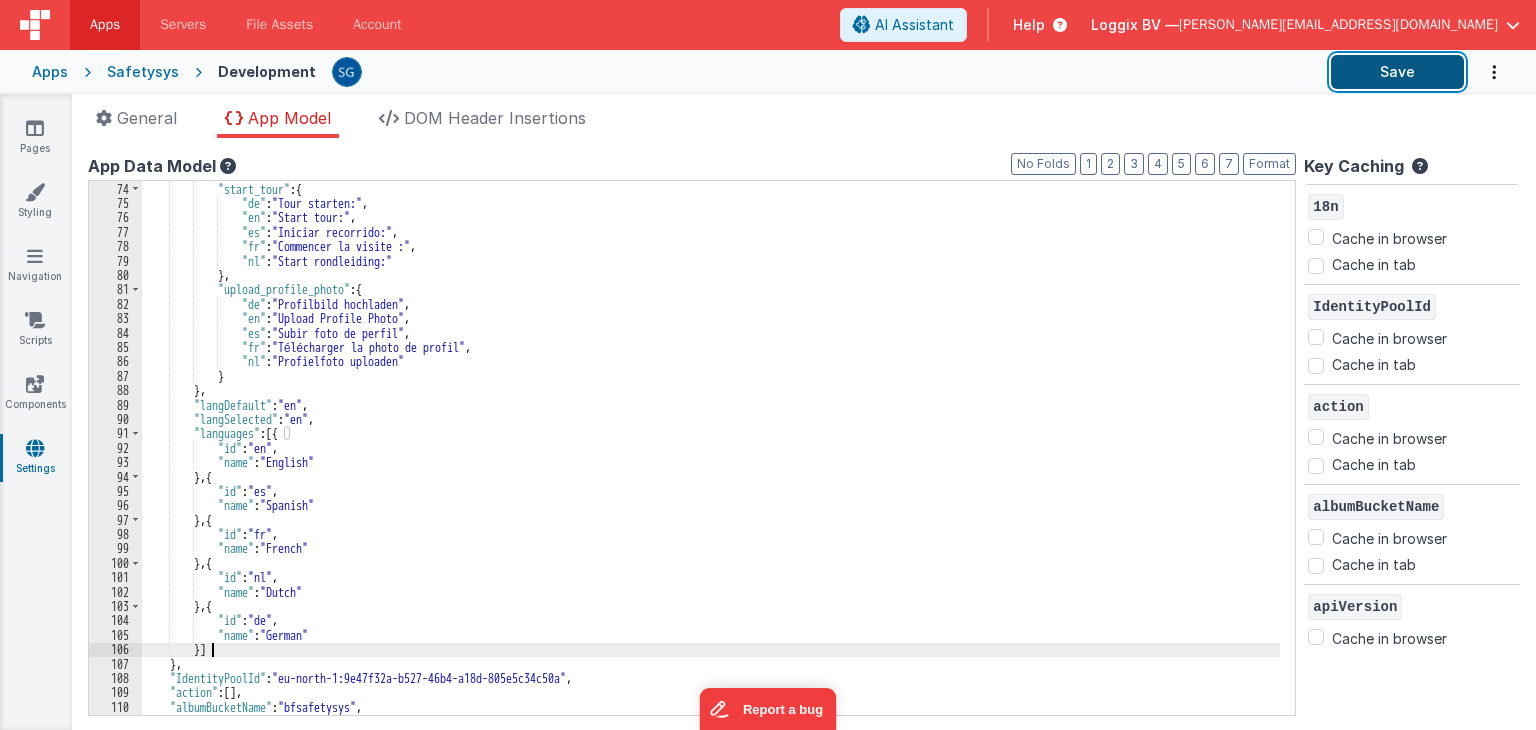 click on "Save" at bounding box center [1397, 72] 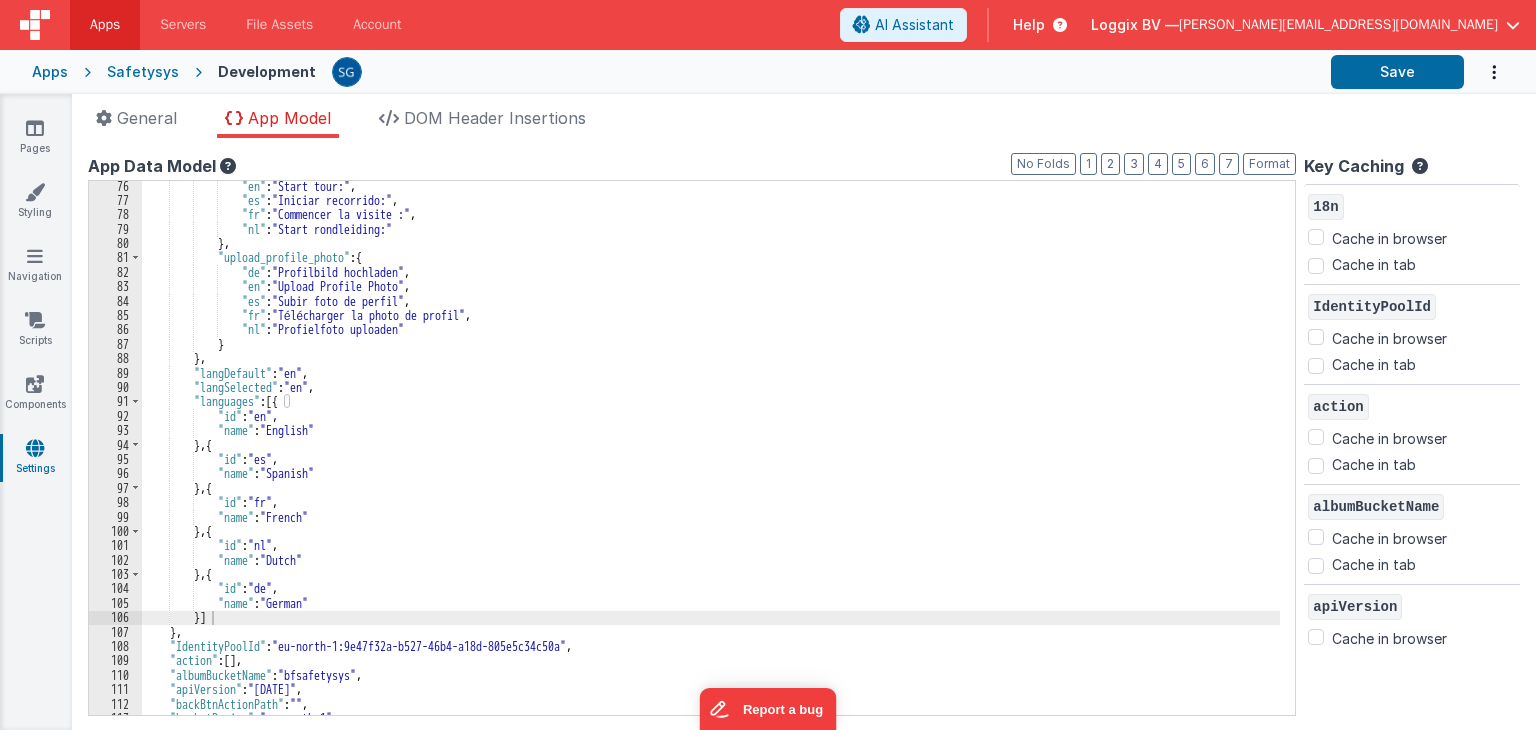 scroll, scrollTop: 1080, scrollLeft: 0, axis: vertical 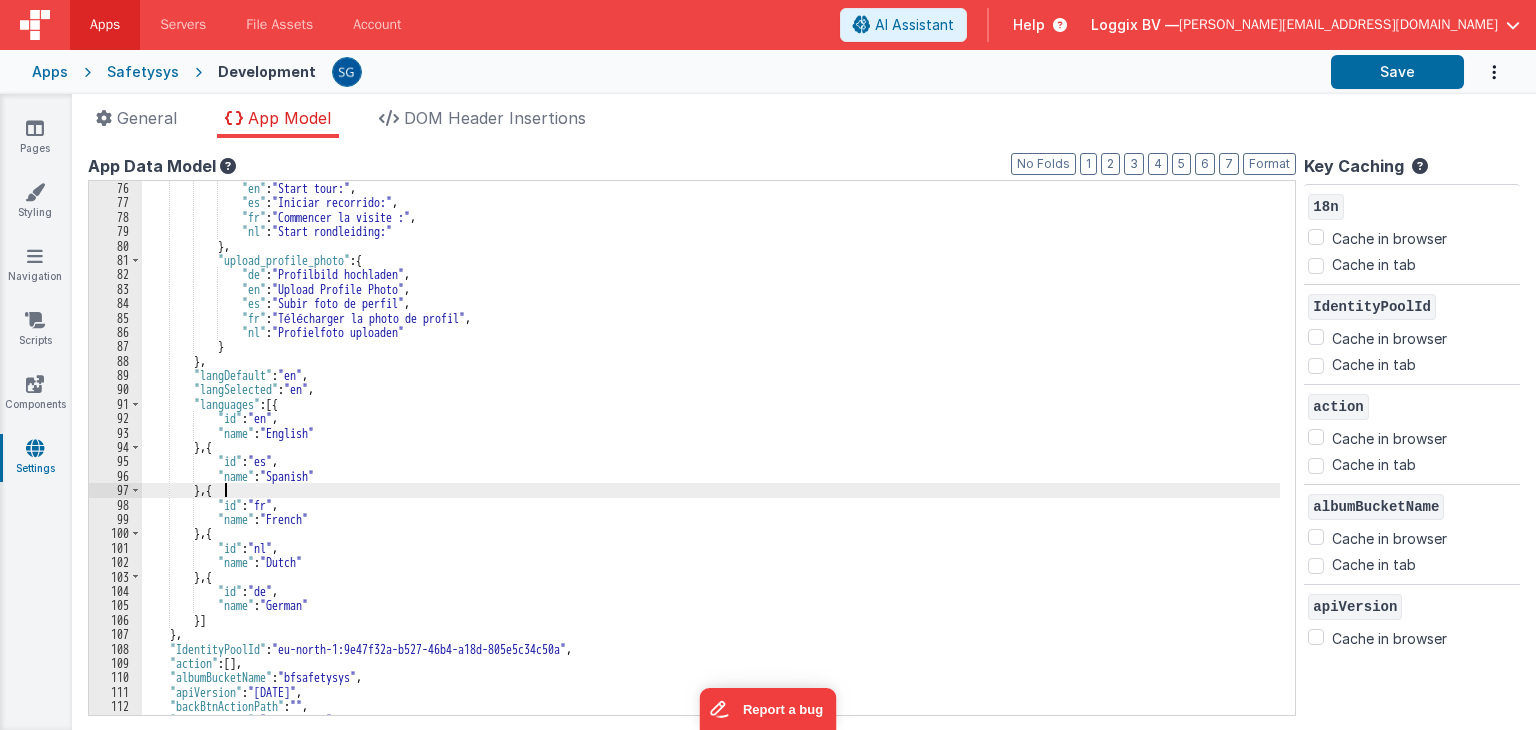 click on ""de" :  "Tour starten:" ,                     "en" :  "Start tour:" ,                     "es" :  "Iniciar recorrido:" ,                     "fr" :  "Commencer la visite :" ,                     "nl" :  "Start rondleiding:"                } ,                "upload_profile_photo" :  {                     "de" :  "Profilbild hochladen" ,                     "en" :  "Upload Profile Photo" ,                     "es" :  "Subir foto de perfil" ,                     "fr" :  "Télécharger la photo de profil" ,                     "nl" :  "Profielfoto uploaden"                }           } ,           "langDefault" :  "en" ,           "langSelected" :  "en" ,           "languages" :  [{                "id" :  "en" ,                "name" :  "English"           } ,  {                "id" :  "es" ,                "name" :  "Spanish"           } ,  {                "id" :  "fr" ,                "name" :  "French"           } ,  {                "id" :  "nl" ,                "name" :  "Dutch"      }" at bounding box center (712, 448) 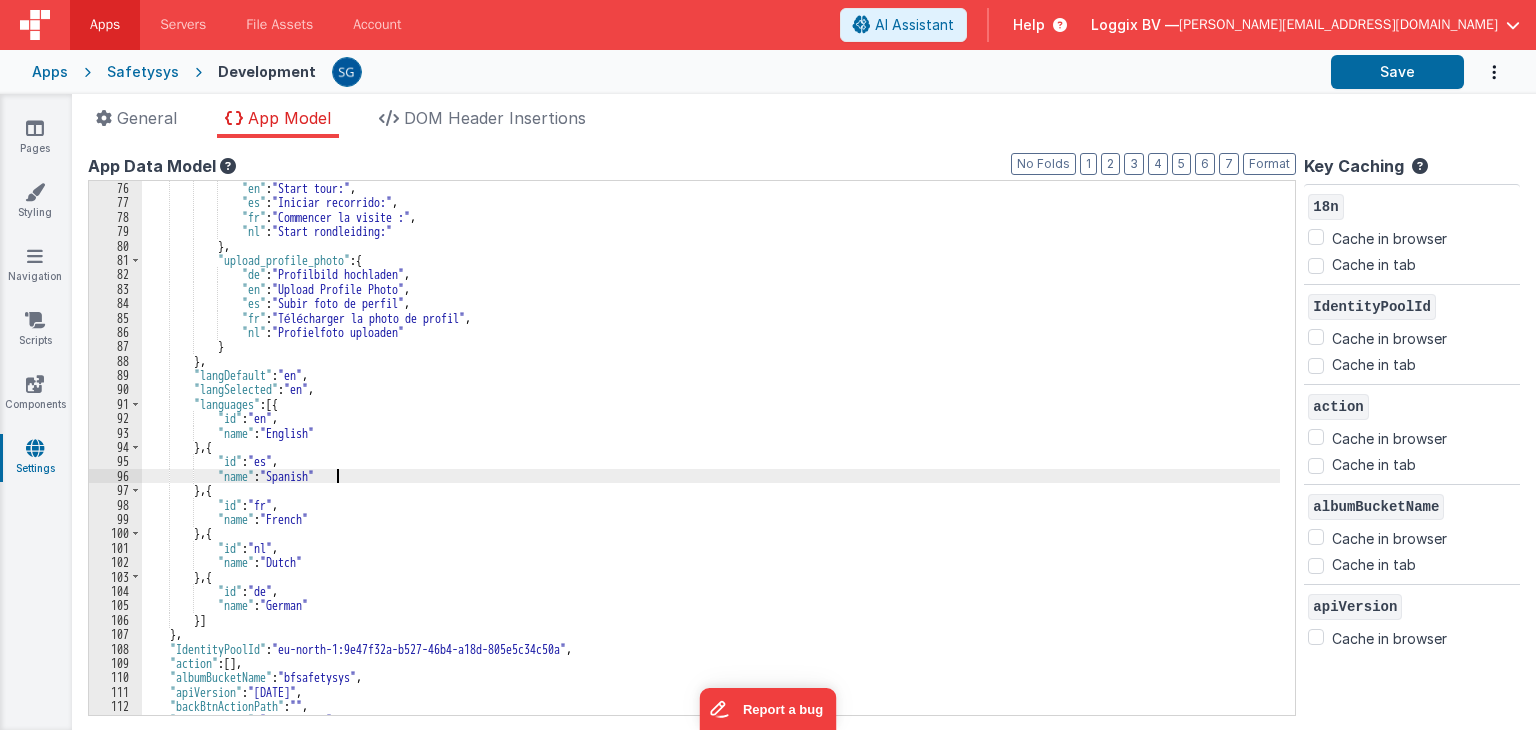 click on ""de" :  "Tour starten:" ,                     "en" :  "Start tour:" ,                     "es" :  "Iniciar recorrido:" ,                     "fr" :  "Commencer la visite :" ,                     "nl" :  "Start rondleiding:"                } ,                "upload_profile_photo" :  {                     "de" :  "Profilbild hochladen" ,                     "en" :  "Upload Profile Photo" ,                     "es" :  "Subir foto de perfil" ,                     "fr" :  "Télécharger la photo de profil" ,                     "nl" :  "Profielfoto uploaden"                }           } ,           "langDefault" :  "en" ,           "langSelected" :  "en" ,           "languages" :  [{                "id" :  "en" ,                "name" :  "English"           } ,  {                "id" :  "es" ,                "name" :  "Spanish"           } ,  {                "id" :  "fr" ,                "name" :  "French"           } ,  {                "id" :  "nl" ,                "name" :  "Dutch"      }" at bounding box center (712, 448) 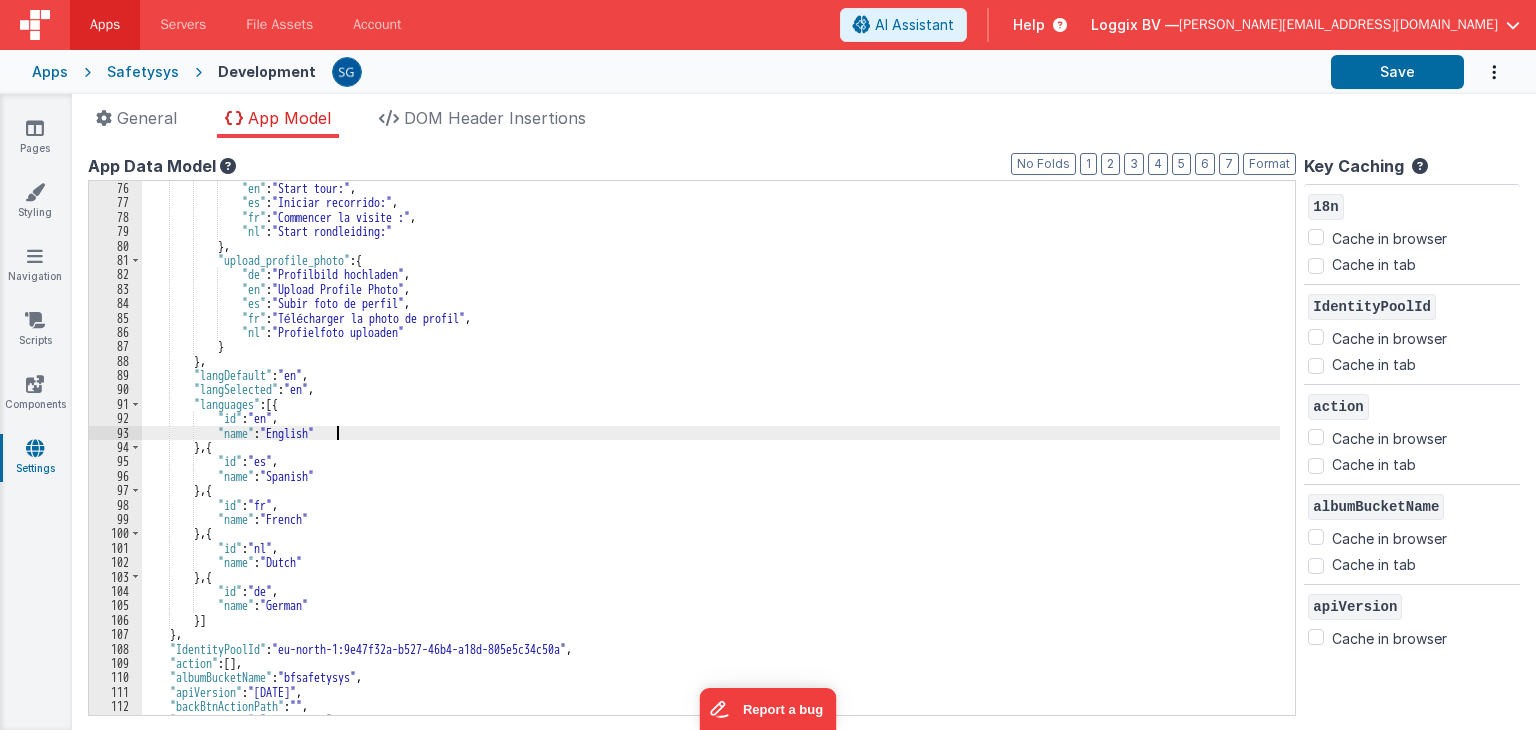 click on ""de" :  "Tour starten:" ,                     "en" :  "Start tour:" ,                     "es" :  "Iniciar recorrido:" ,                     "fr" :  "Commencer la visite :" ,                     "nl" :  "Start rondleiding:"                } ,                "upload_profile_photo" :  {                     "de" :  "Profilbild hochladen" ,                     "en" :  "Upload Profile Photo" ,                     "es" :  "Subir foto de perfil" ,                     "fr" :  "Télécharger la photo de profil" ,                     "nl" :  "Profielfoto uploaden"                }           } ,           "langDefault" :  "en" ,           "langSelected" :  "en" ,           "languages" :  [{                "id" :  "en" ,                "name" :  "English"           } ,  {                "id" :  "es" ,                "name" :  "Spanish"           } ,  {                "id" :  "fr" ,                "name" :  "French"           } ,  {                "id" :  "nl" ,                "name" :  "Dutch"      }" at bounding box center (712, 448) 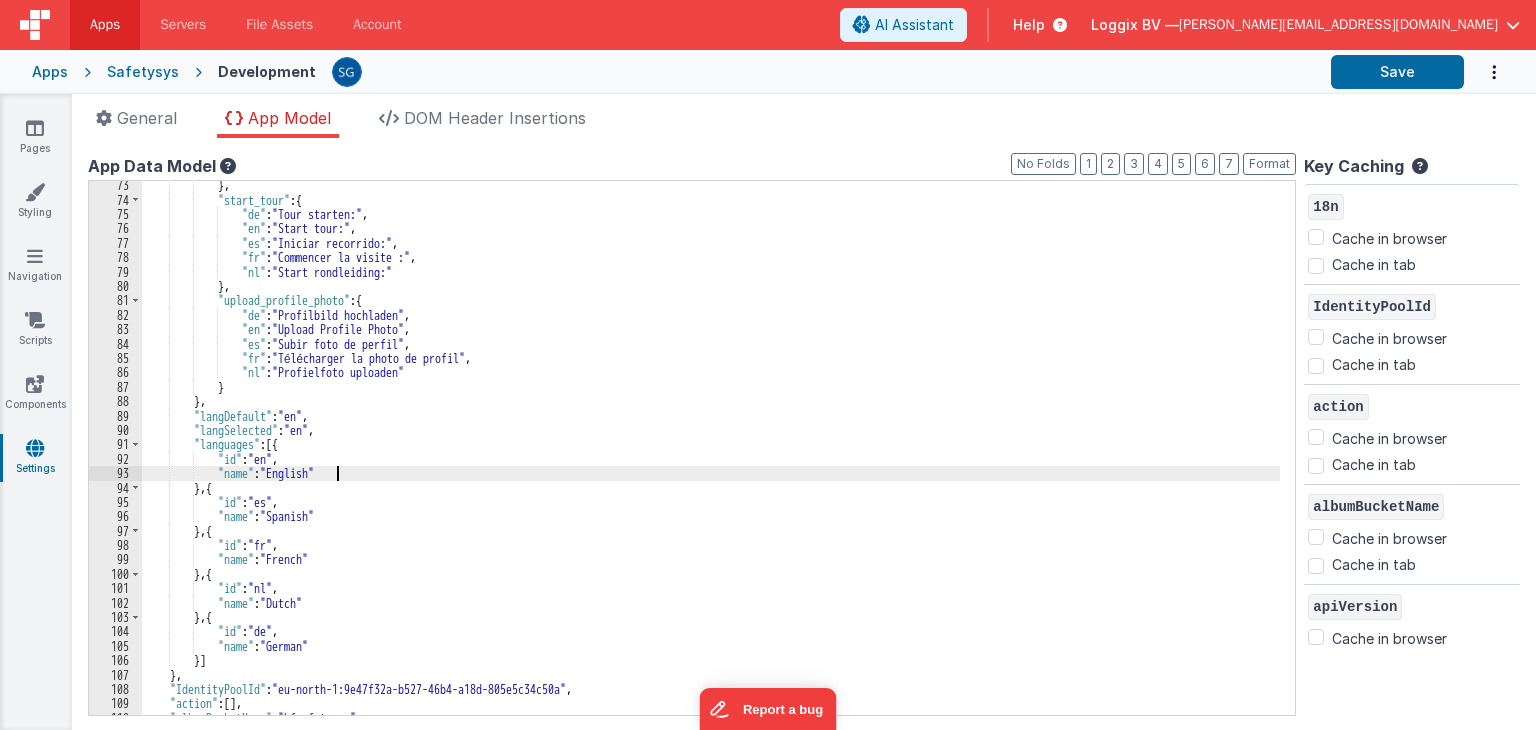 scroll, scrollTop: 1040, scrollLeft: 0, axis: vertical 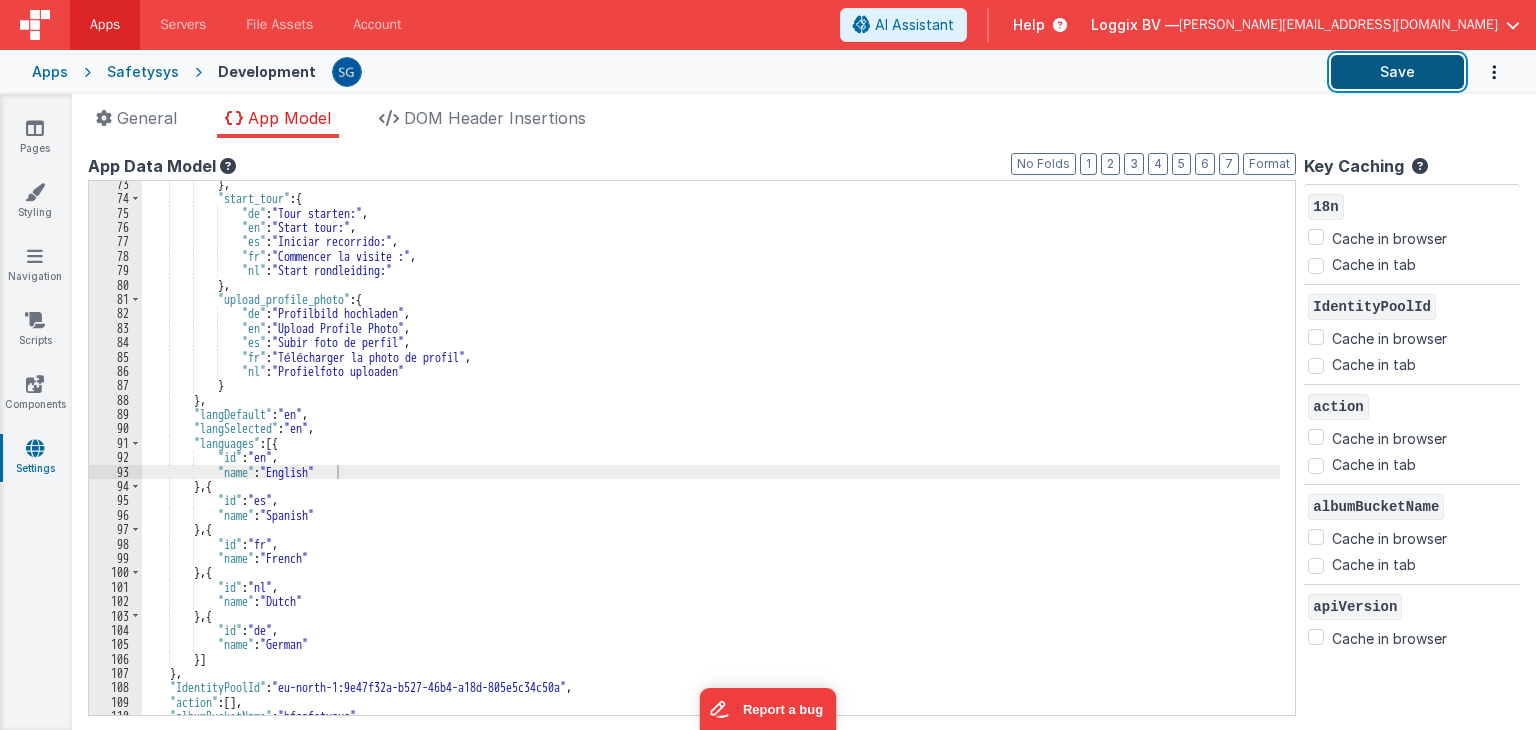 click on "Save" at bounding box center (1397, 72) 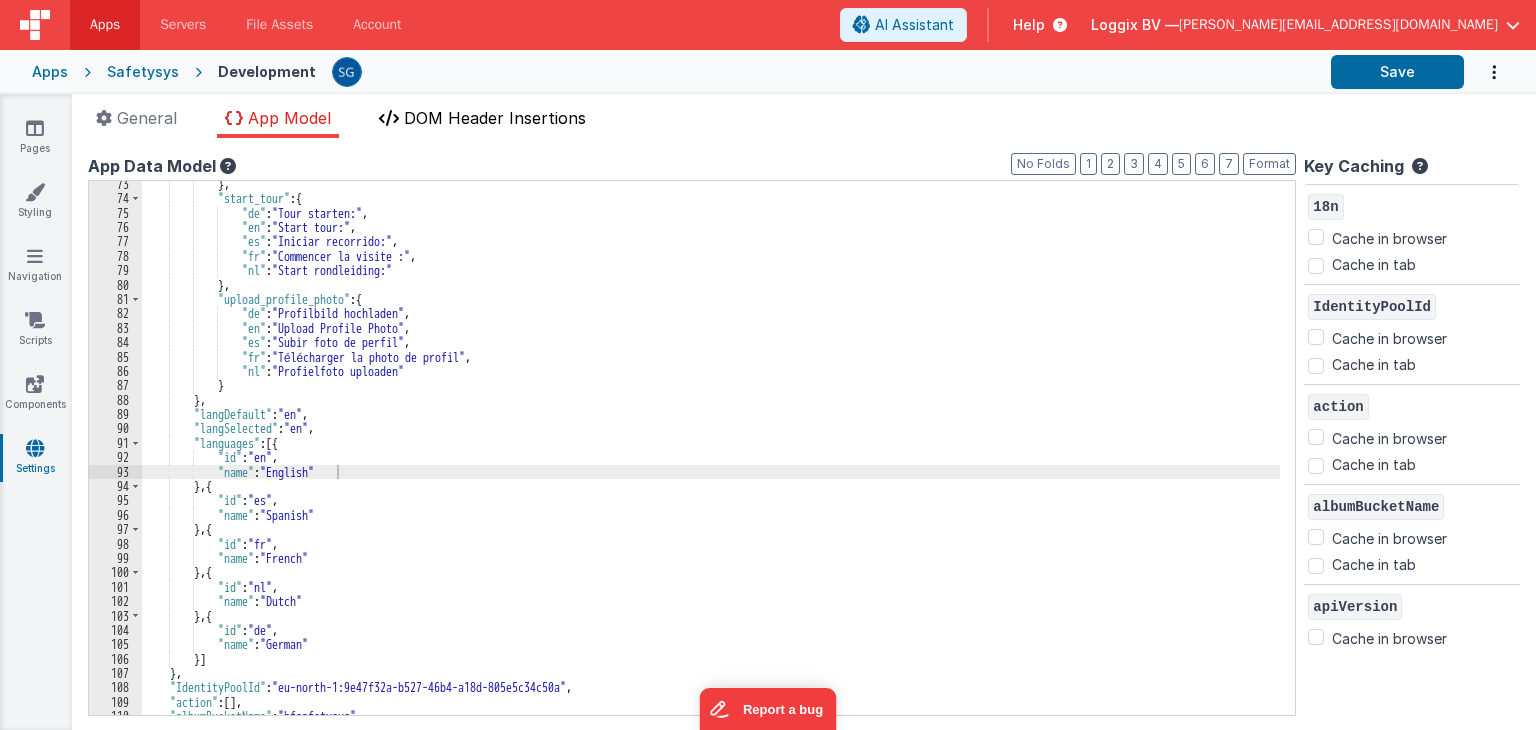 click on "DOM Header Insertions" at bounding box center [495, 118] 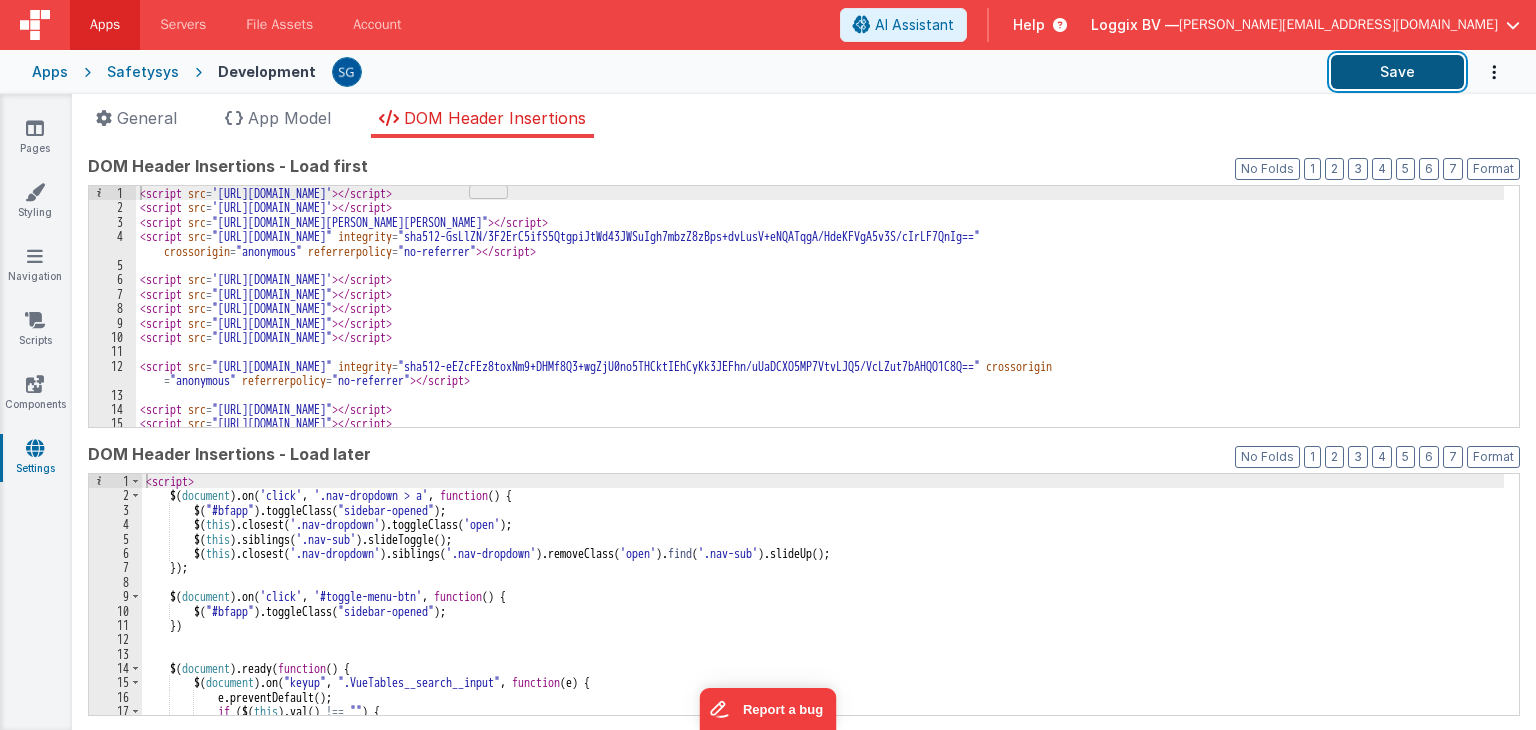 click on "Save" at bounding box center (1397, 72) 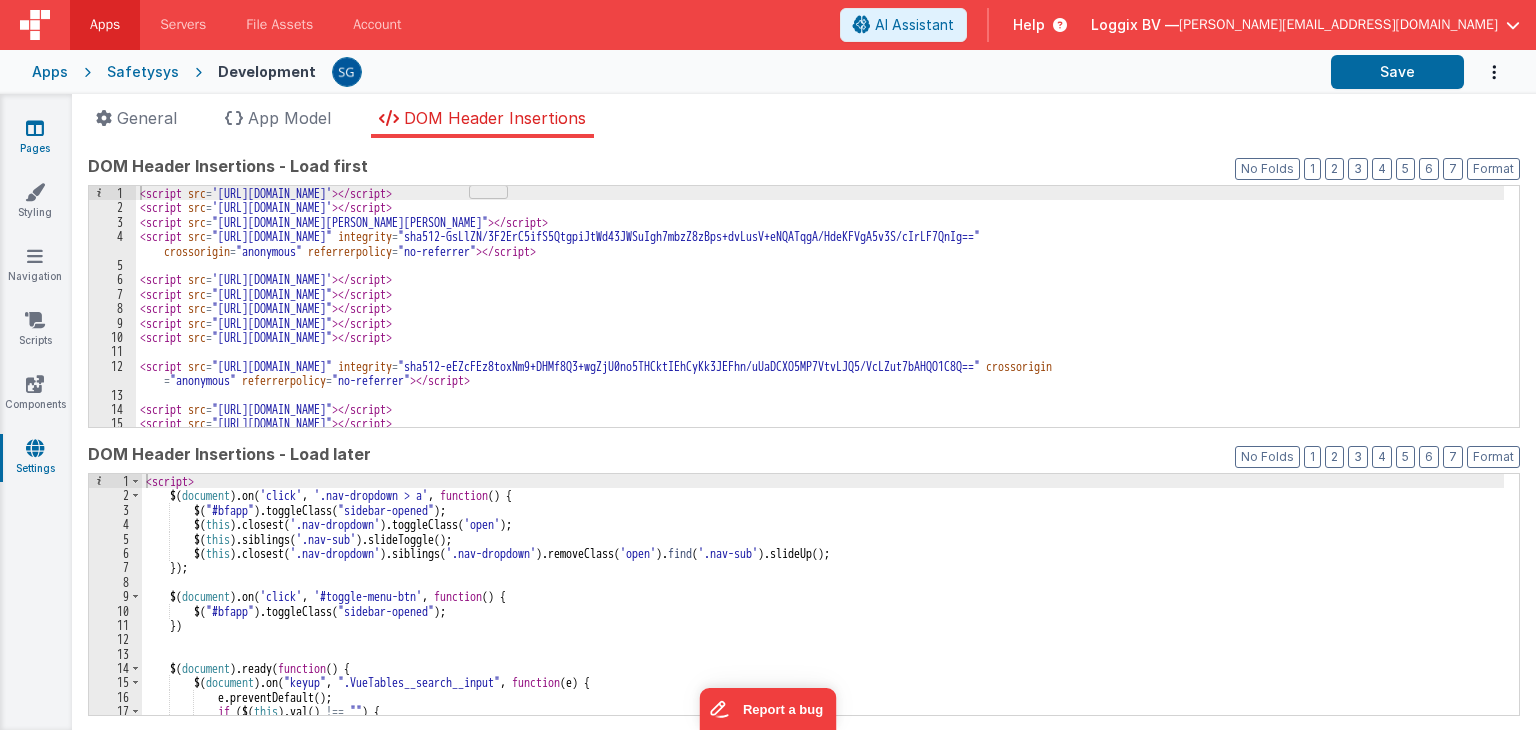 click on "Pages" at bounding box center (35, 138) 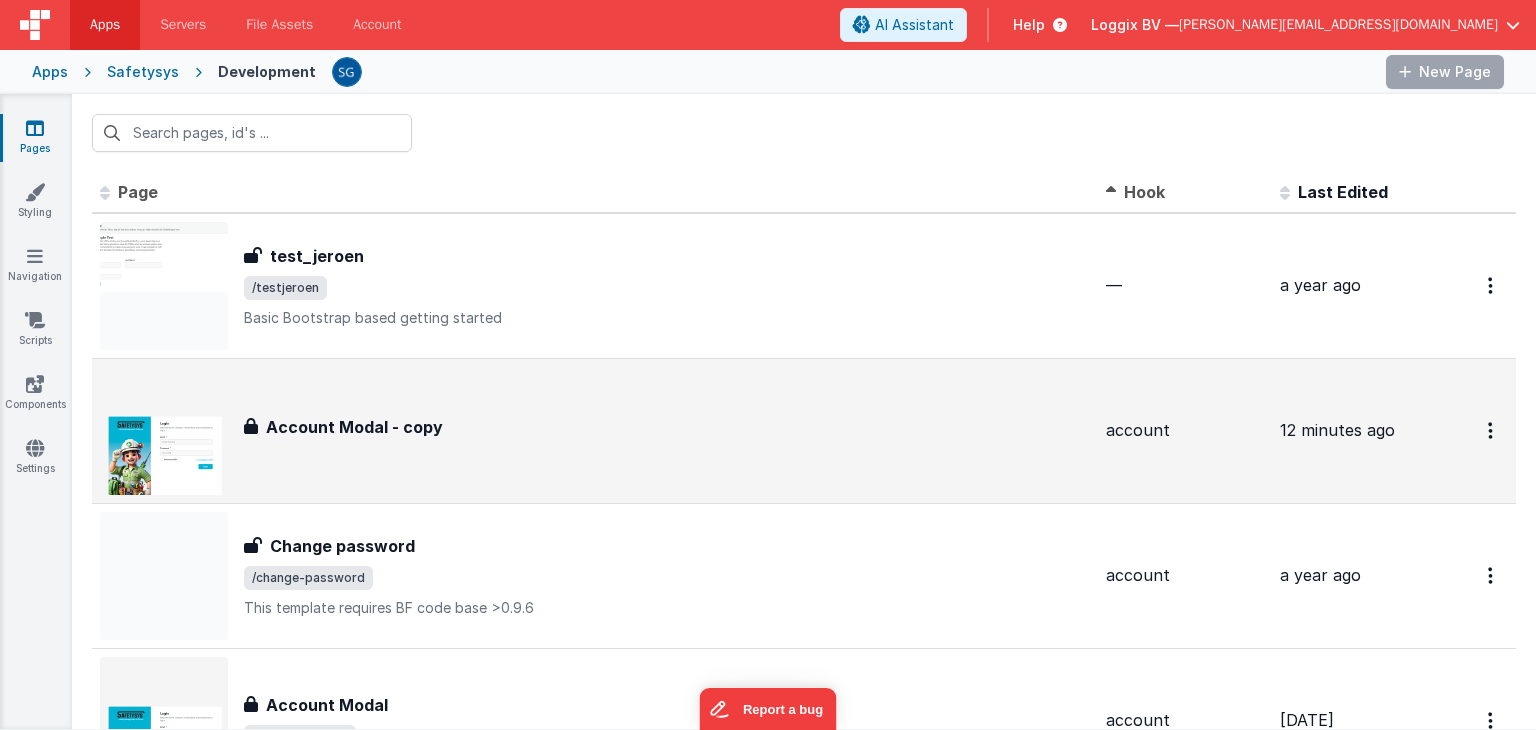 click on "Account Modal - copy
Account Modal - copy" at bounding box center [667, 431] 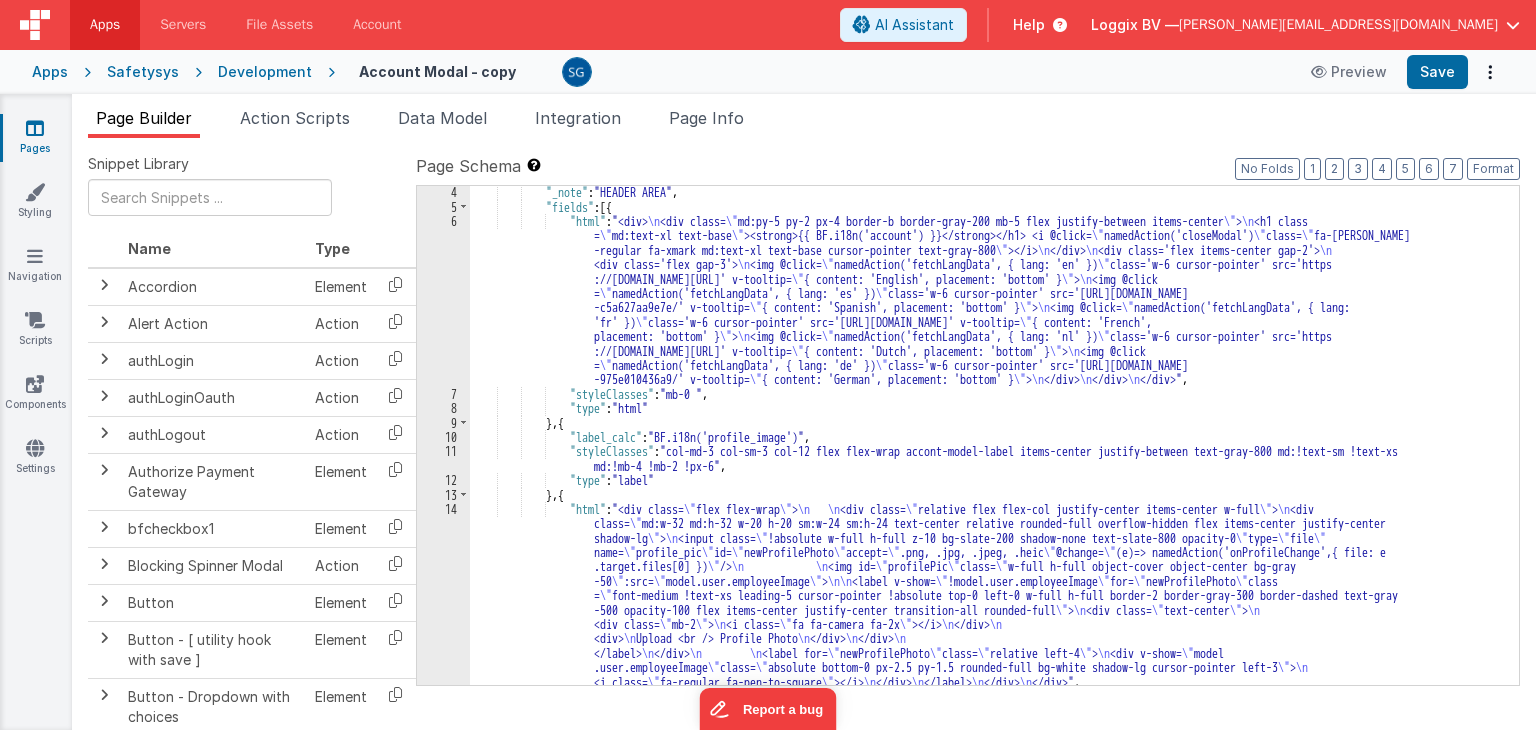 scroll, scrollTop: 0, scrollLeft: 0, axis: both 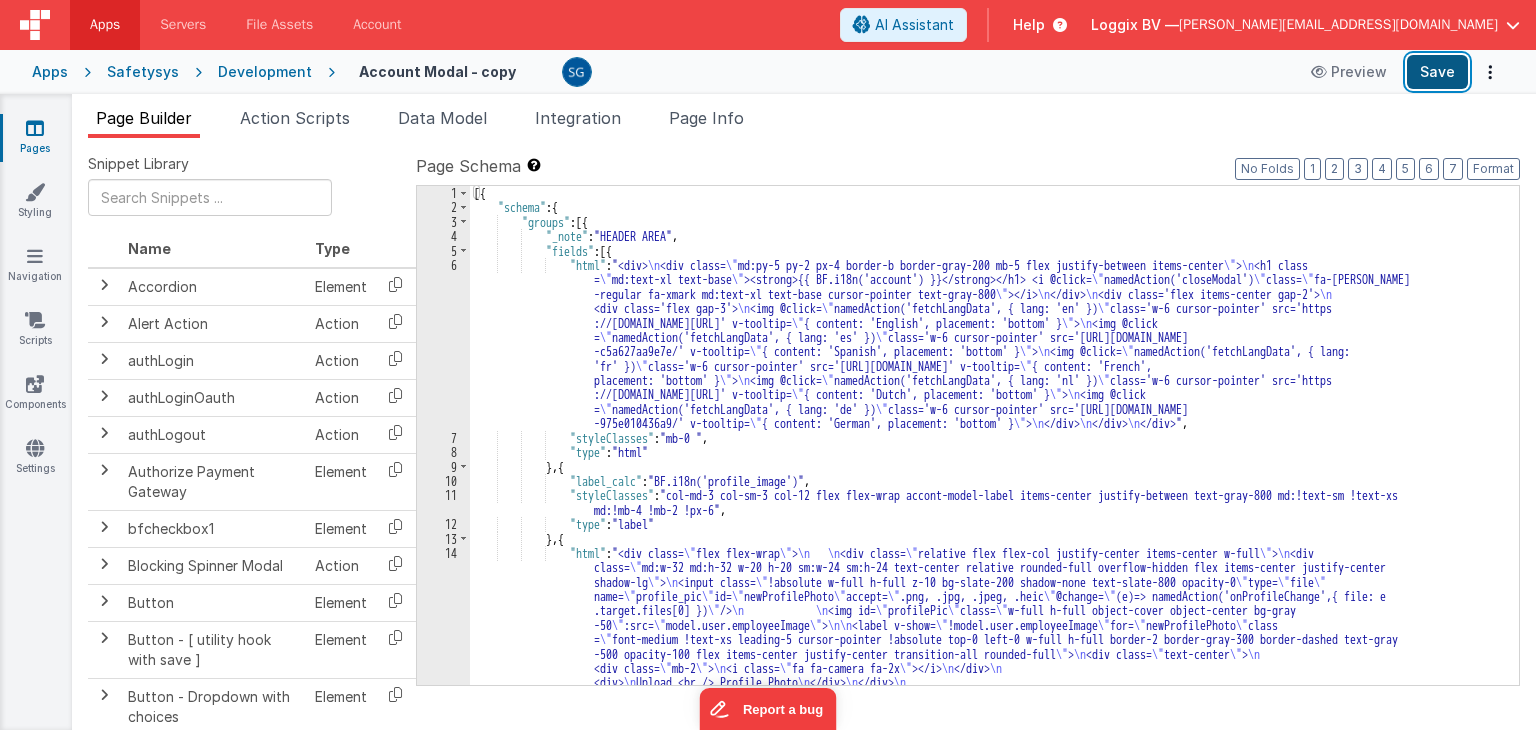 click on "Save" at bounding box center [1437, 72] 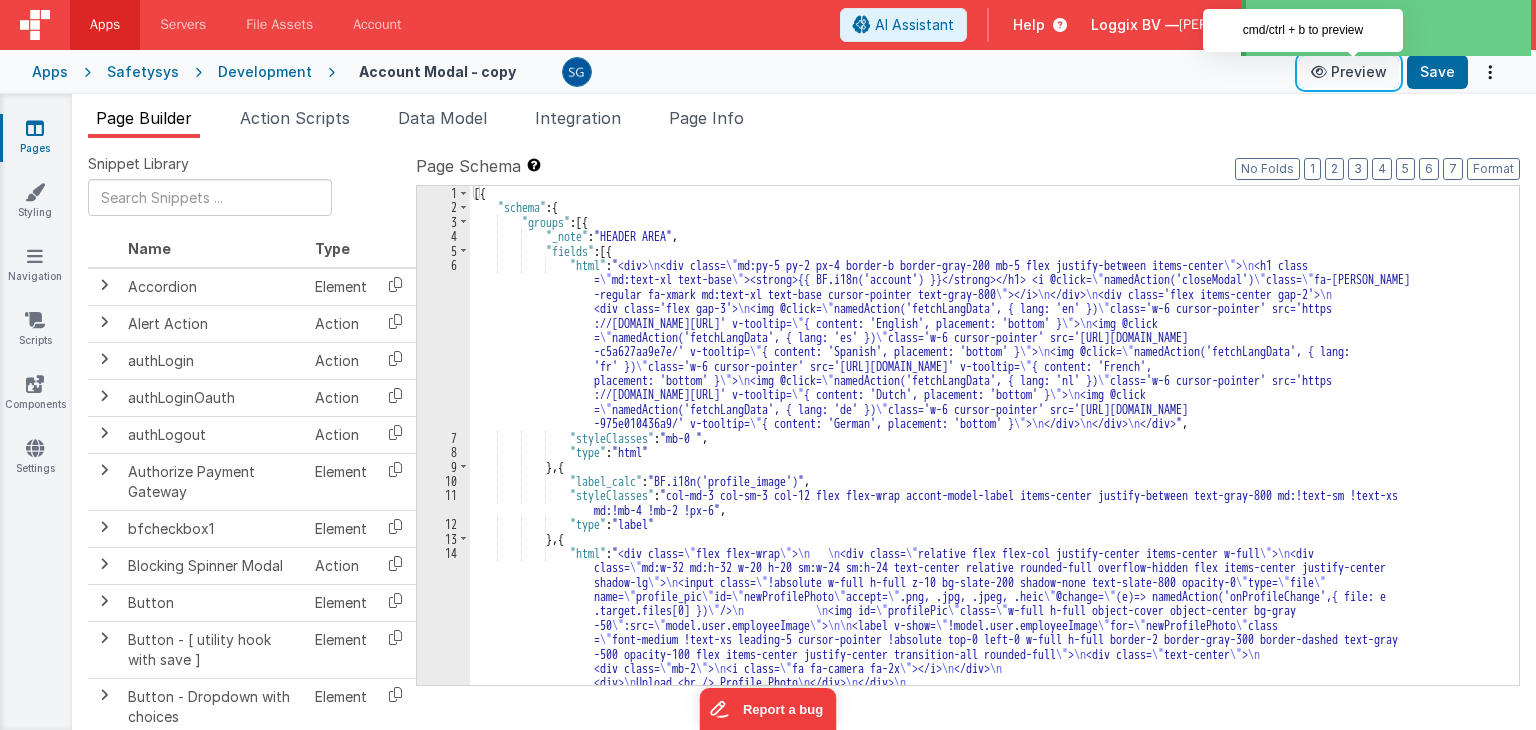 click on "Preview" at bounding box center [1349, 72] 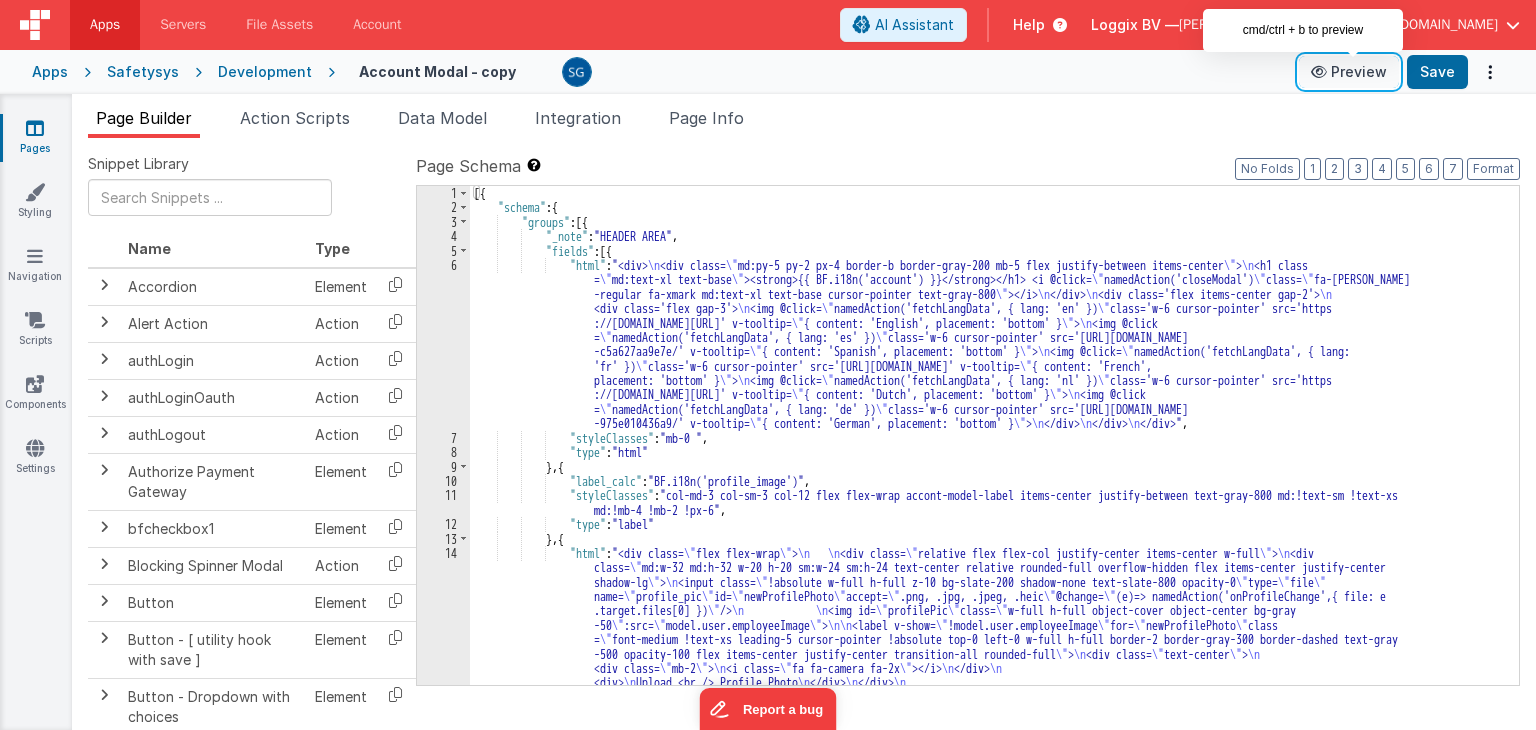 click on "Preview" at bounding box center (1349, 72) 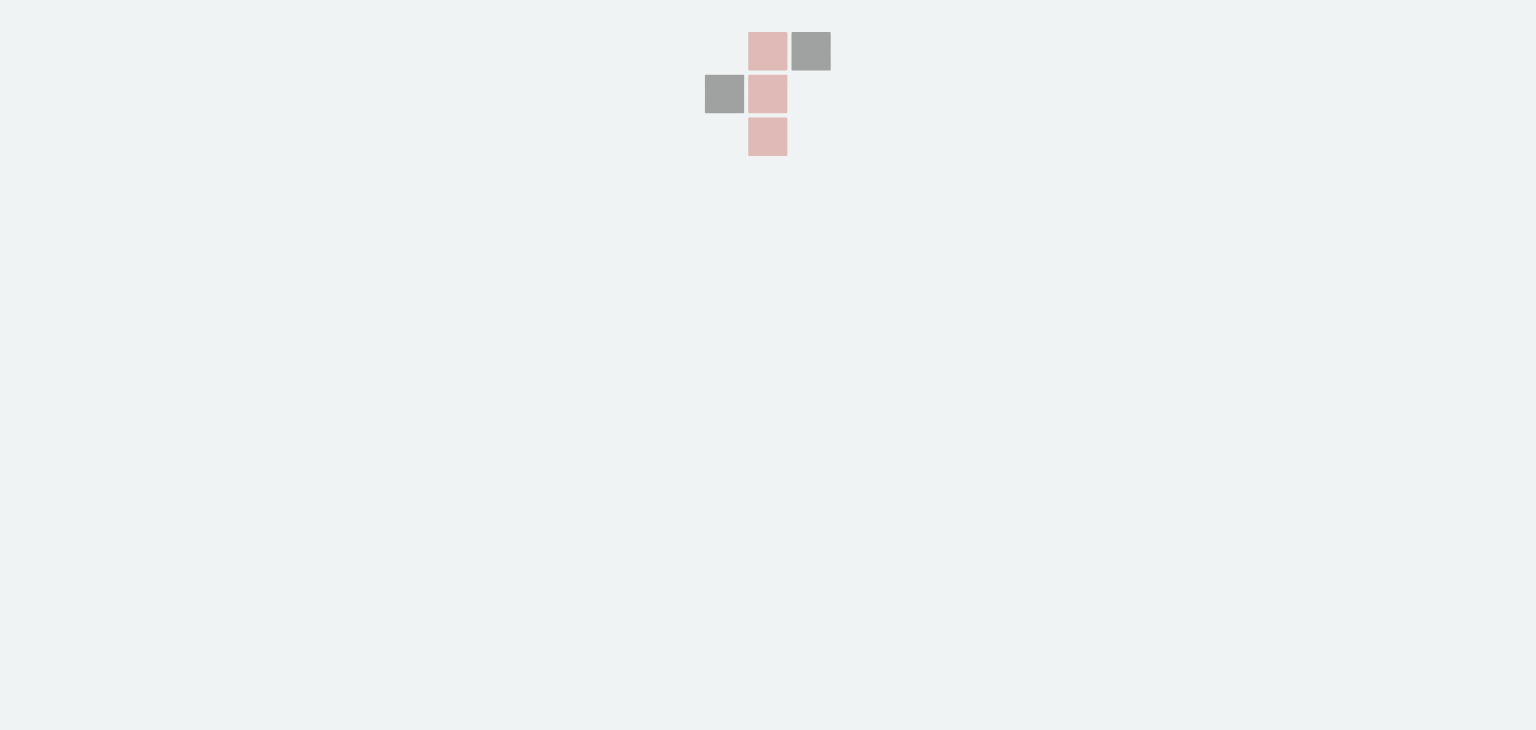 scroll, scrollTop: 0, scrollLeft: 0, axis: both 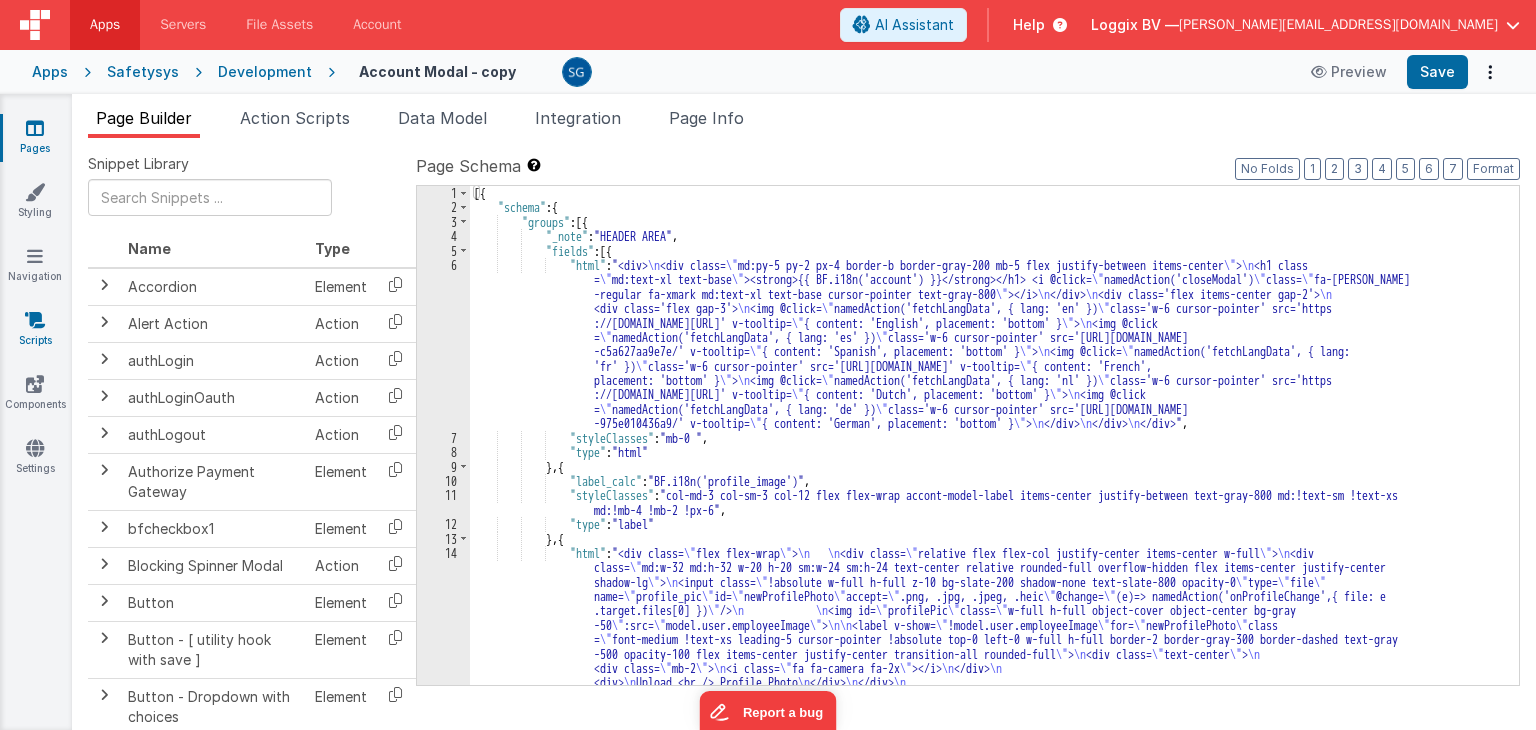 click at bounding box center [35, 320] 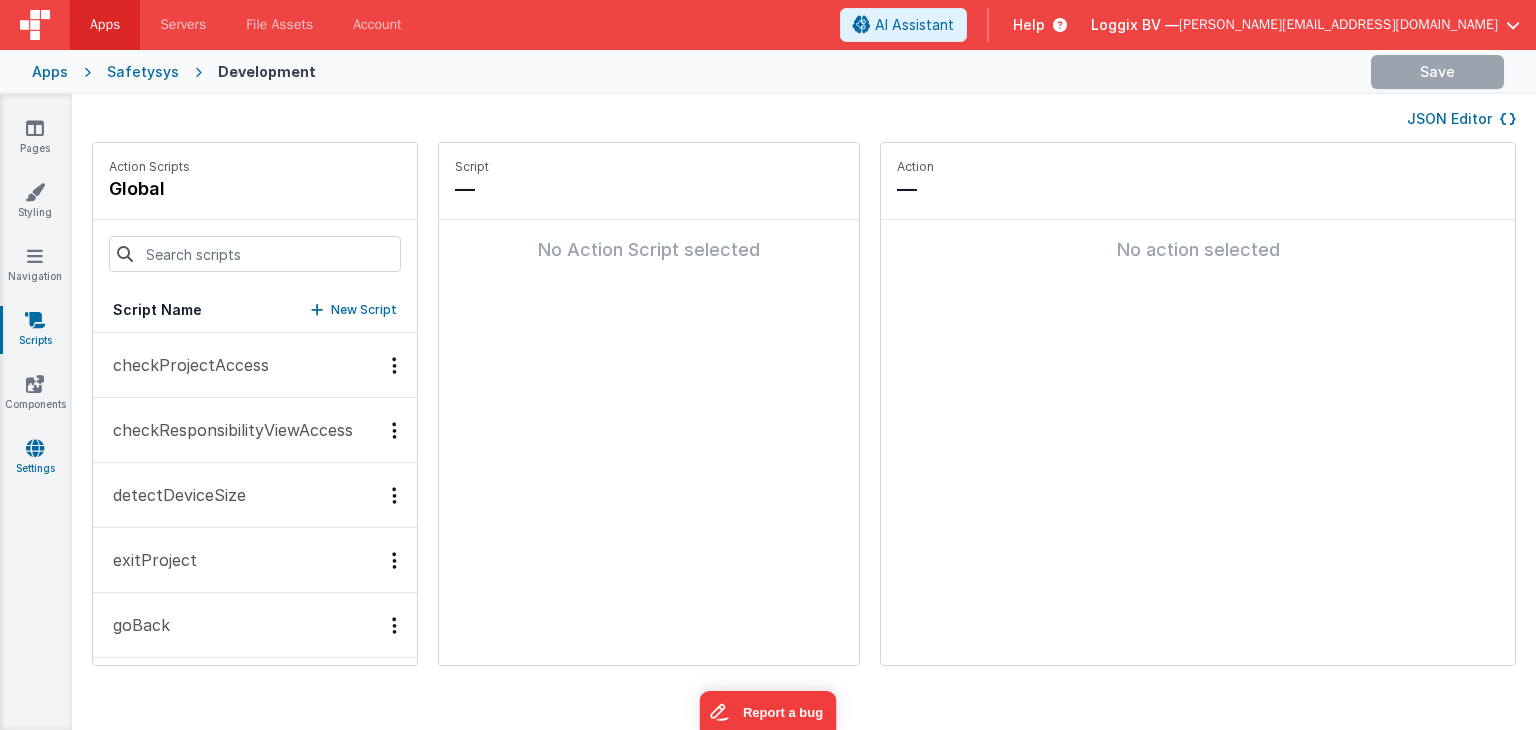 click on "Settings" at bounding box center (35, 458) 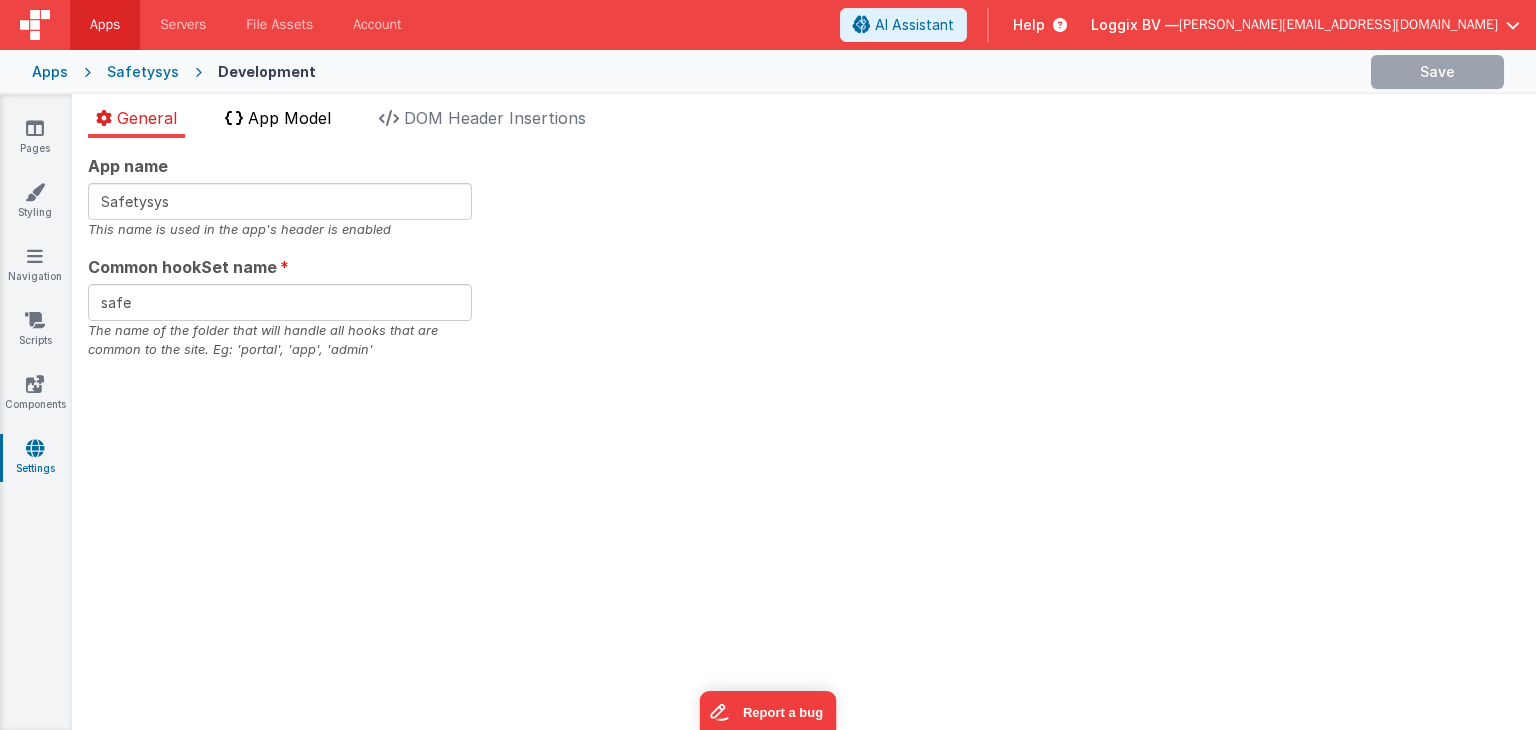 click on "App Model" at bounding box center (289, 118) 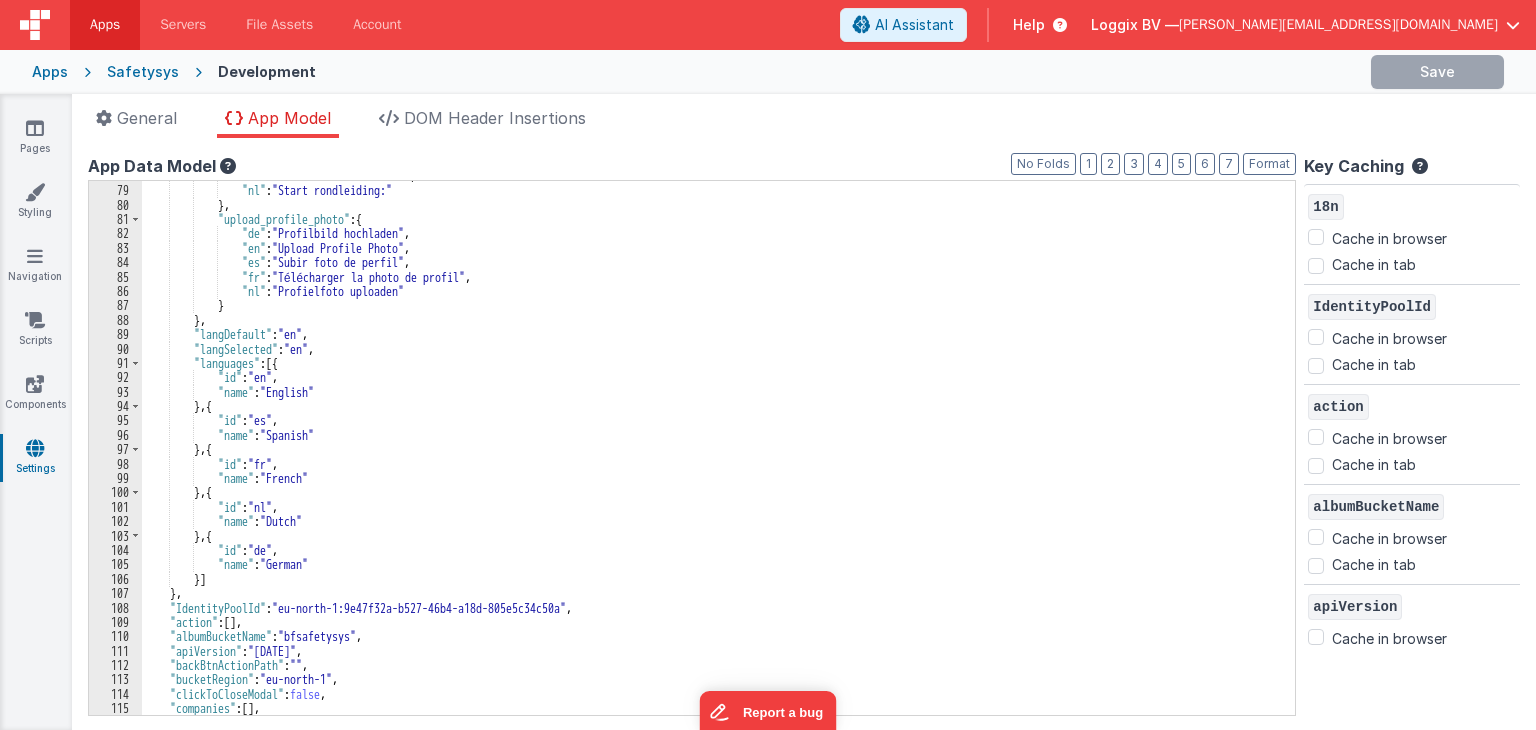 scroll, scrollTop: 1120, scrollLeft: 0, axis: vertical 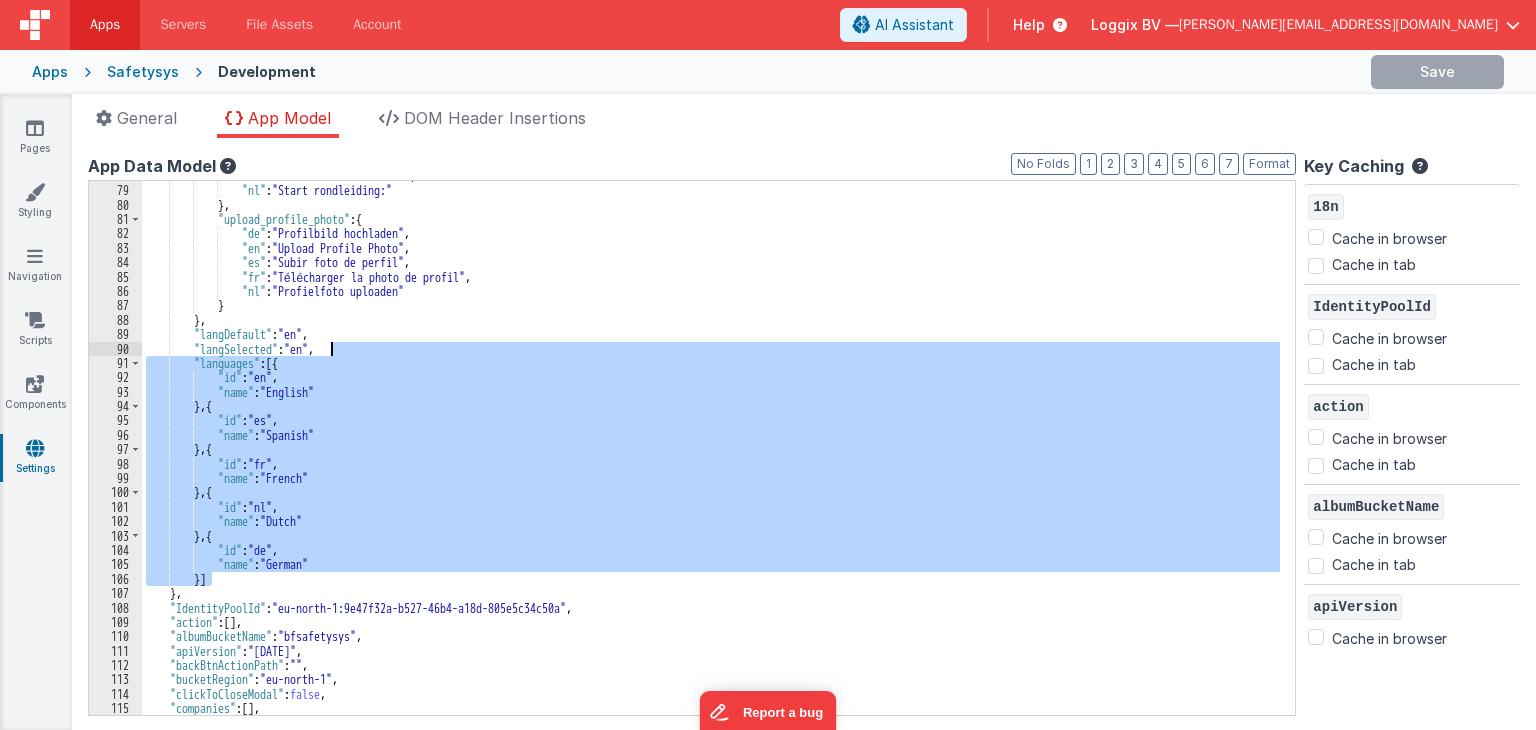 drag, startPoint x: 219, startPoint y: 581, endPoint x: 329, endPoint y: 354, distance: 252.2479 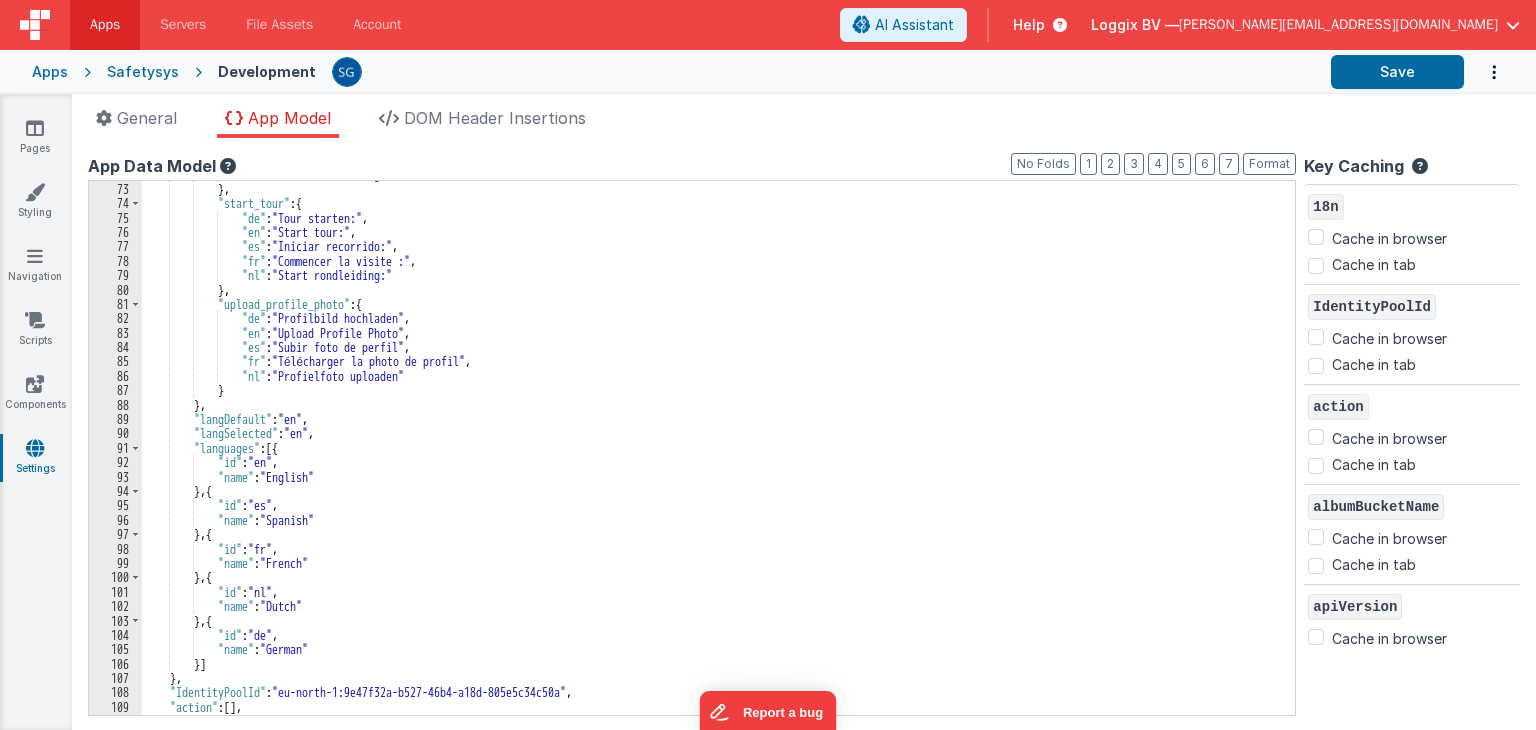 scroll, scrollTop: 998, scrollLeft: 0, axis: vertical 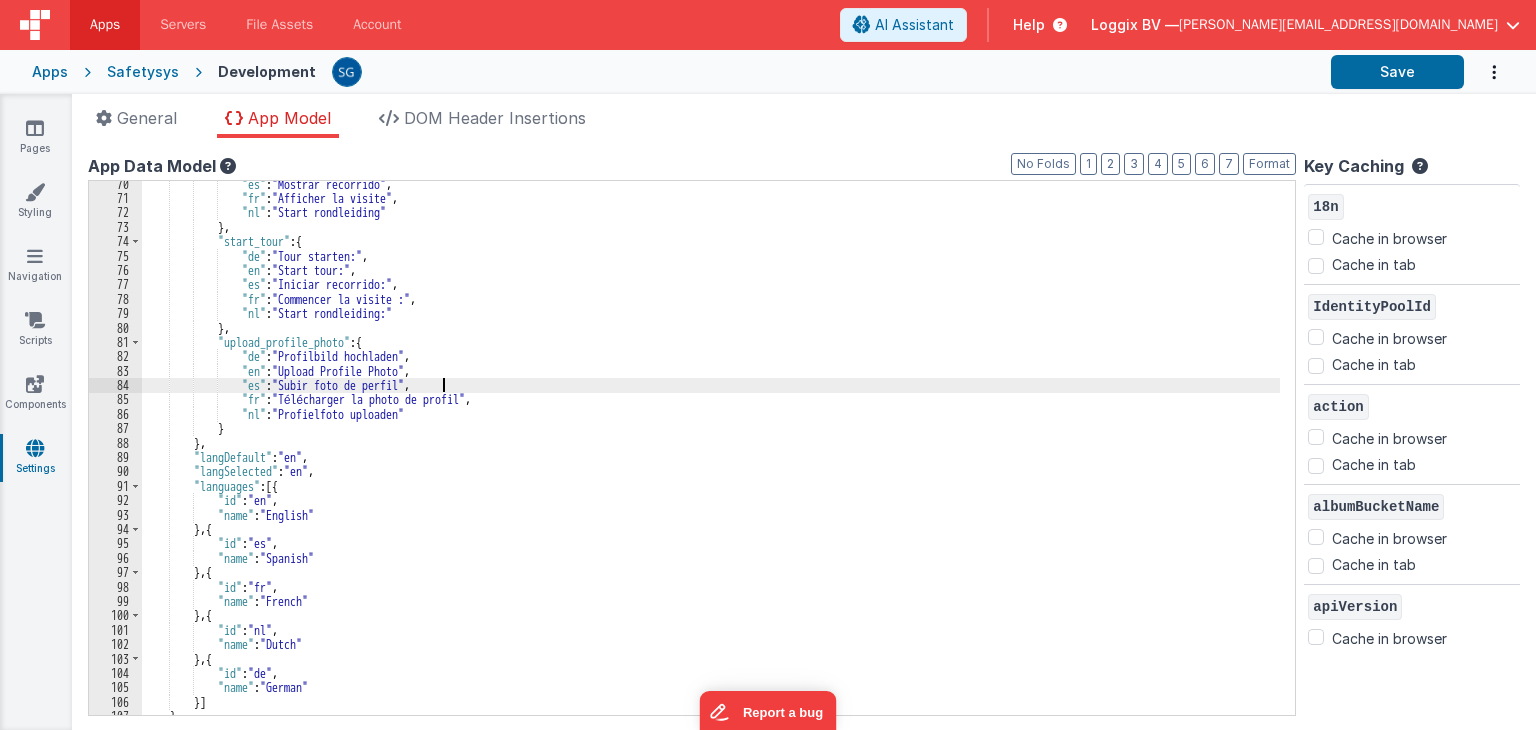 click on ""es" :  "Mostrar recorrido" ,                     "fr" :  "Afficher la visite" ,                     "nl" :  "Start rondleiding"                } ,                "start_tour" :  {                     "de" :  "Tour starten:" ,                     "en" :  "Start tour:" ,                     "es" :  "Iniciar recorrido:" ,                     "fr" :  "Commencer la visite :" ,                     "nl" :  "Start rondleiding:"                } ,                "upload_profile_photo" :  {                     "de" :  "Profilbild hochladen" ,                     "en" :  "Upload Profile Photo" ,                     "es" :  "Subir foto de perfil" ,                     "fr" :  "Télécharger la photo de profil" ,                     "nl" :  "Profielfoto uploaden"                }           } ,           "langDefault" :  "en" ,           "langSelected" :  "en" ,           "languages" :  [{                "id" :  "en" ,                "name" :  "English"           } ,  {                "id" :  "es" , :" at bounding box center [712, 458] 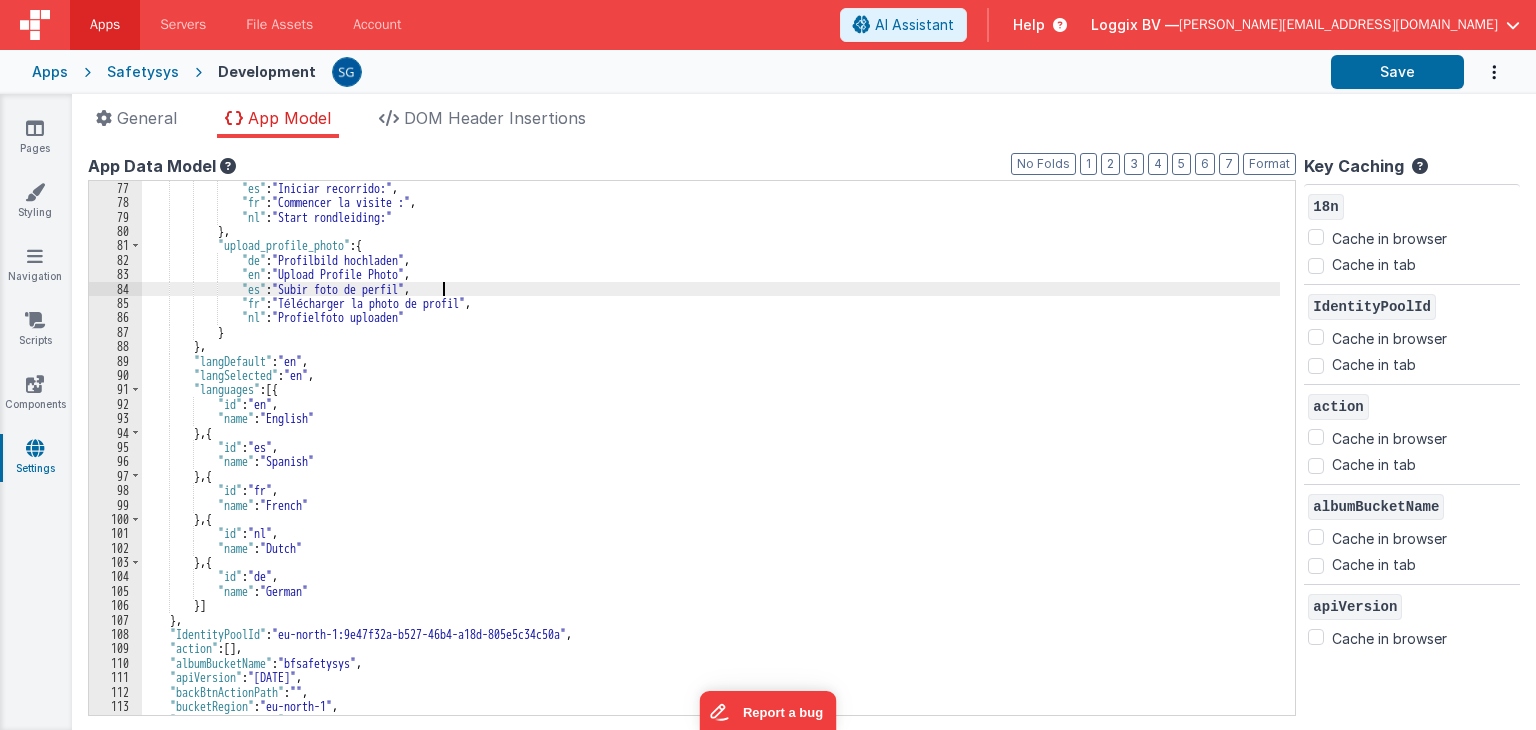 scroll, scrollTop: 1097, scrollLeft: 0, axis: vertical 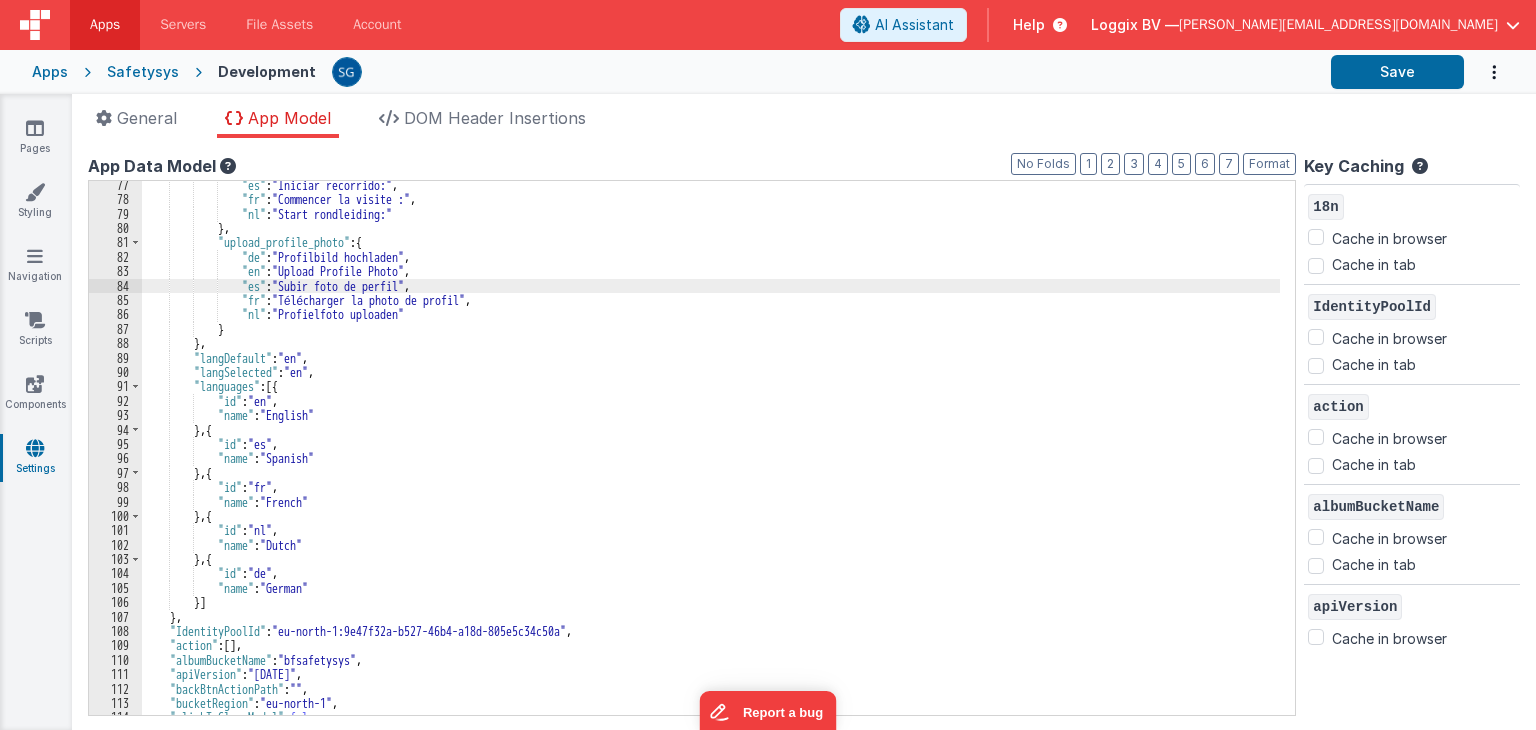 click on ""es" :  "Iniciar recorrido:" ,                     "fr" :  "Commencer la visite :" ,                     "nl" :  "Start rondleiding:"                } ,                "upload_profile_photo" :  {                     "de" :  "Profilbild hochladen" ,                     "en" :  "Upload Profile Photo" ,                     "es" :  "Subir foto de perfil" ,                     "fr" :  "Télécharger la photo de profil" ,                     "nl" :  "Profielfoto uploaden"                }           } ,           "langDefault" :  "en" ,           "langSelected" :  "en" ,           "languages" :  [{                "id" :  "en" ,                "name" :  "English"           } ,  {                "id" :  "es" ,                "name" :  "Spanish"           } ,  {                "id" :  "fr" ,                "name" :  "French"           } ,  {                "id" :  "nl" ,                "name" :  "Dutch"           } ,  {                "id" :  "de" ,                "name" :  "German"           }] } ," at bounding box center [712, 459] 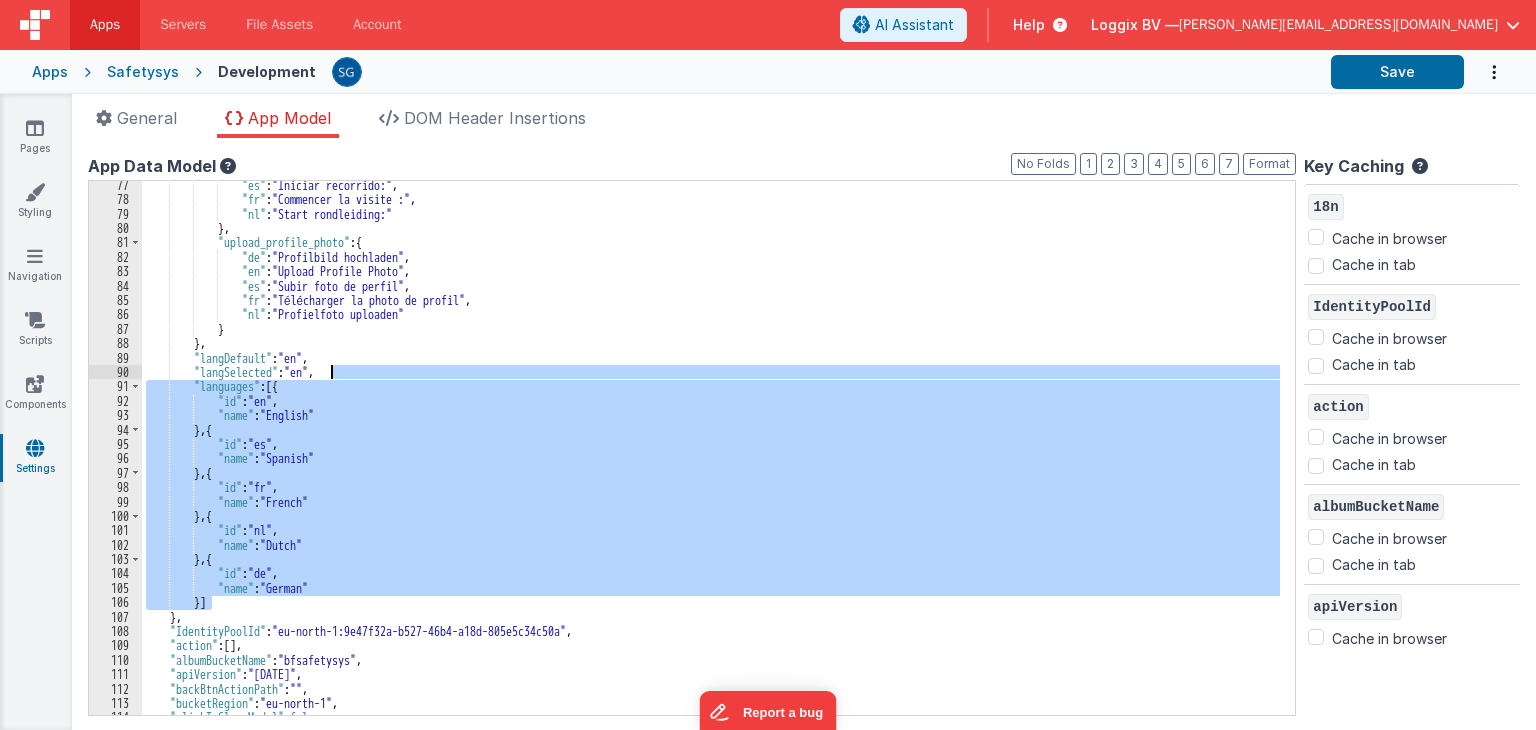 drag, startPoint x: 227, startPoint y: 601, endPoint x: 329, endPoint y: 377, distance: 246.13005 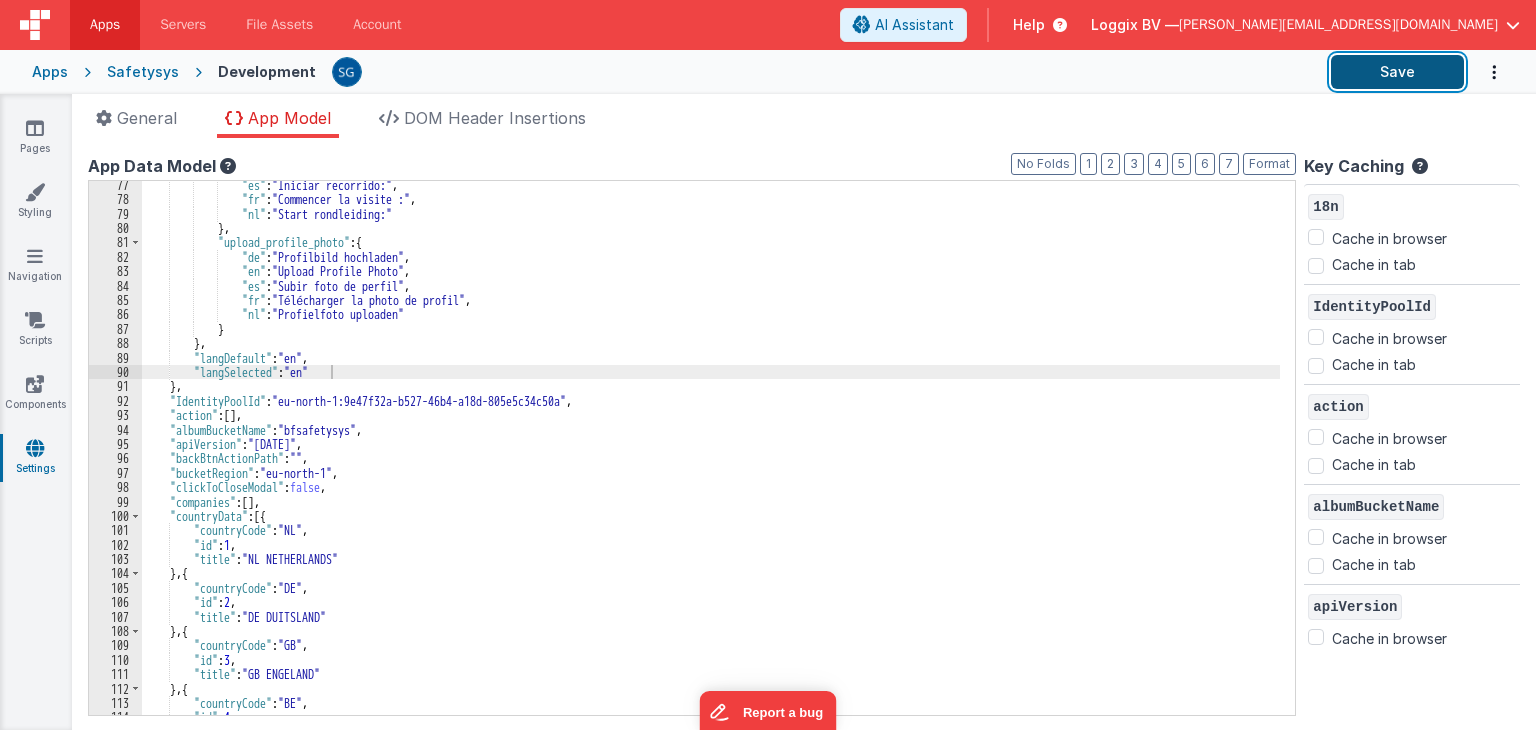 click on "Save" at bounding box center (1397, 72) 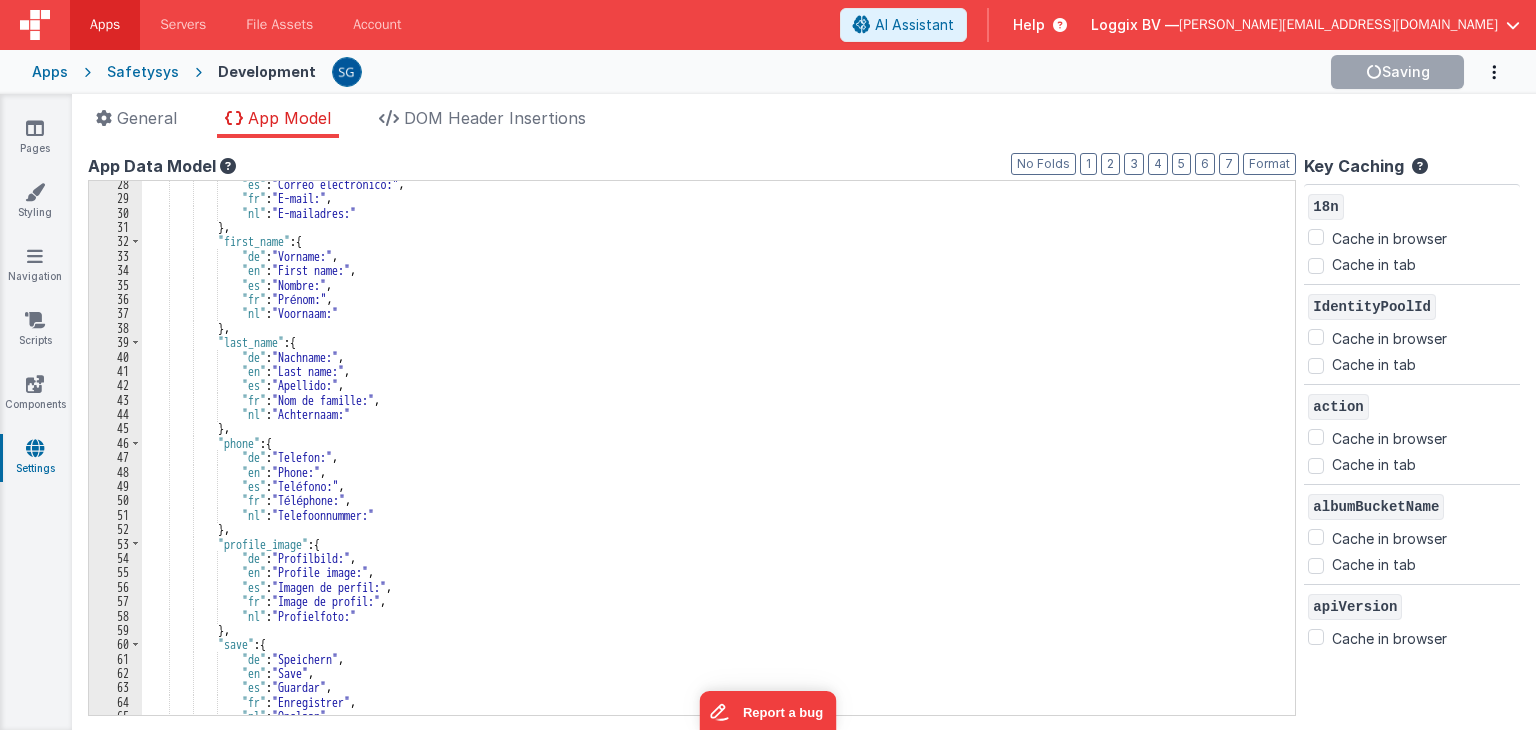 scroll, scrollTop: 392, scrollLeft: 0, axis: vertical 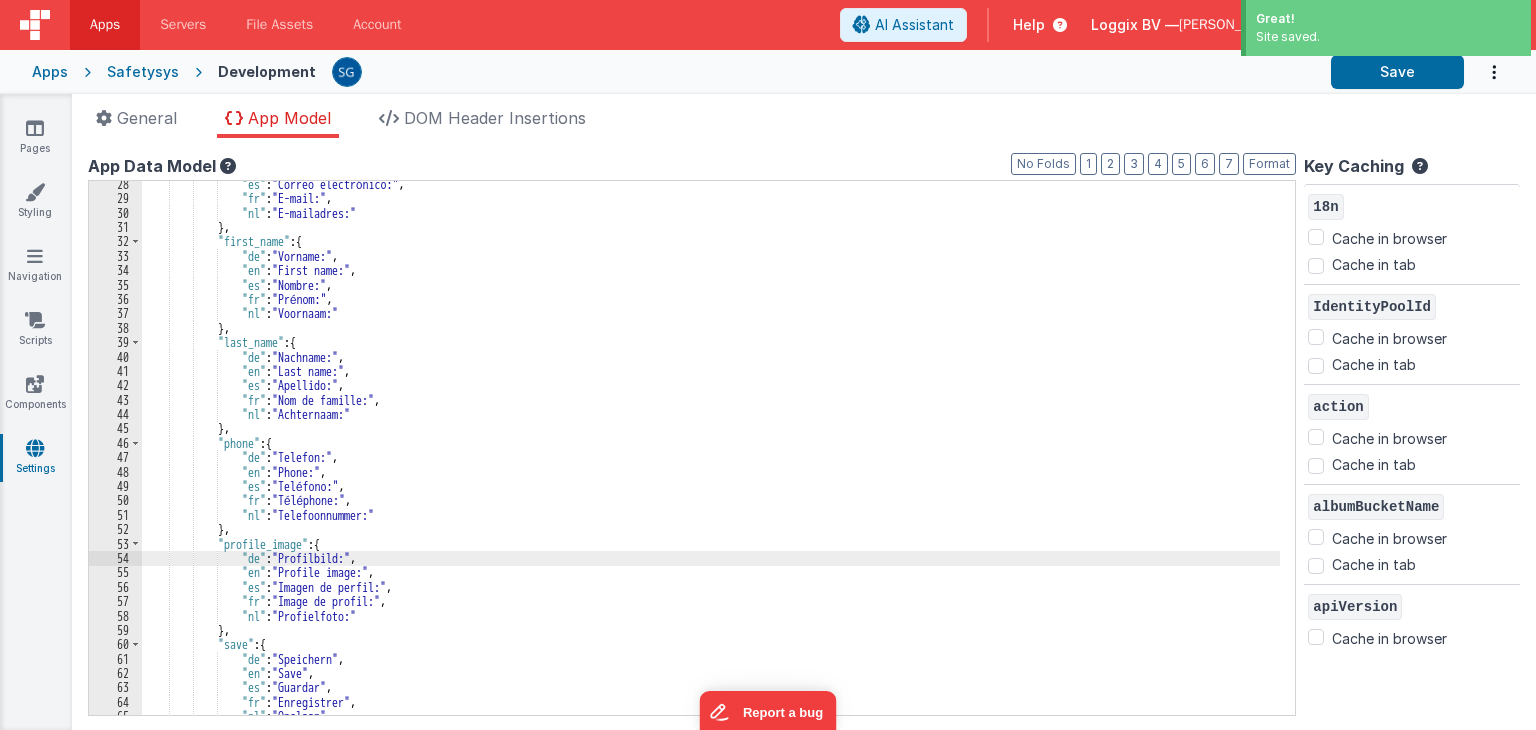 click on ""es" :  "Correo electrónico:" ,                     "fr" :  "E-mail:" ,                     "nl" :  "E-mailadres:"                } ,                "first_name" :  {                     "de" :  "Vorname:" ,                     "en" :  "First name:" ,                     "es" :  "Nombre:" ,                     "fr" :  "Prénom:" ,                     "nl" :  "Voornaam:"                } ,                "last_name" :  {                     "de" :  "Nachname:" ,                     "en" :  "Last name:" ,                     "es" :  "Apellido:" ,                     "fr" :  "Nom de famille:" ,                     "nl" :  "Achternaam:"                } ,                "phone" :  {                     "de" :  "Telefon:" ,                     "en" :  "Phone:" ,                     "es" :  "Teléfono:" ,                     "fr" :  "Téléphone:" ,                     "nl" :  "Telefoonnummer:"                } ,                "profile_image" :  {                     "de" :  "Profilbild:" , :" at bounding box center (712, 458) 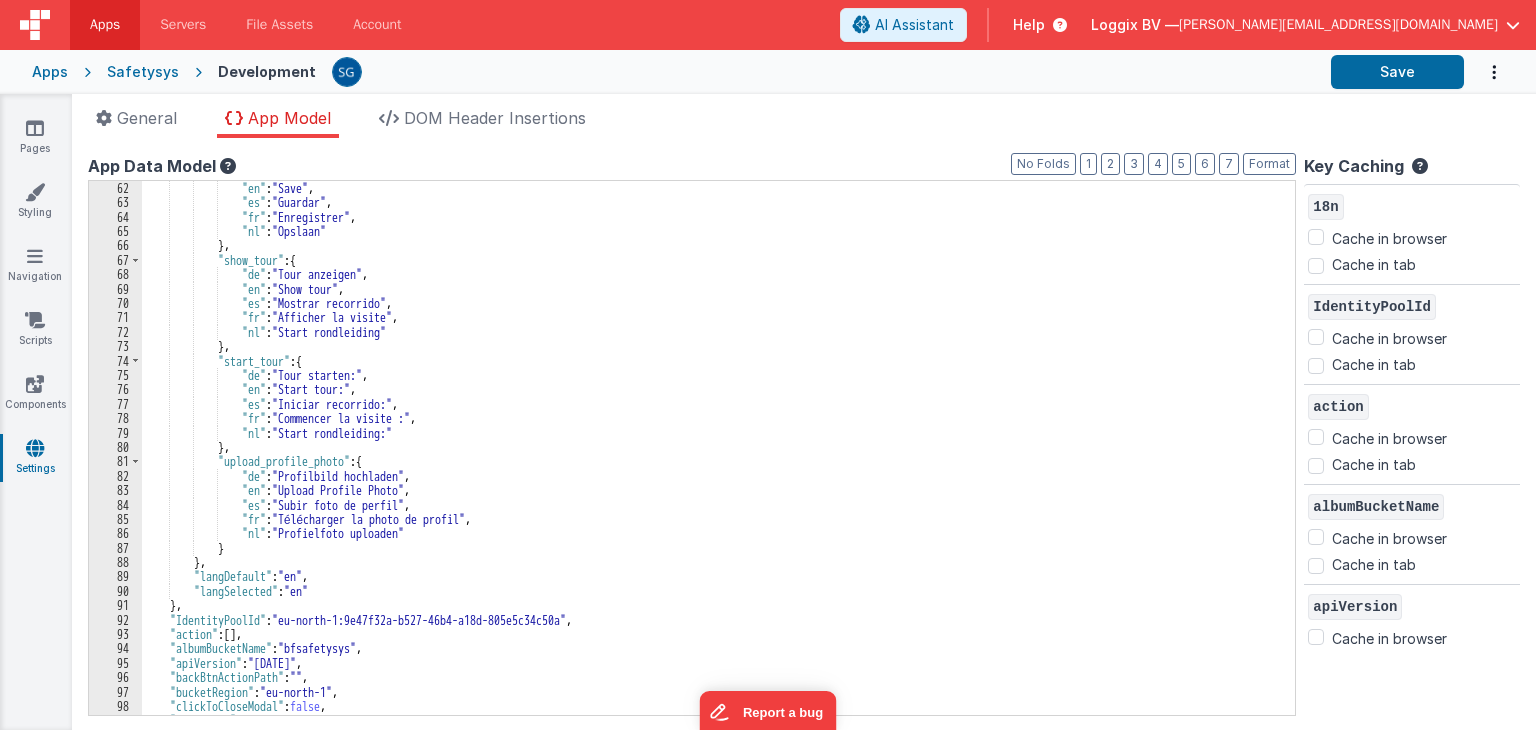 scroll, scrollTop: 879, scrollLeft: 0, axis: vertical 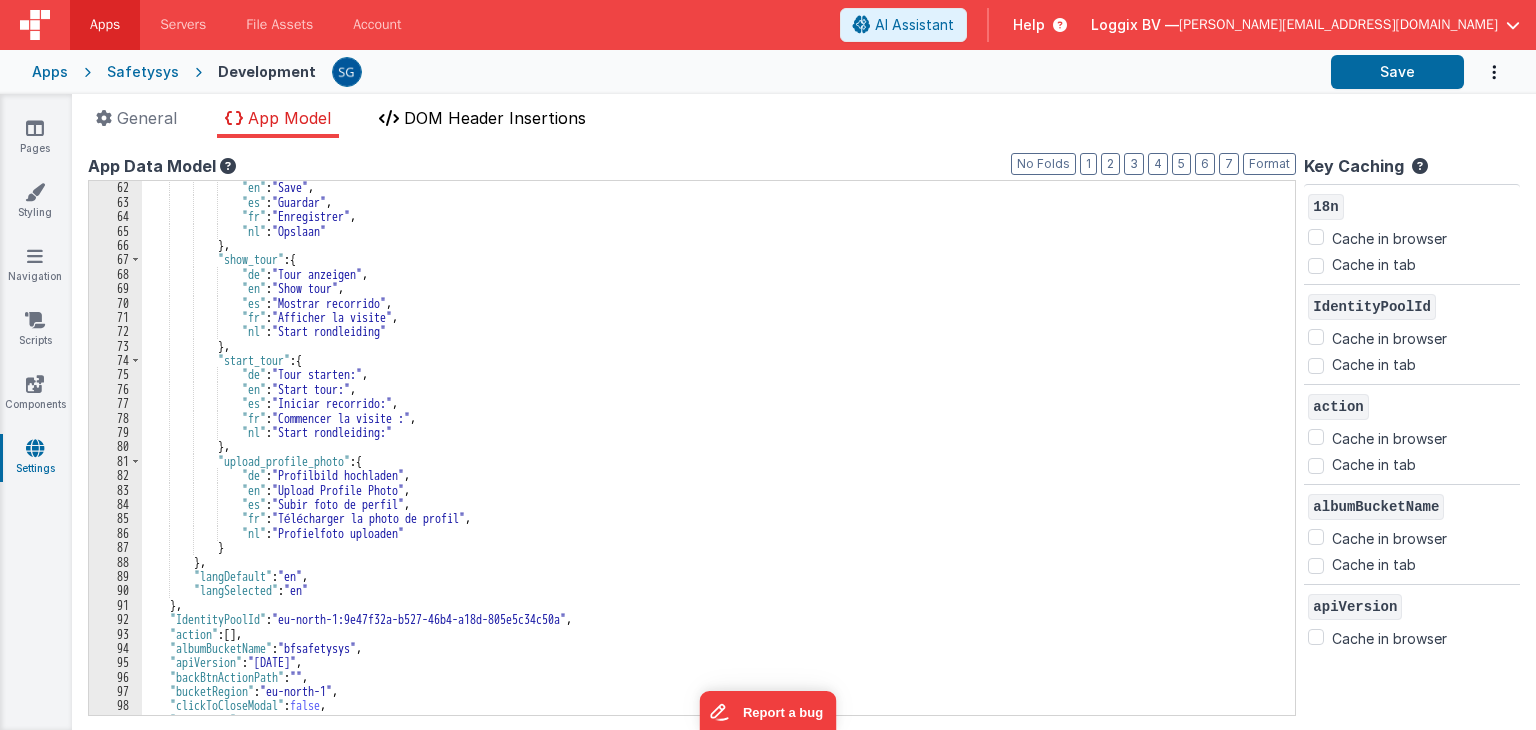 click on "DOM Header Insertions" at bounding box center [495, 118] 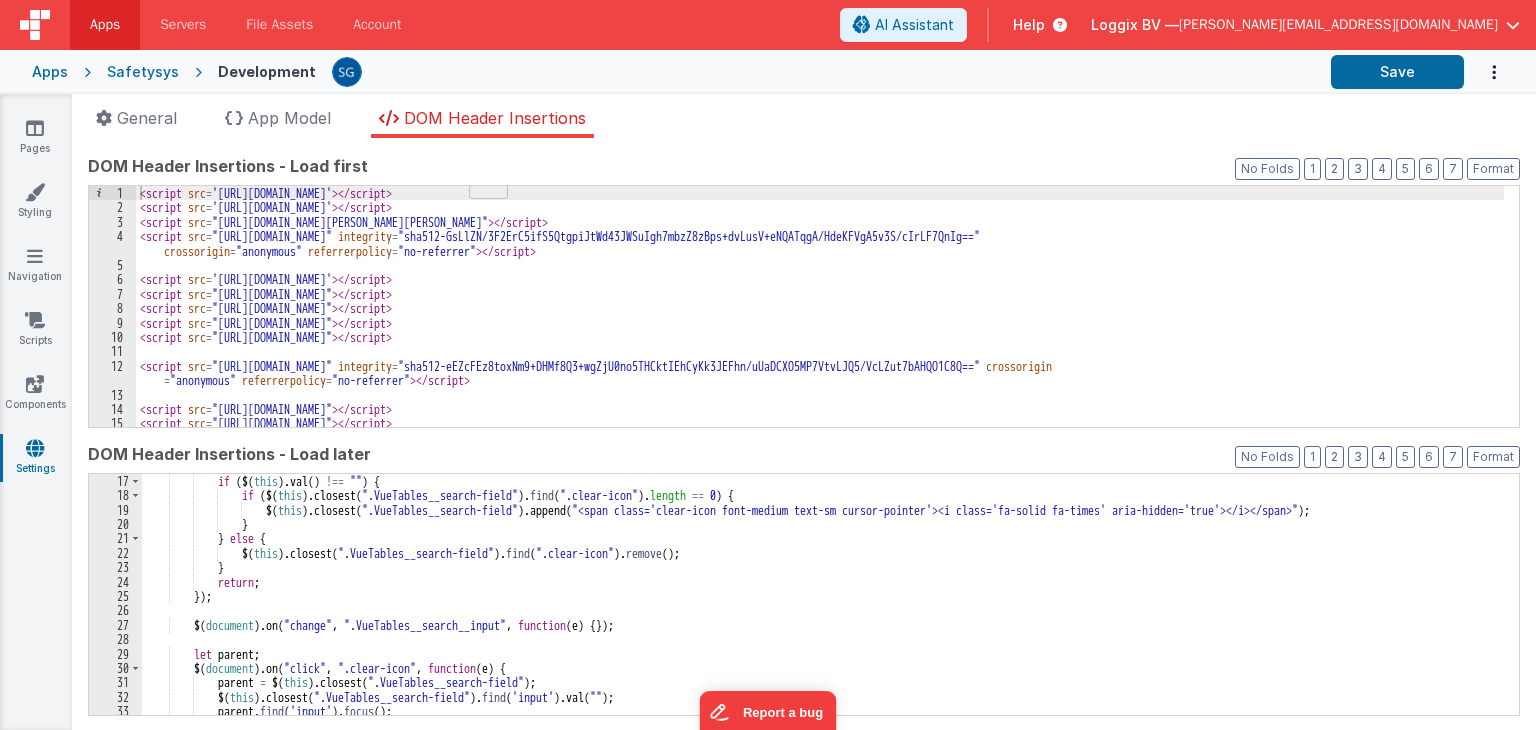 scroll, scrollTop: 231, scrollLeft: 0, axis: vertical 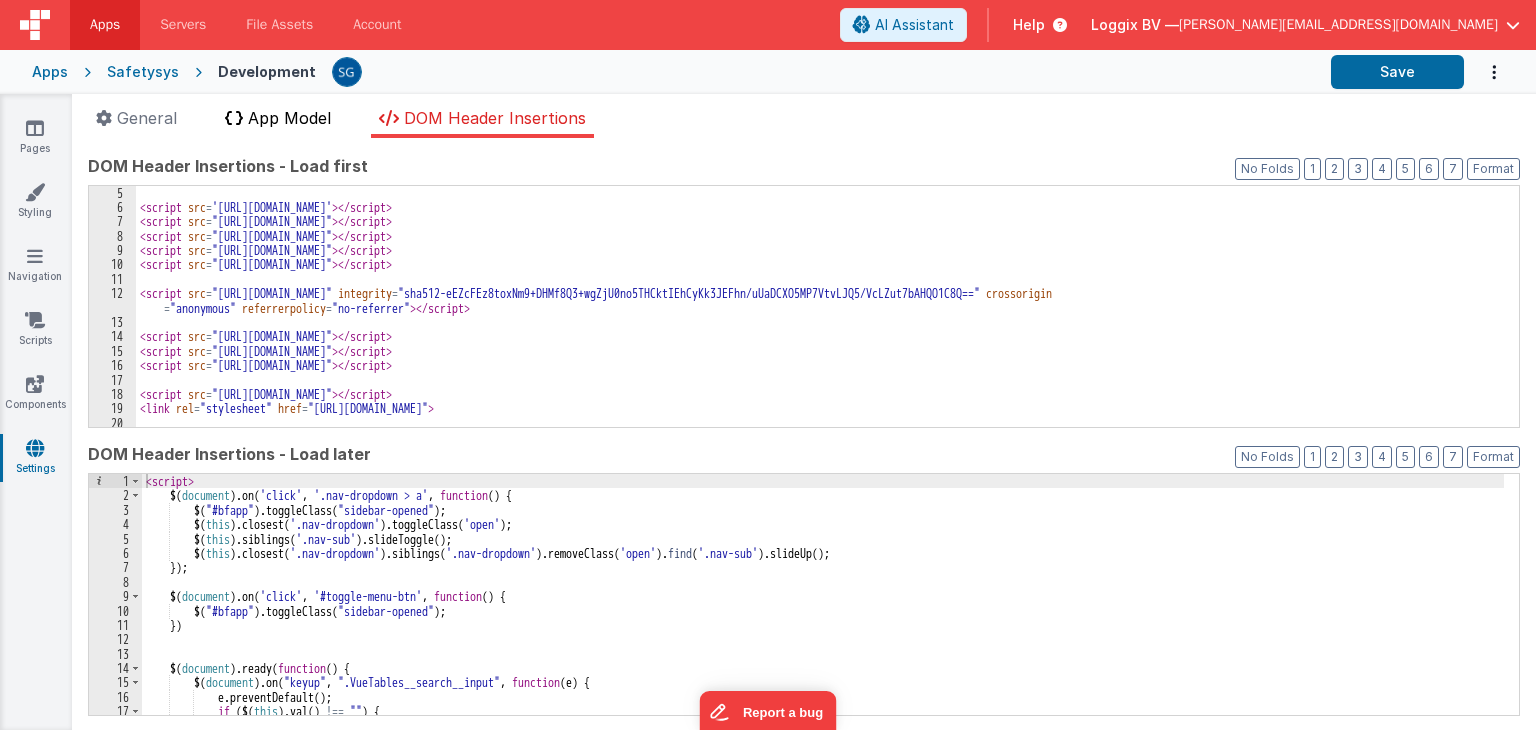 click on "App Model" at bounding box center [289, 118] 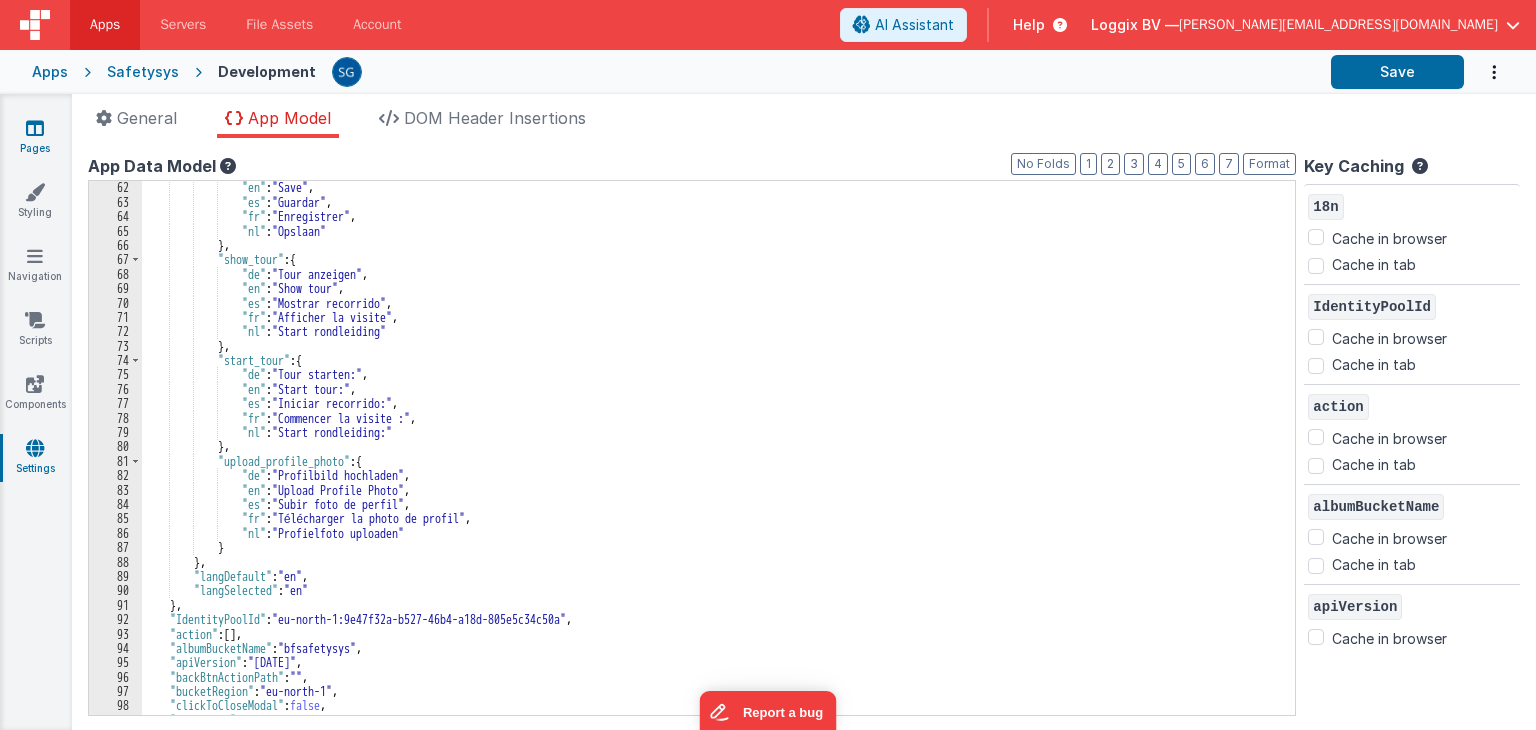 click on "Pages" at bounding box center (35, 138) 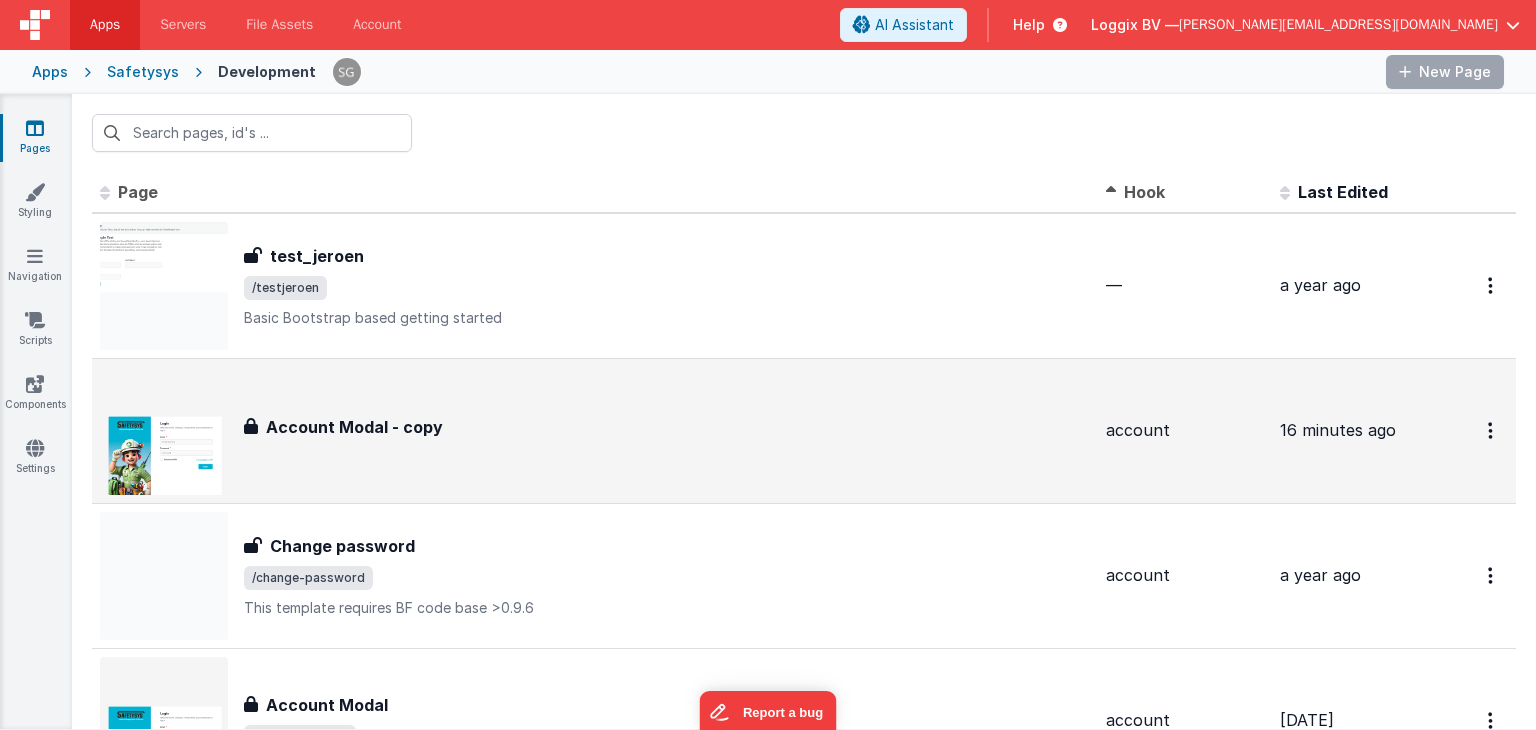click on "Account Modal - copy
Account Modal - copy" at bounding box center (667, 431) 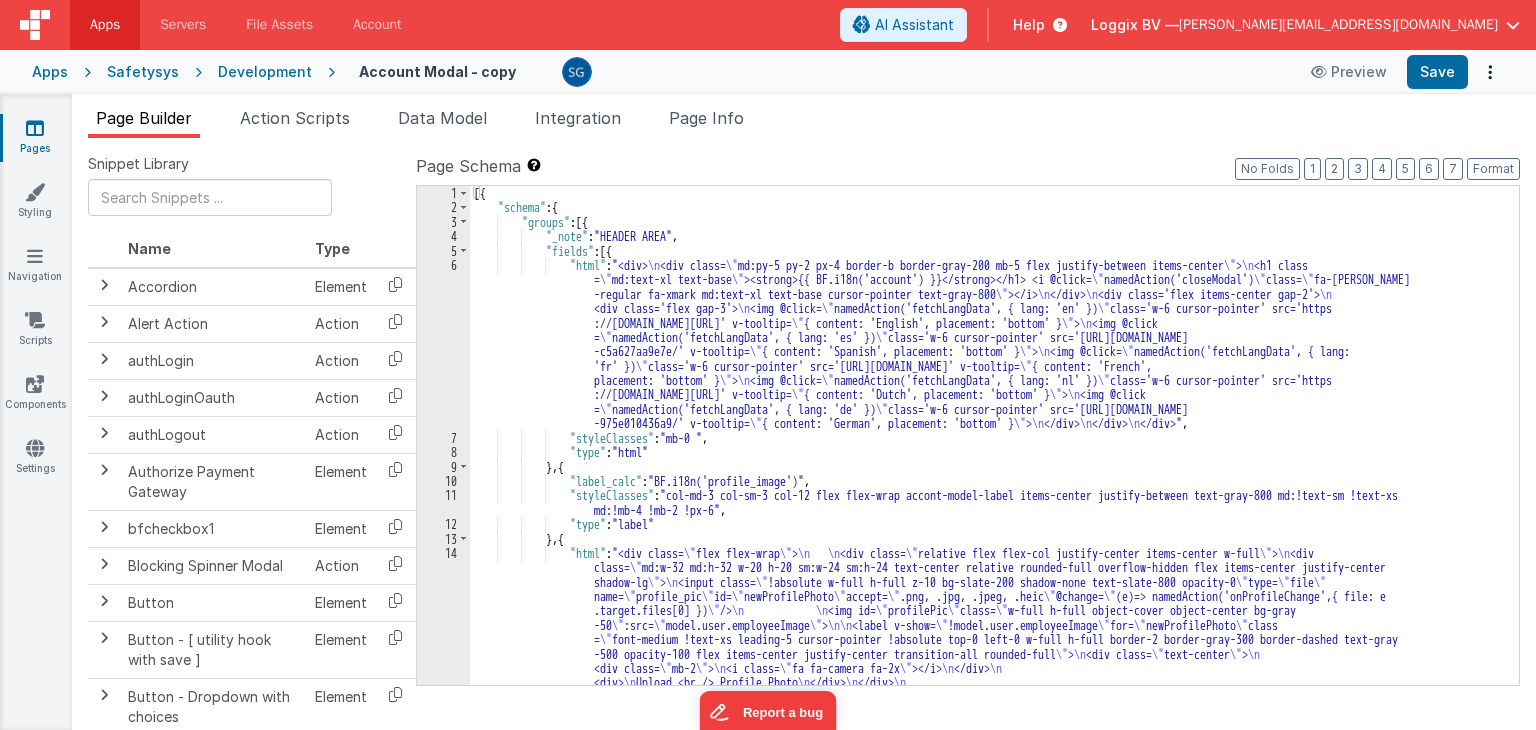 click on "6" at bounding box center [443, 344] 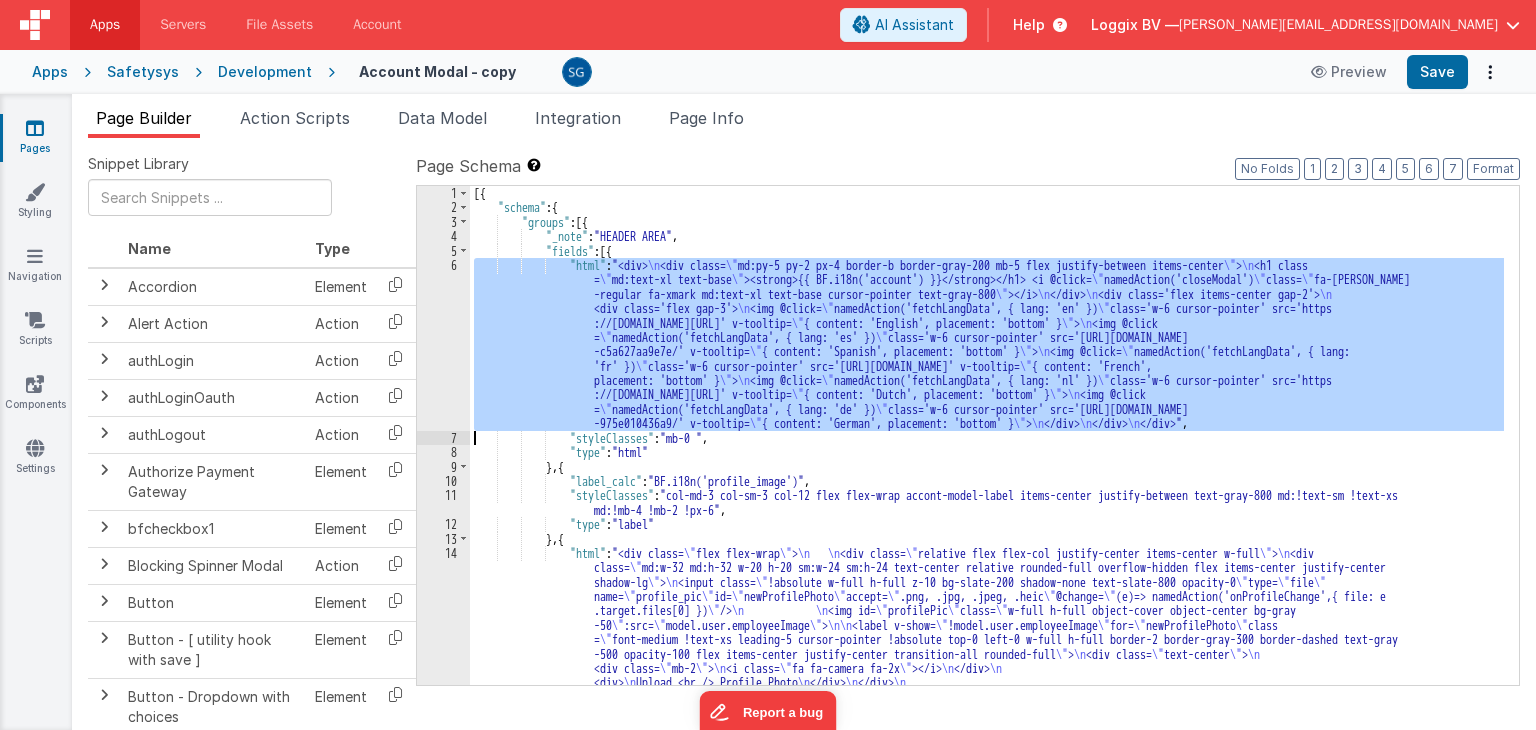 click on "6" at bounding box center (443, 344) 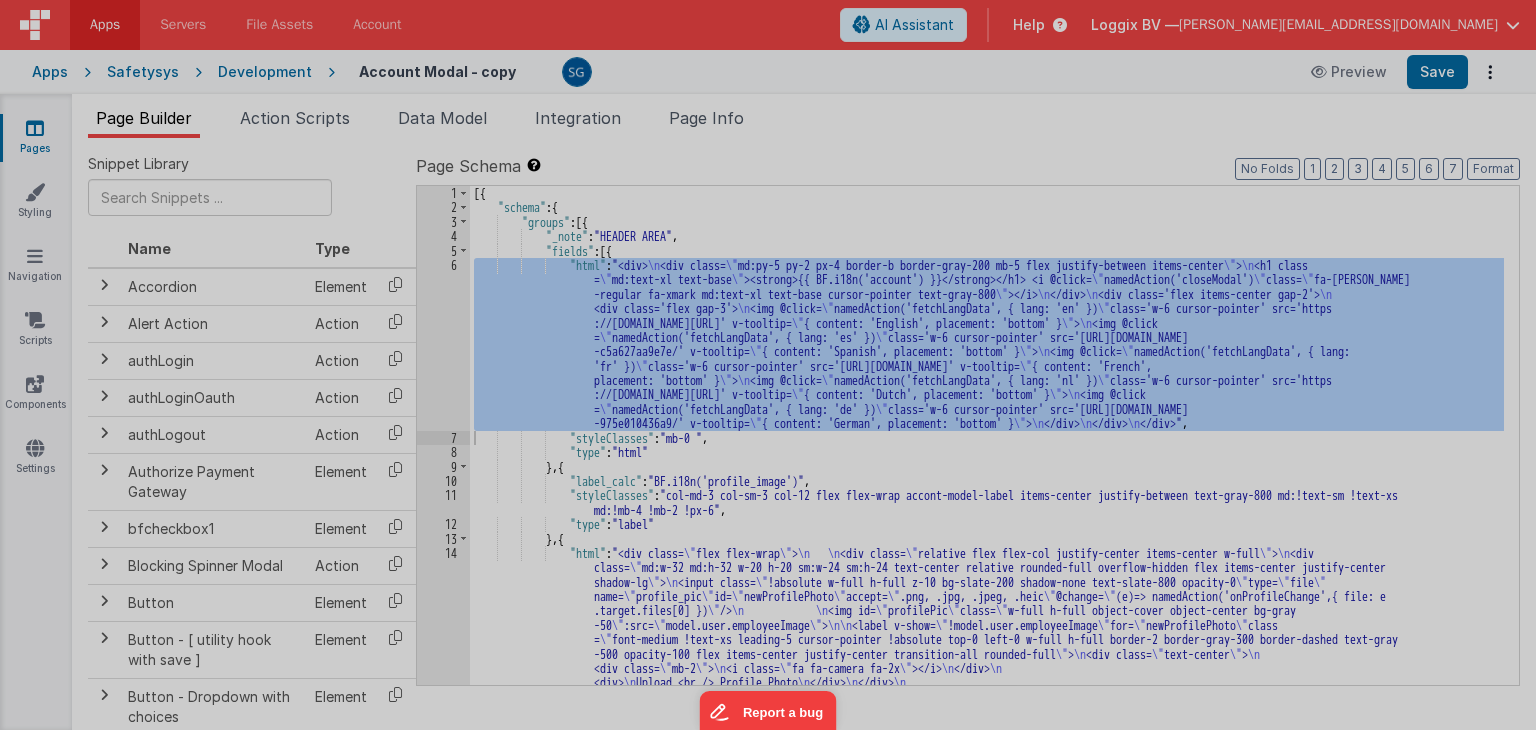 click at bounding box center (768, 365) 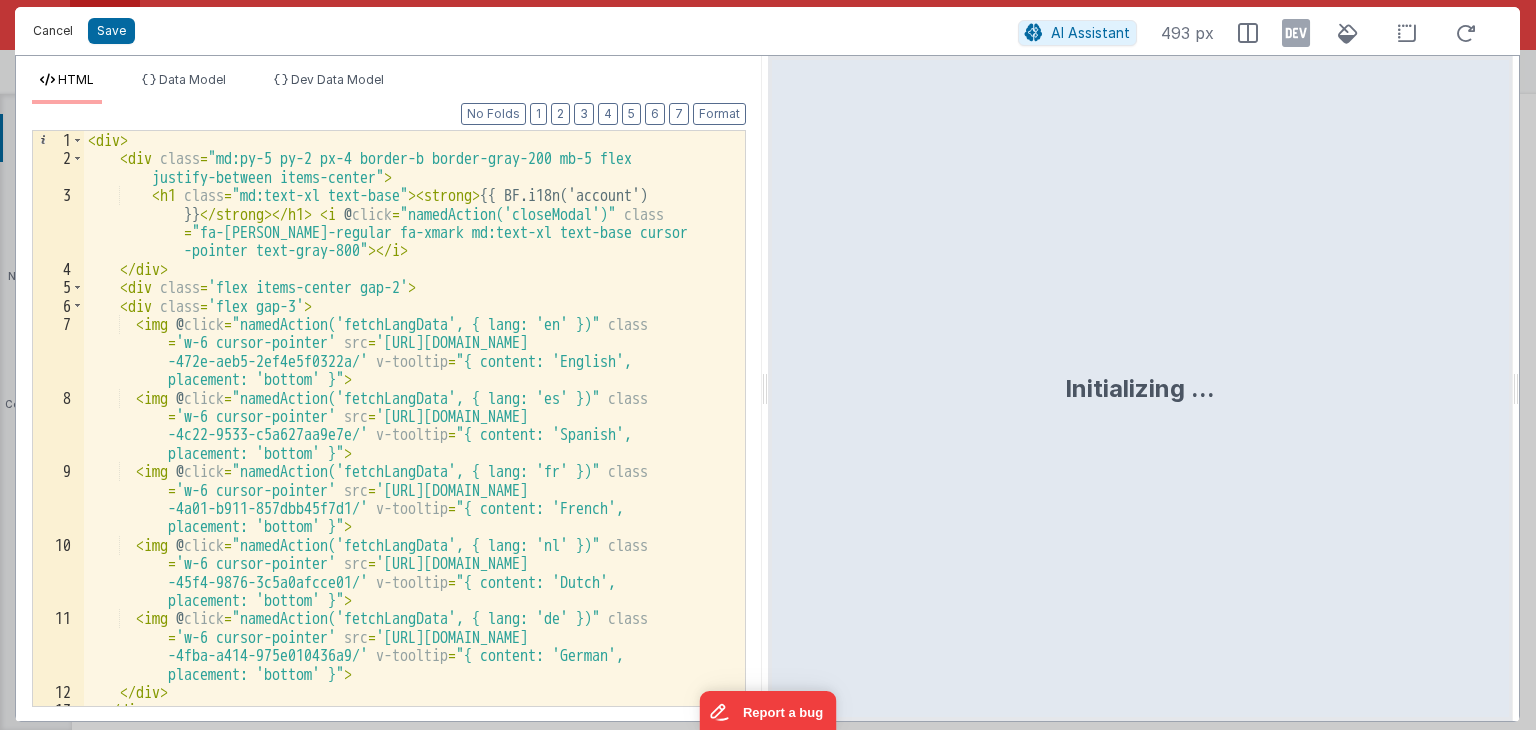 click on "Cancel" at bounding box center [53, 31] 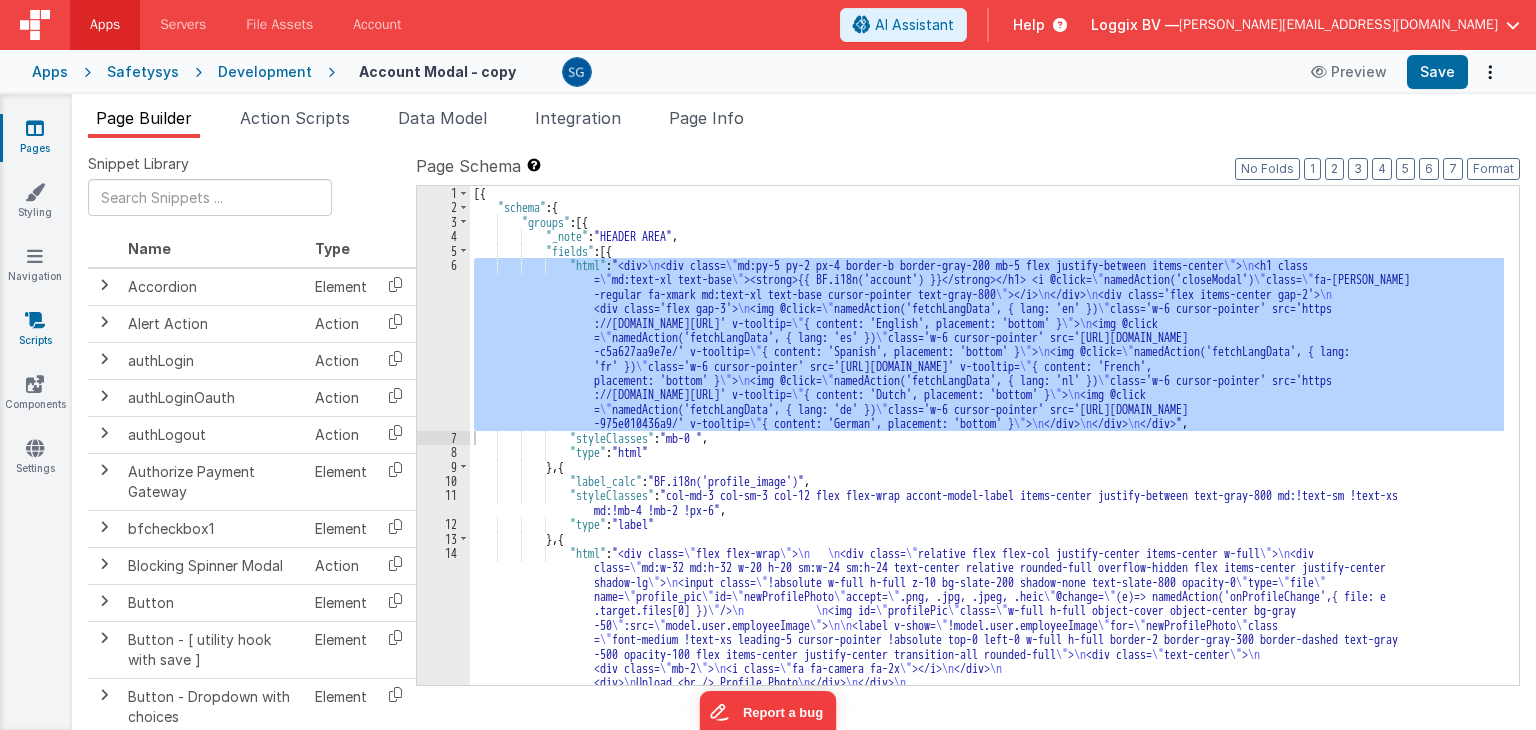 click on "Scripts" at bounding box center [35, 330] 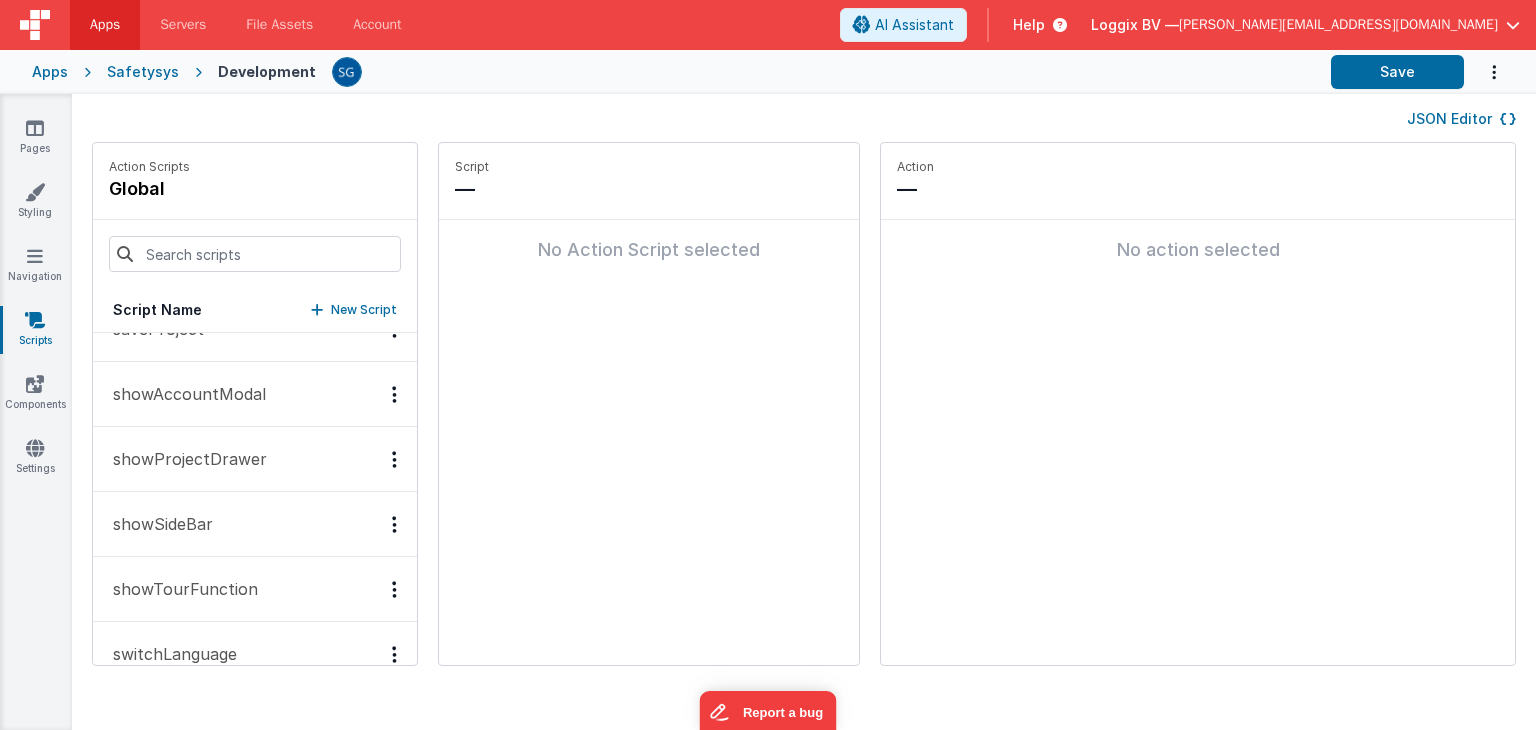scroll, scrollTop: 2988, scrollLeft: 0, axis: vertical 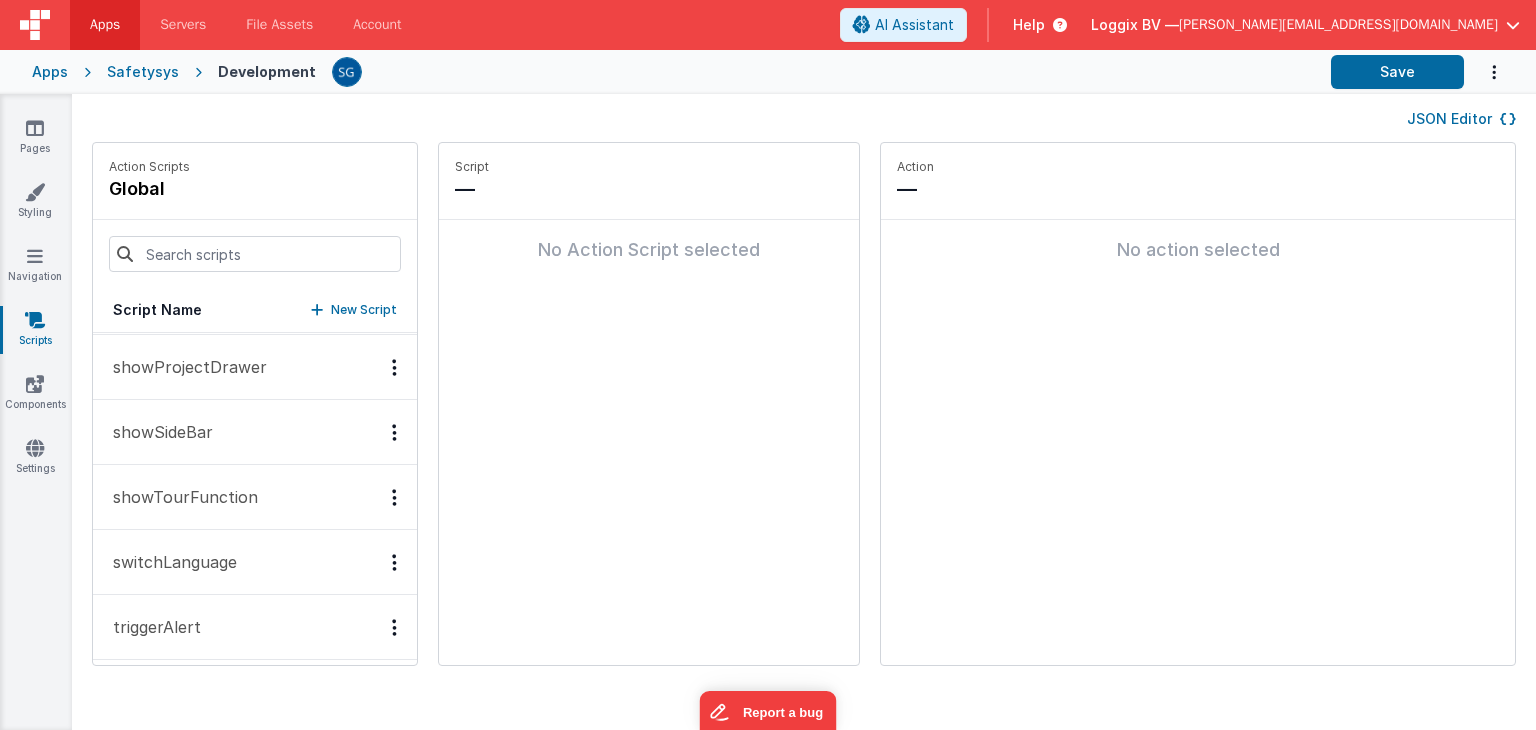 click on "switchLanguage" at bounding box center (169, 562) 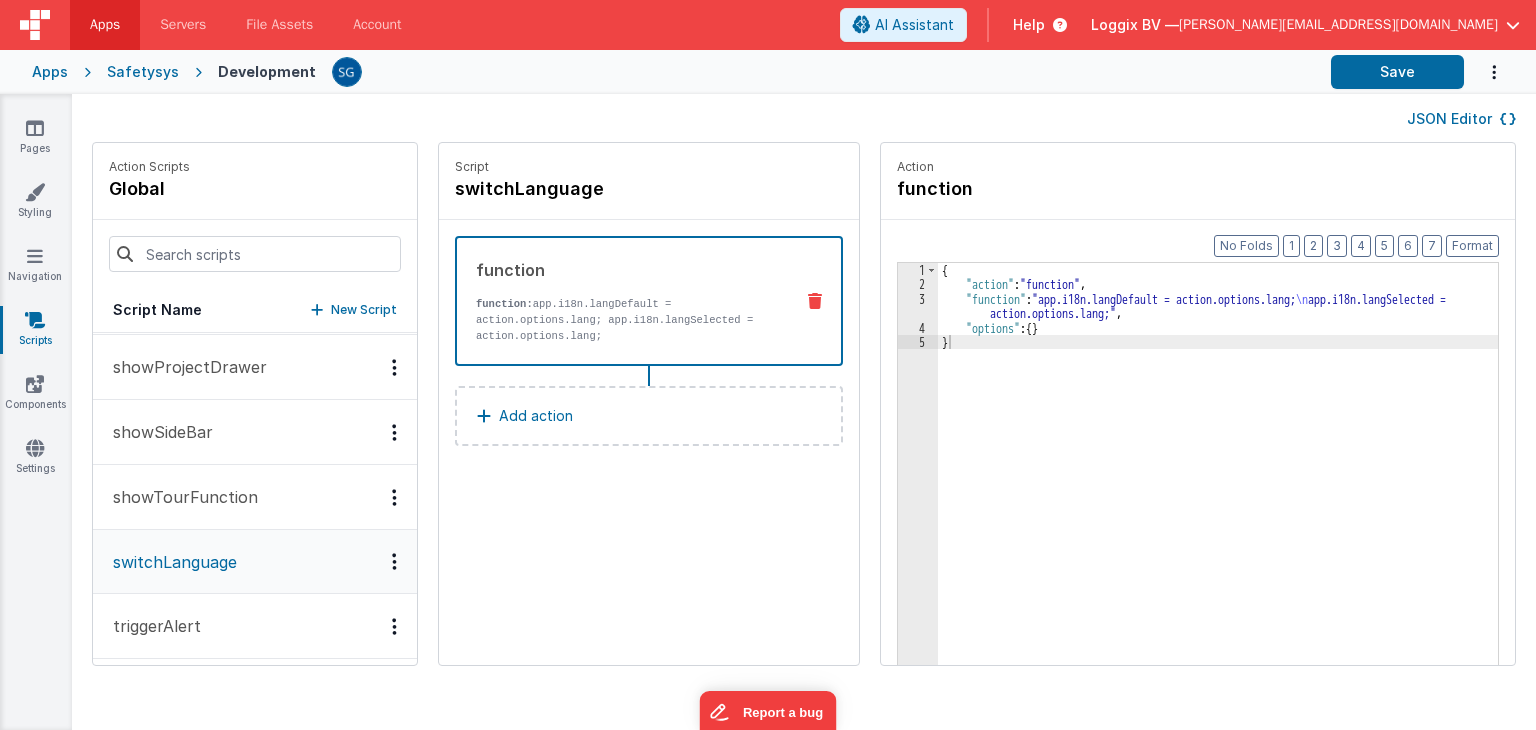 scroll, scrollTop: 2987, scrollLeft: 0, axis: vertical 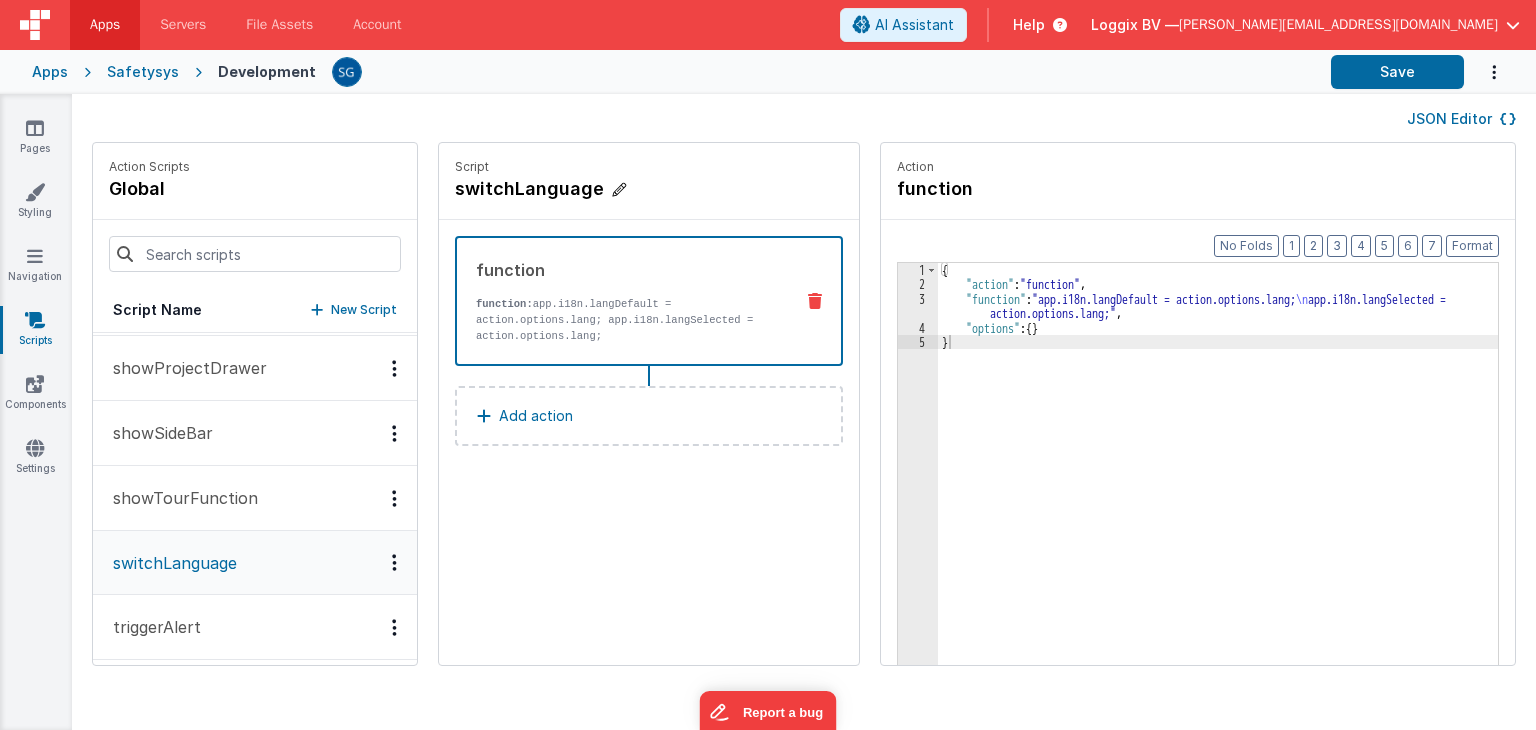 click on "switchLanguage" at bounding box center (605, 189) 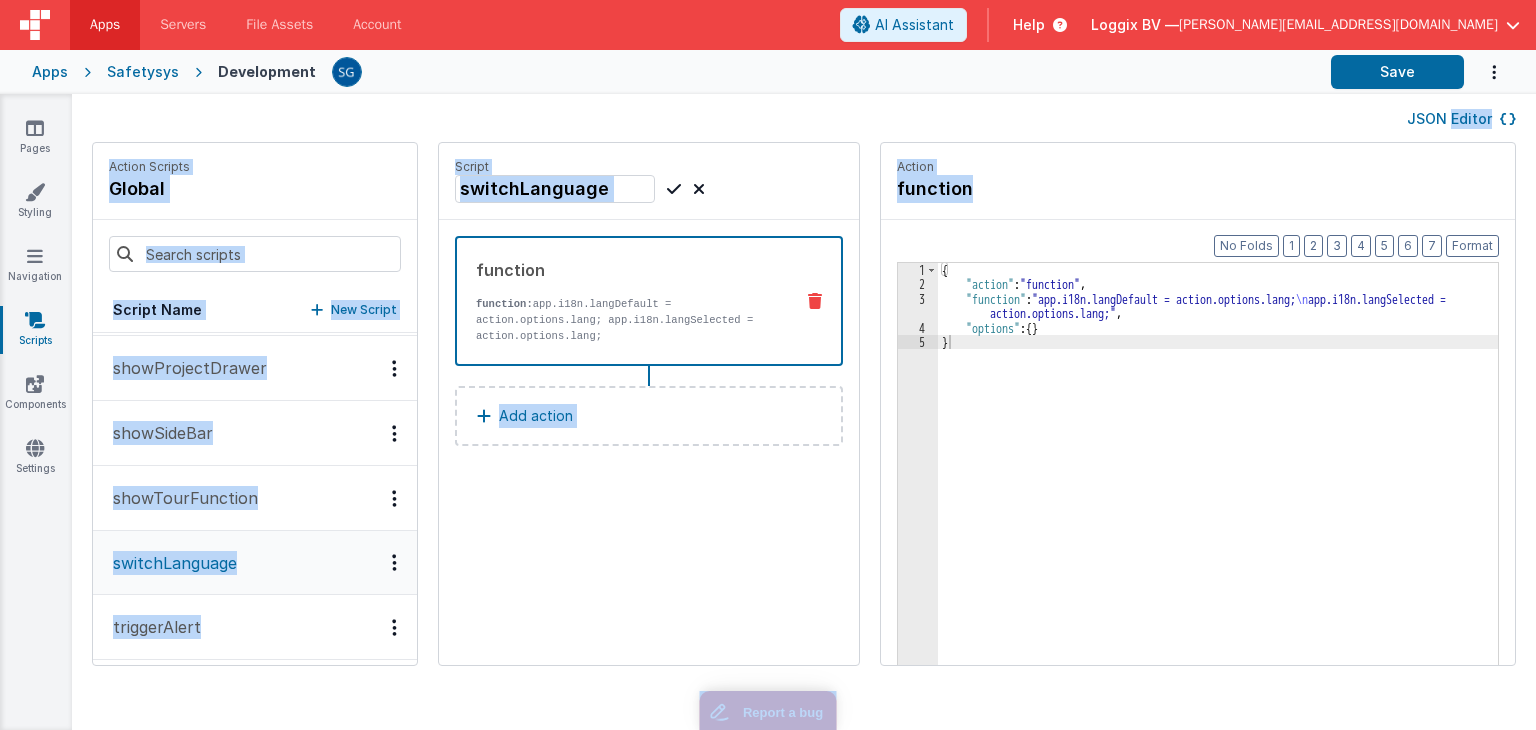 click on "switchLanguage" at bounding box center [555, 189] 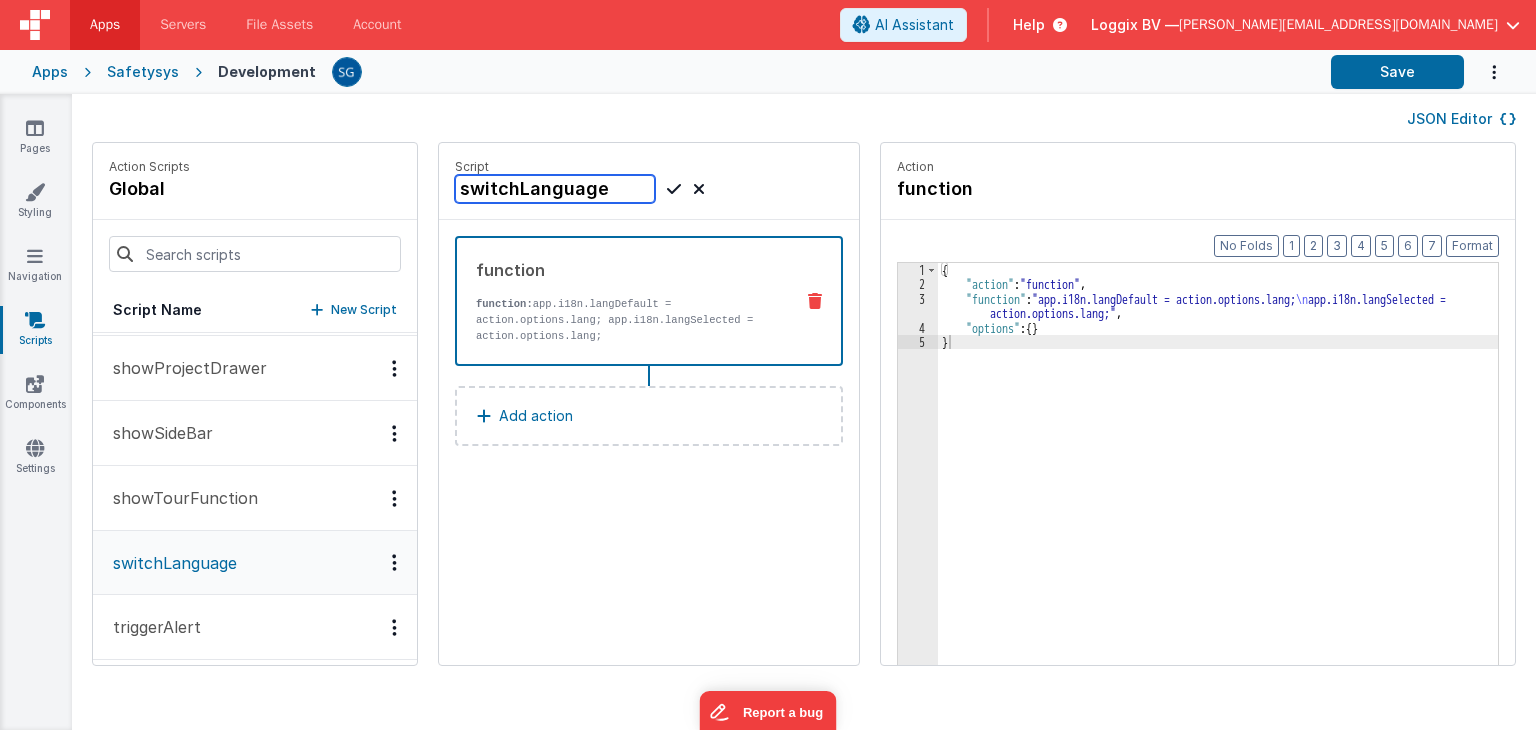 click on "switchLanguage" at bounding box center [555, 189] 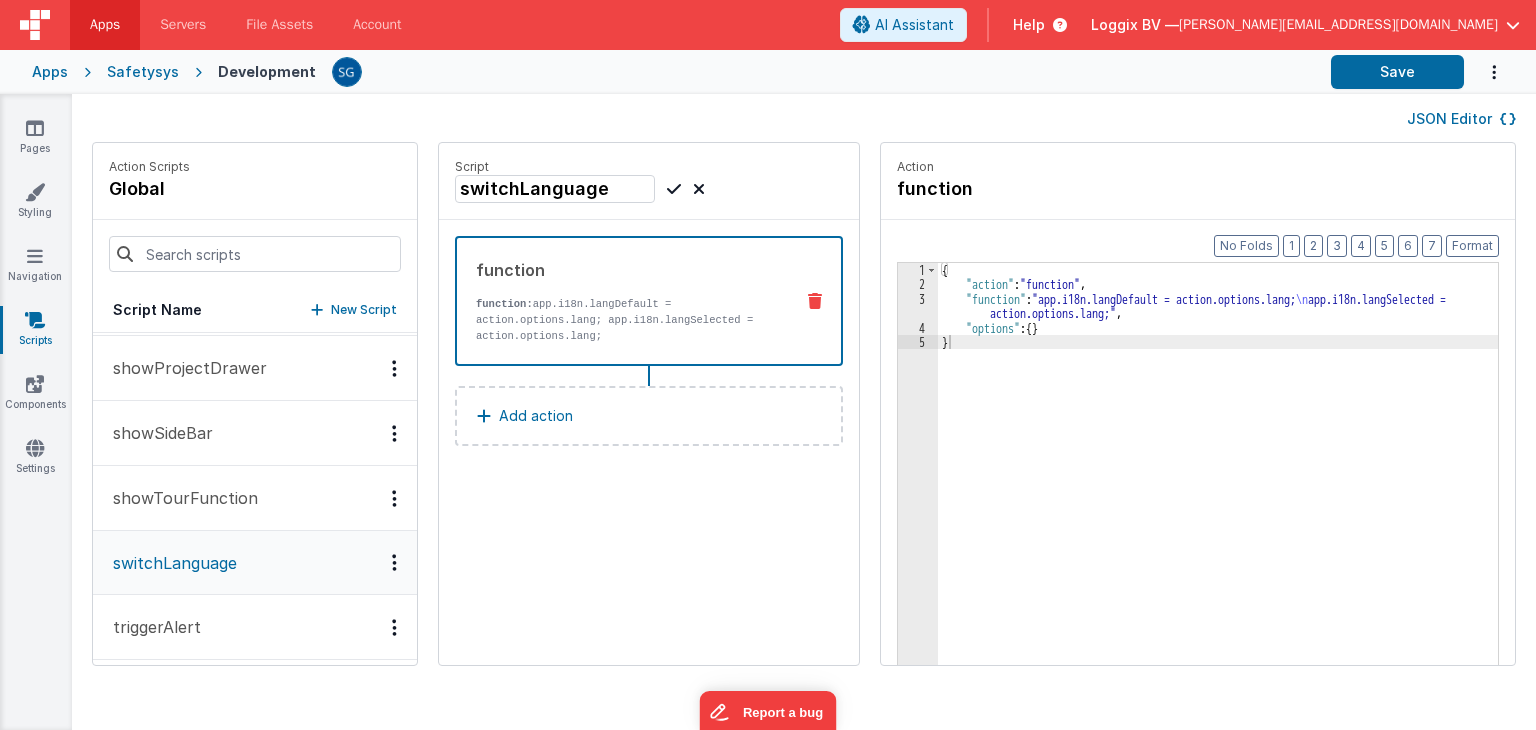 click at bounding box center [699, 189] 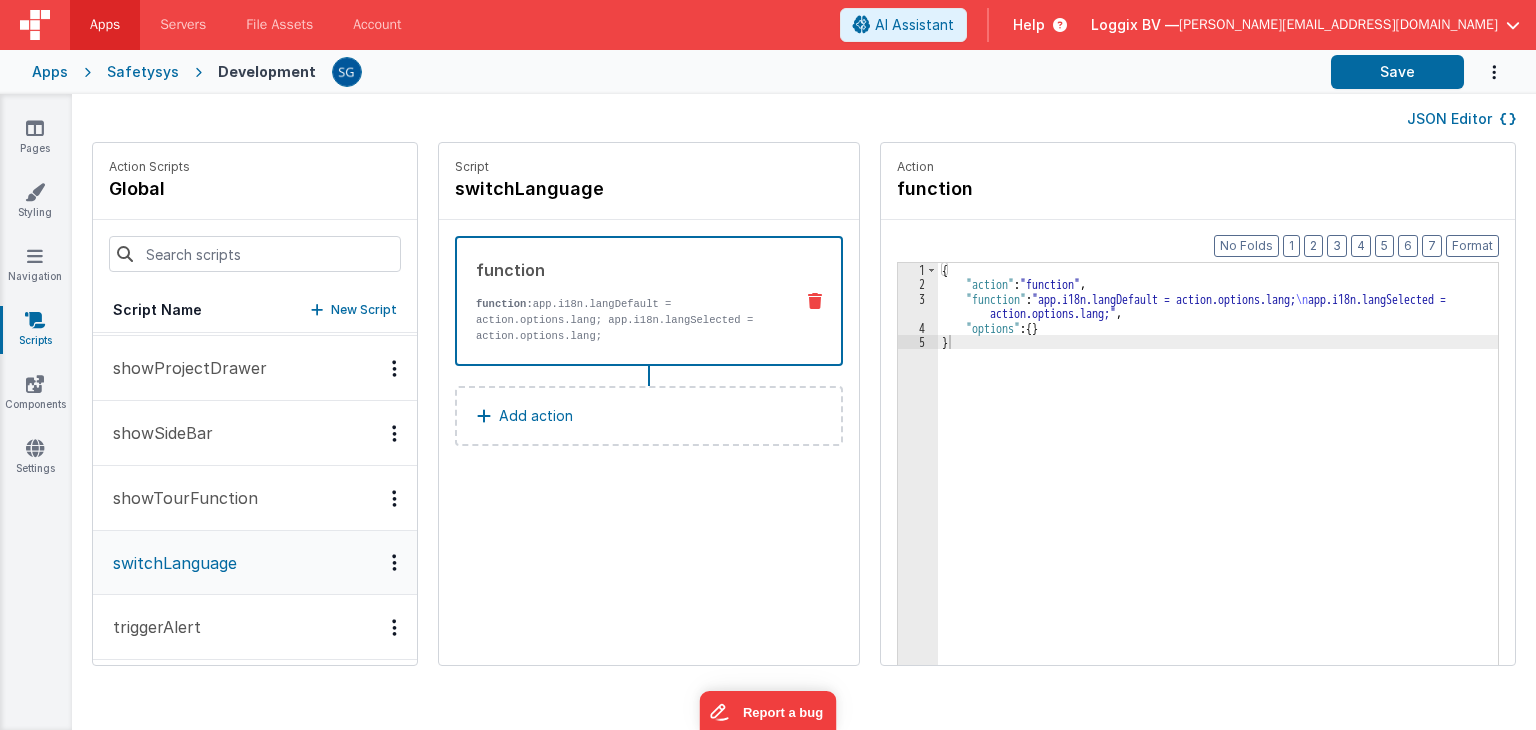 click on "Pages
Styling
Navigation
Scripts
Components
Settings" at bounding box center (36, 412) 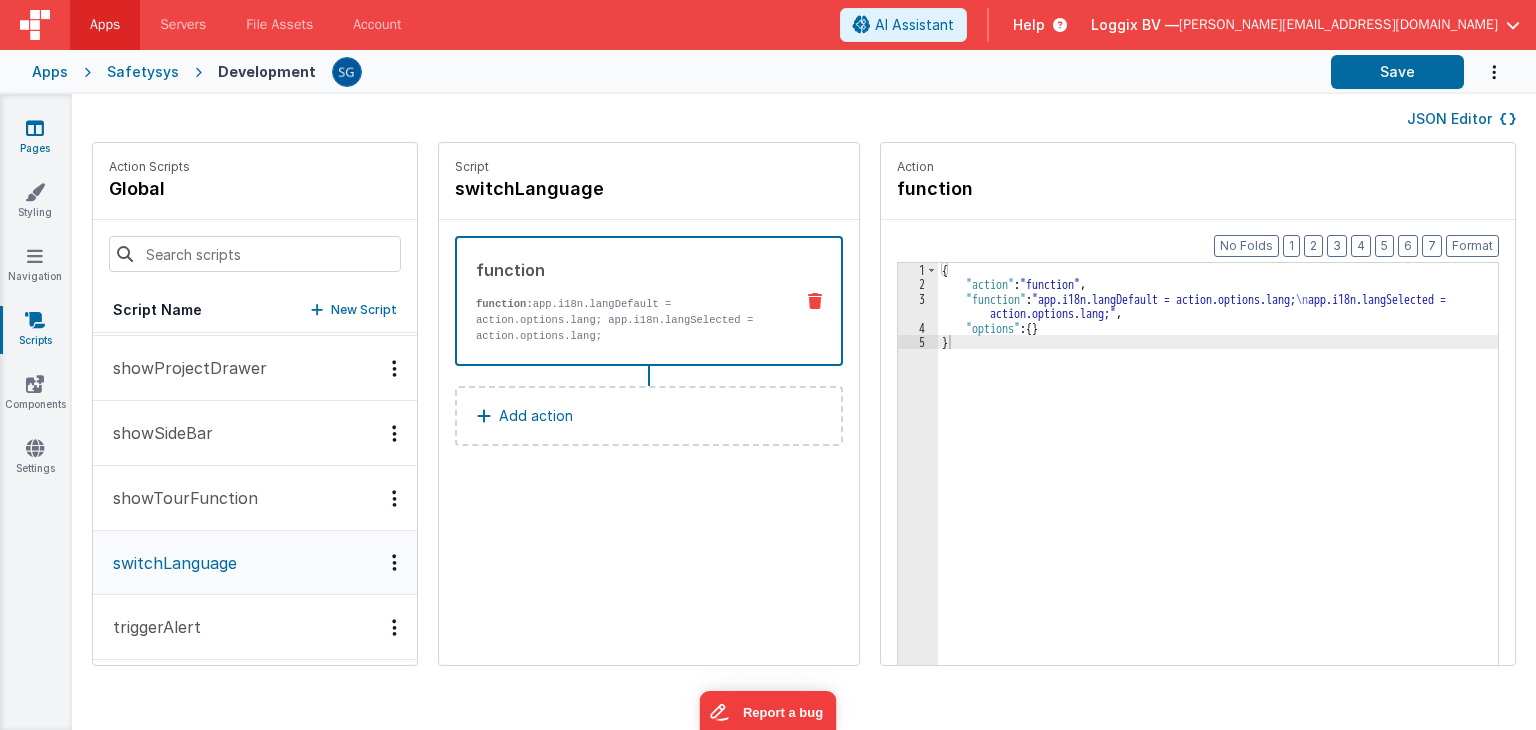 click at bounding box center [35, 128] 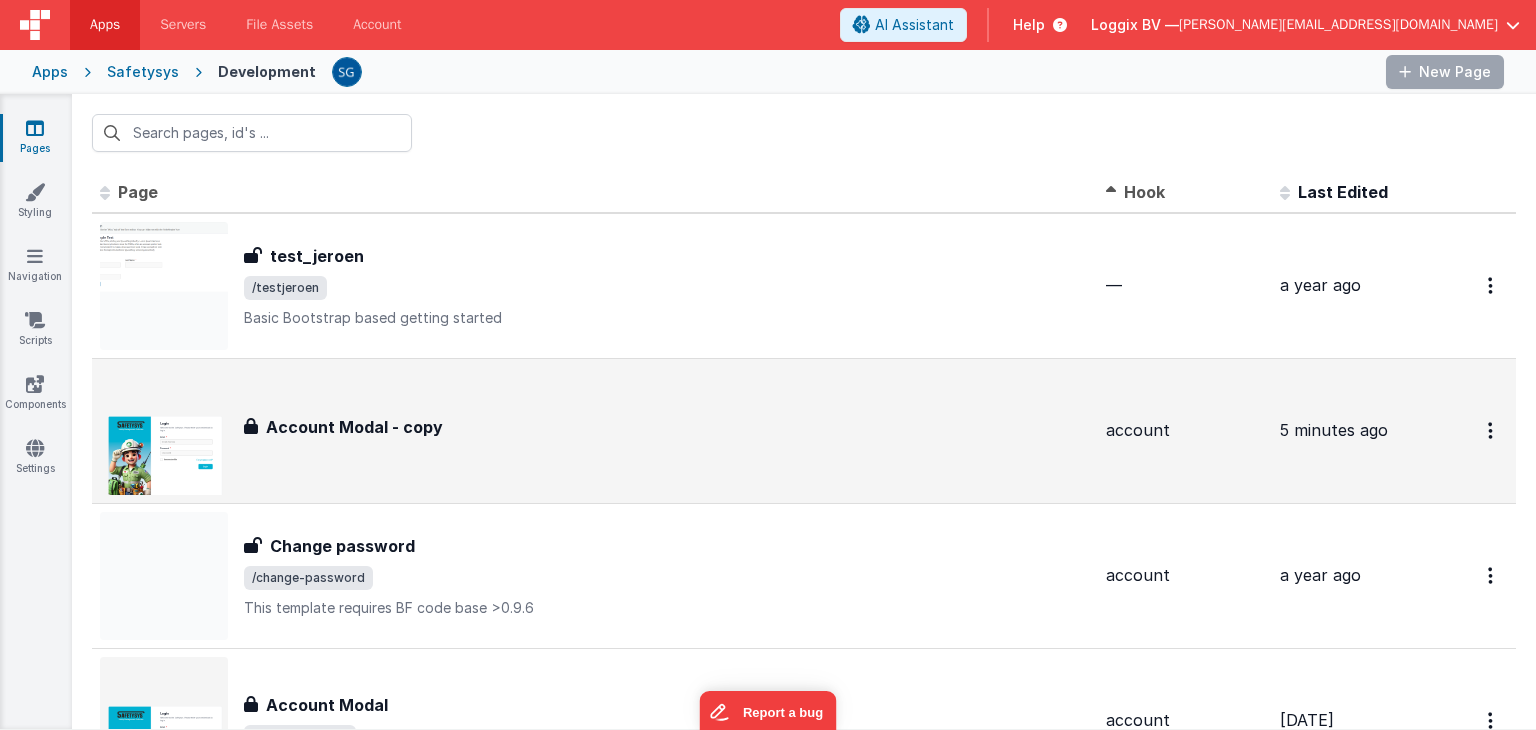 click on "Account Modal - copy
Account Modal - copy" at bounding box center [595, 431] 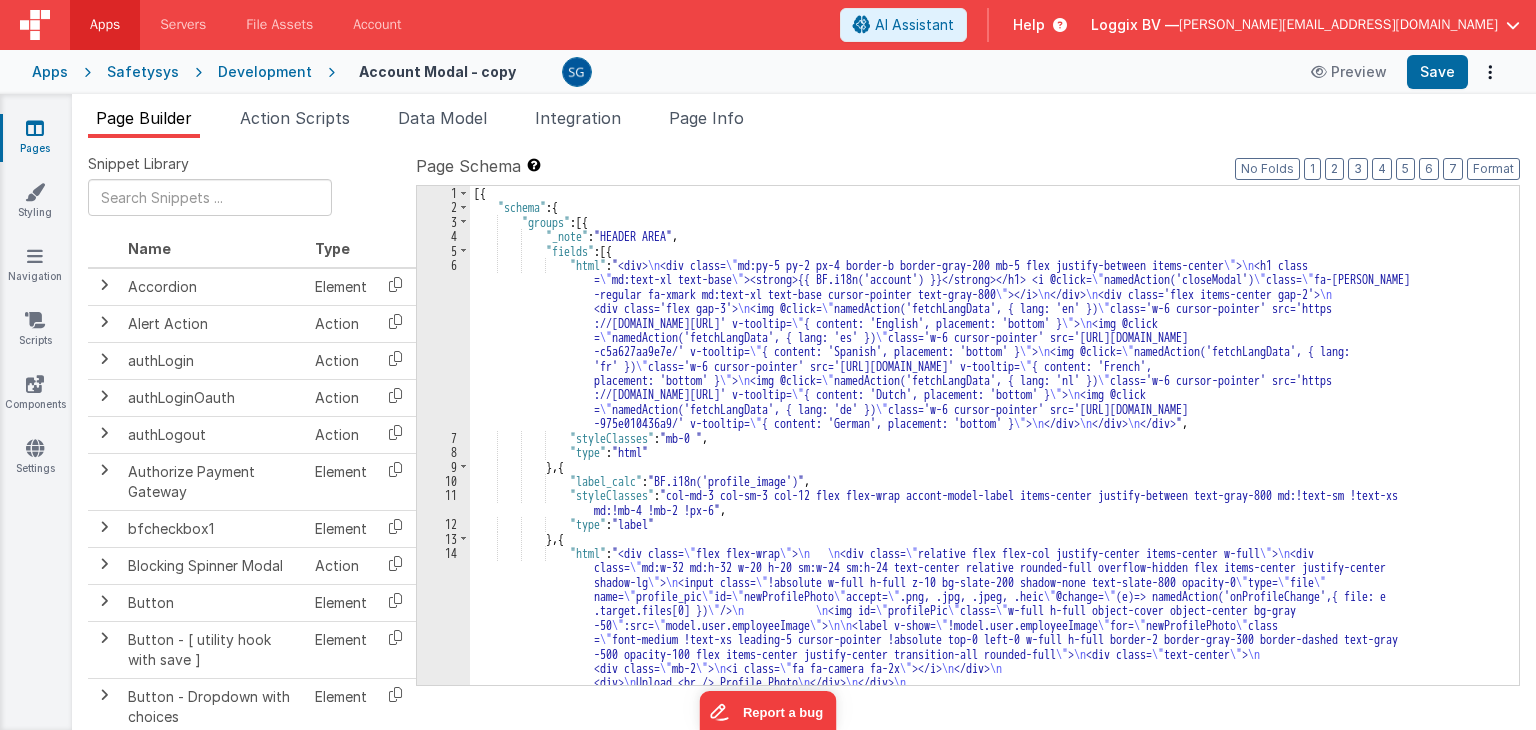 click on "6" at bounding box center (443, 344) 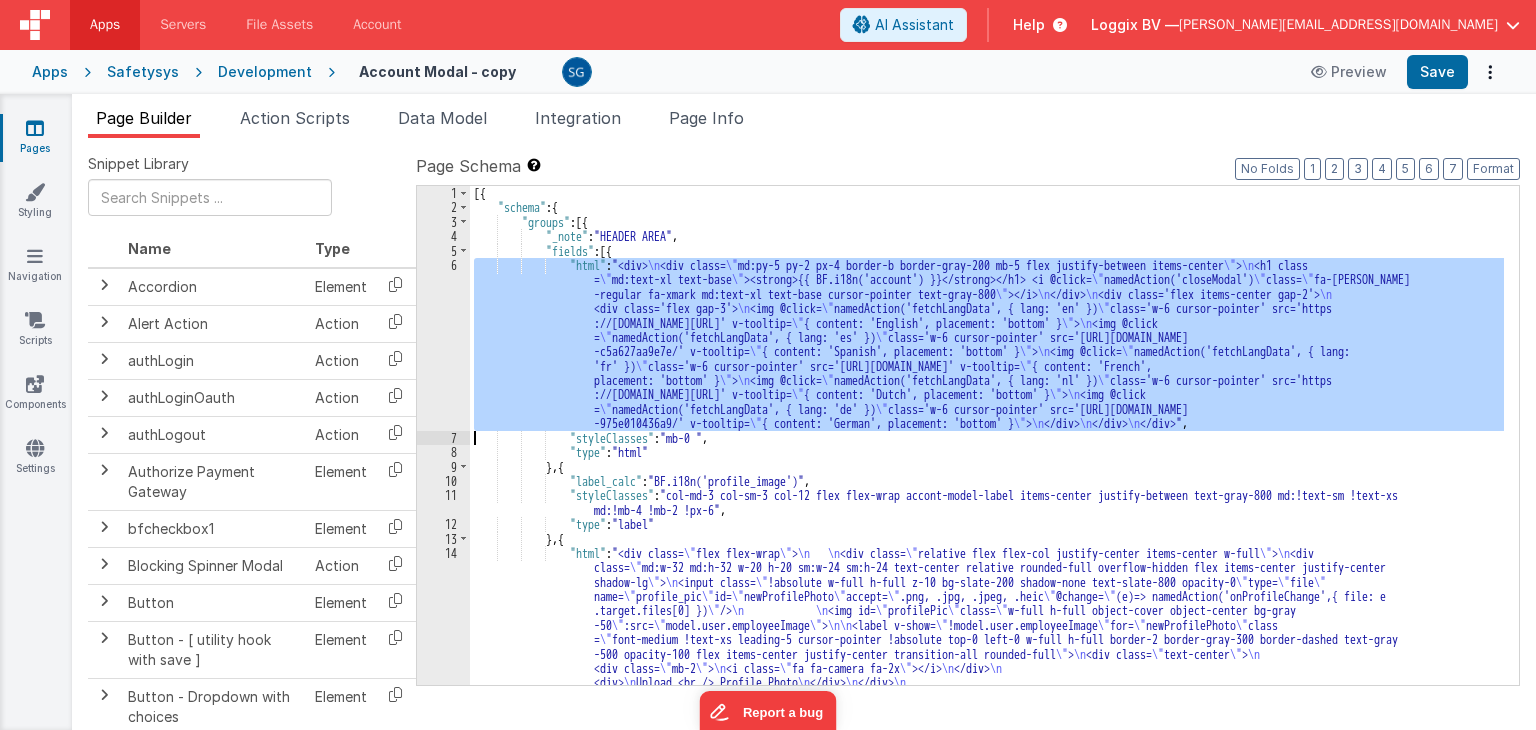 click on "6" at bounding box center (443, 344) 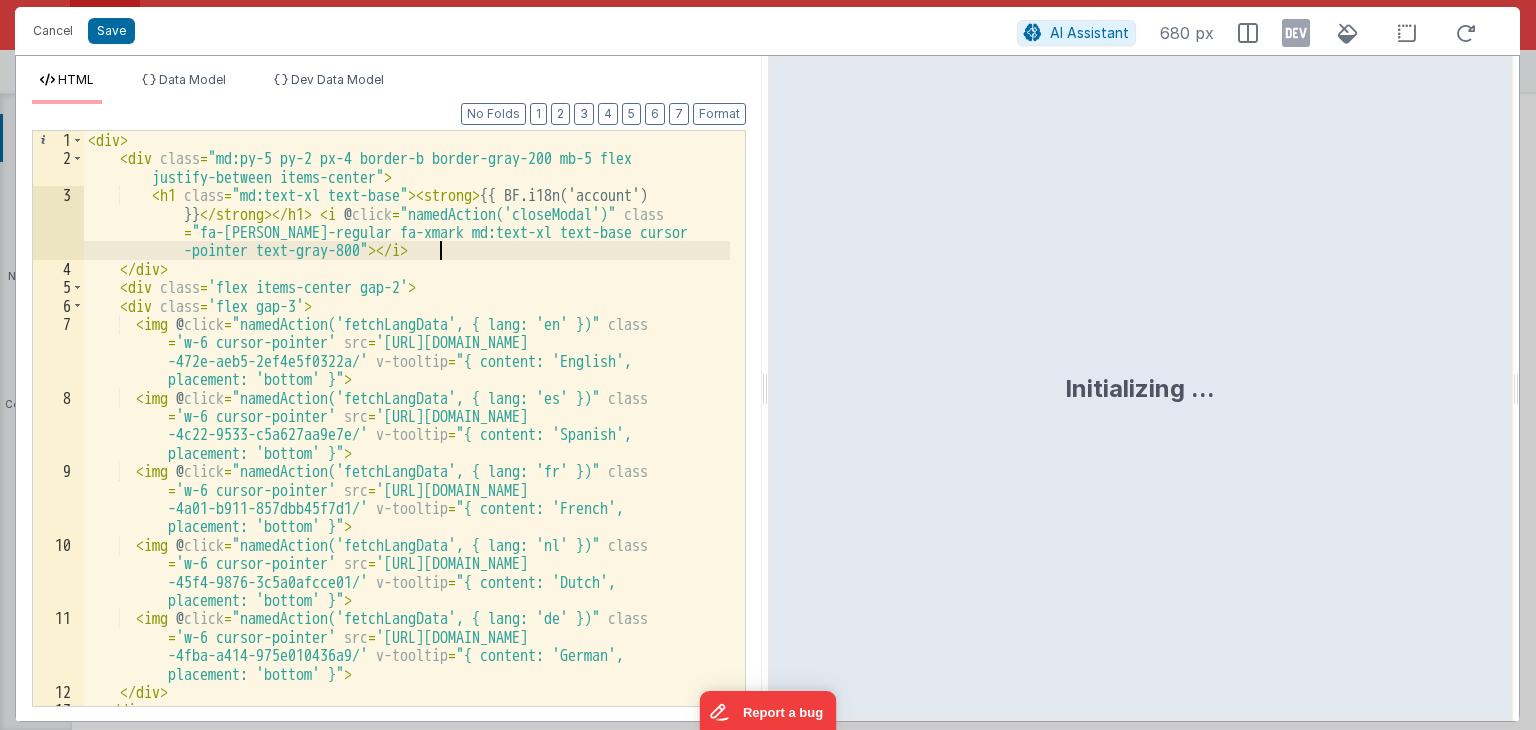 click on "< div >      < div   class = "md:py-5 py-2 px-4 border-b border-gray-200 mb-5 flex           justify-between items-center" >           < h1   class = "md:text-xl text-base" > < strong > {{ BF.i18n('account')               }} </ strong > </ h1 >   < i   @ click = "namedAction('closeModal')"   class              = "fa-sharp fa-regular fa-xmark md:text-xl text-base cursor              -pointer text-gray-800" > </ i >      </ div >      < div   class = 'flex items-center gap-2' >      < div   class = 'flex gap-3' >         < img   @ click = "namedAction('fetchLangData', { lang: 'en' })"   class            = 'w-6 cursor-pointer'   src = 'https://ucarecdn.com/b0c1c760-78a0            -472e-aeb5-2ef4e5f0322a/'   v-tooltip = "{ content: 'English',             placement: 'bottom' }" >         < img   @ click = "namedAction('fetchLangData', { lang: 'es' })"   class            = 'w-6 cursor-pointer'   src =              = >" at bounding box center [407, 437] 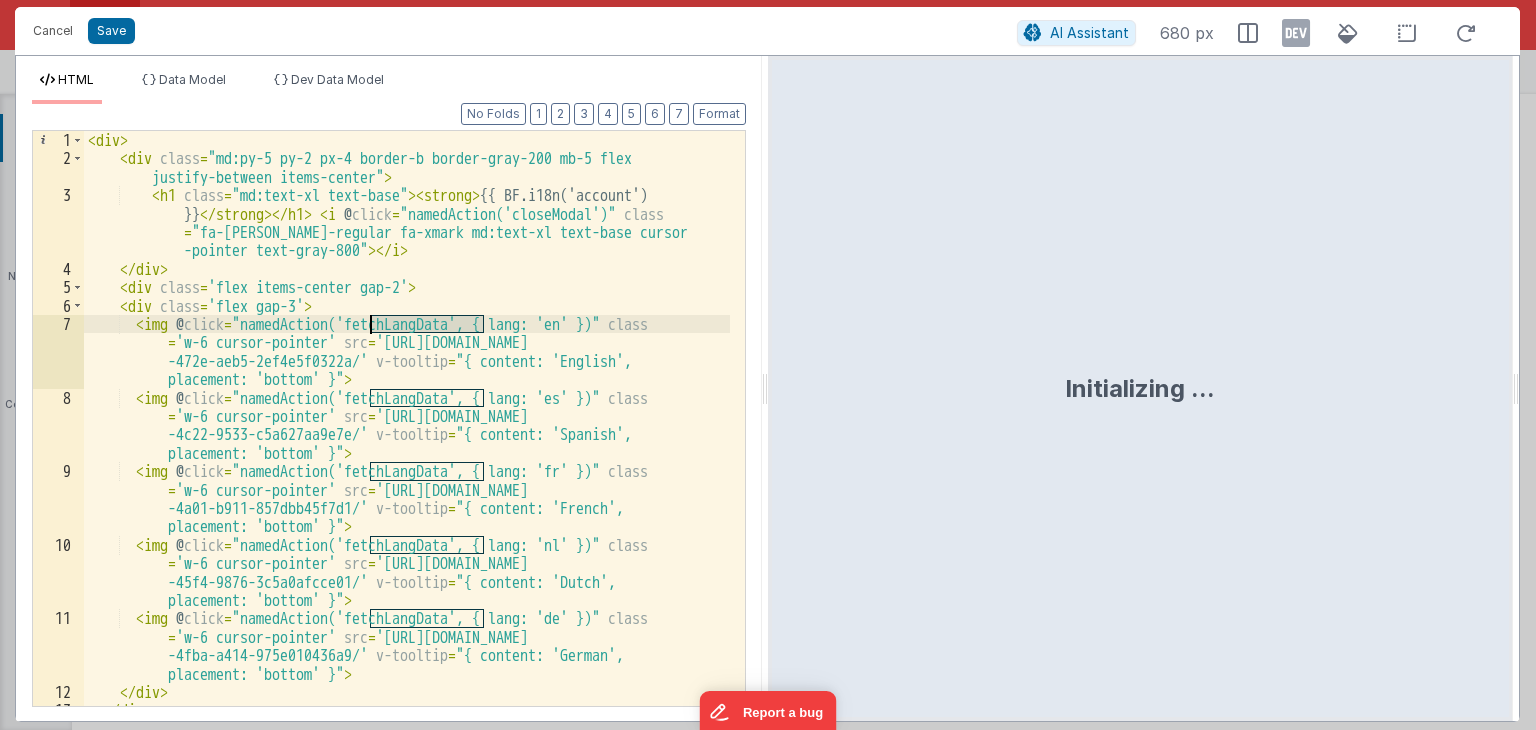 click on "< div >      < div   class = "md:py-5 py-2 px-4 border-b border-gray-200 mb-5 flex           justify-between items-center" >           < h1   class = "md:text-xl text-base" > < strong > {{ BF.i18n('account')               }} </ strong > </ h1 >   < i   @ click = "namedAction('closeModal')"   class              = "fa-sharp fa-regular fa-xmark md:text-xl text-base cursor              -pointer text-gray-800" > </ i >      </ div >      < div   class = 'flex items-center gap-2' >      < div   class = 'flex gap-3' >         < img   @ click = "namedAction('fetchLangData', { lang: 'en' })"   class            = 'w-6 cursor-pointer'   src = 'https://ucarecdn.com/b0c1c760-78a0            -472e-aeb5-2ef4e5f0322a/'   v-tooltip = "{ content: 'English',             placement: 'bottom' }" >         < img   @ click = "namedAction('fetchLangData', { lang: 'es' })"   class            = 'w-6 cursor-pointer'   src =              = >" at bounding box center [407, 437] 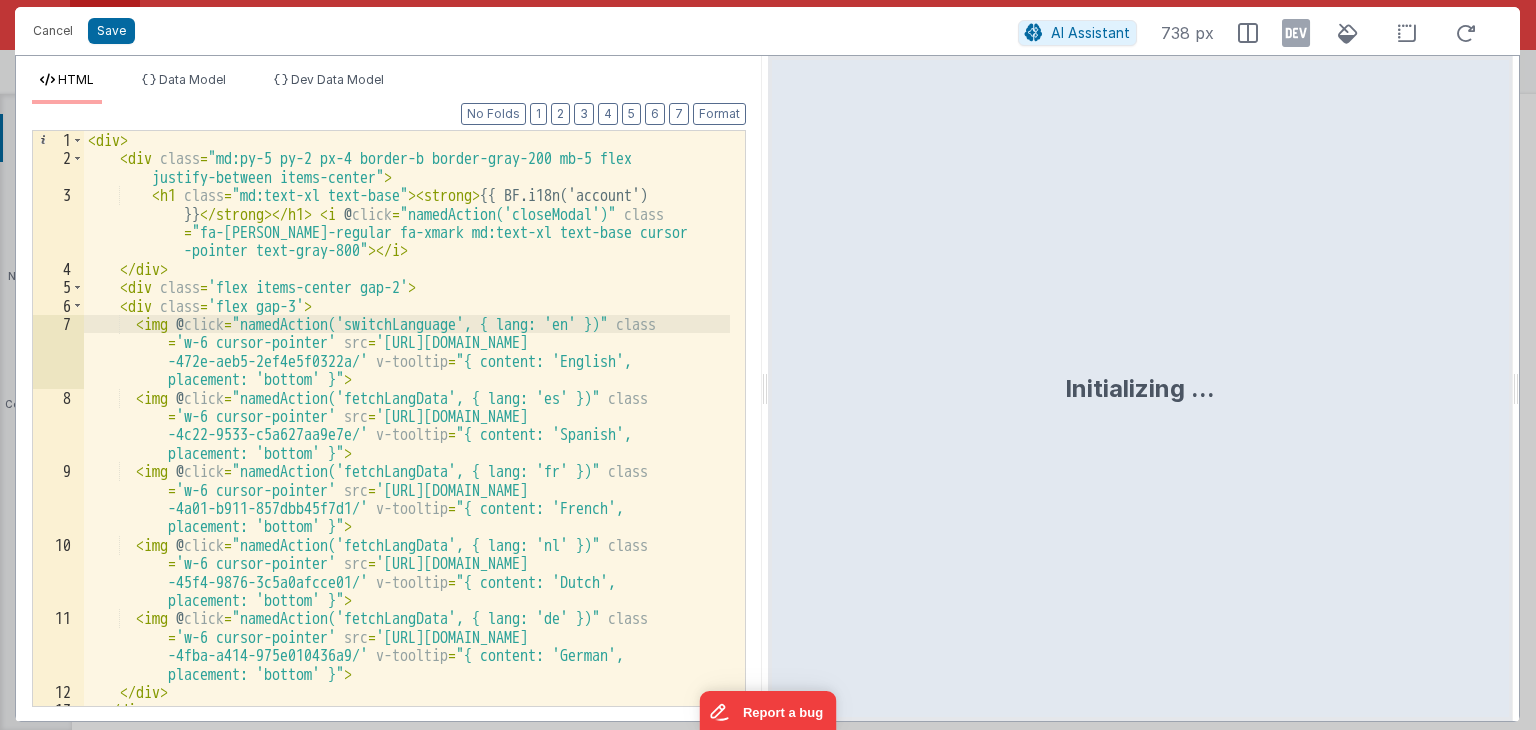 click on "< div >      < div   class = "md:py-5 py-2 px-4 border-b border-gray-200 mb-5 flex           justify-between items-center" >           < h1   class = "md:text-xl text-base" > < strong > {{ BF.i18n('account')               }} </ strong > </ h1 >   < i   @ click = "namedAction('closeModal')"   class              = "fa-sharp fa-regular fa-xmark md:text-xl text-base cursor              -pointer text-gray-800" > </ i >      </ div >      < div   class = 'flex items-center gap-2' >      < div   class = 'flex gap-3' >         < img   @ click = "namedAction('switchLanguage', { lang: 'en' })"   class            = 'w-6 cursor-pointer'   src = 'https://ucarecdn.com/b0c1c760-78a0            -472e-aeb5-2ef4e5f0322a/'   v-tooltip = "{ content: 'English',             placement: 'bottom' }" >         < img   @ click = "namedAction('fetchLangData', { lang: 'es' })"   class            = 'w-6 cursor-pointer'   src =              = >" at bounding box center [407, 437] 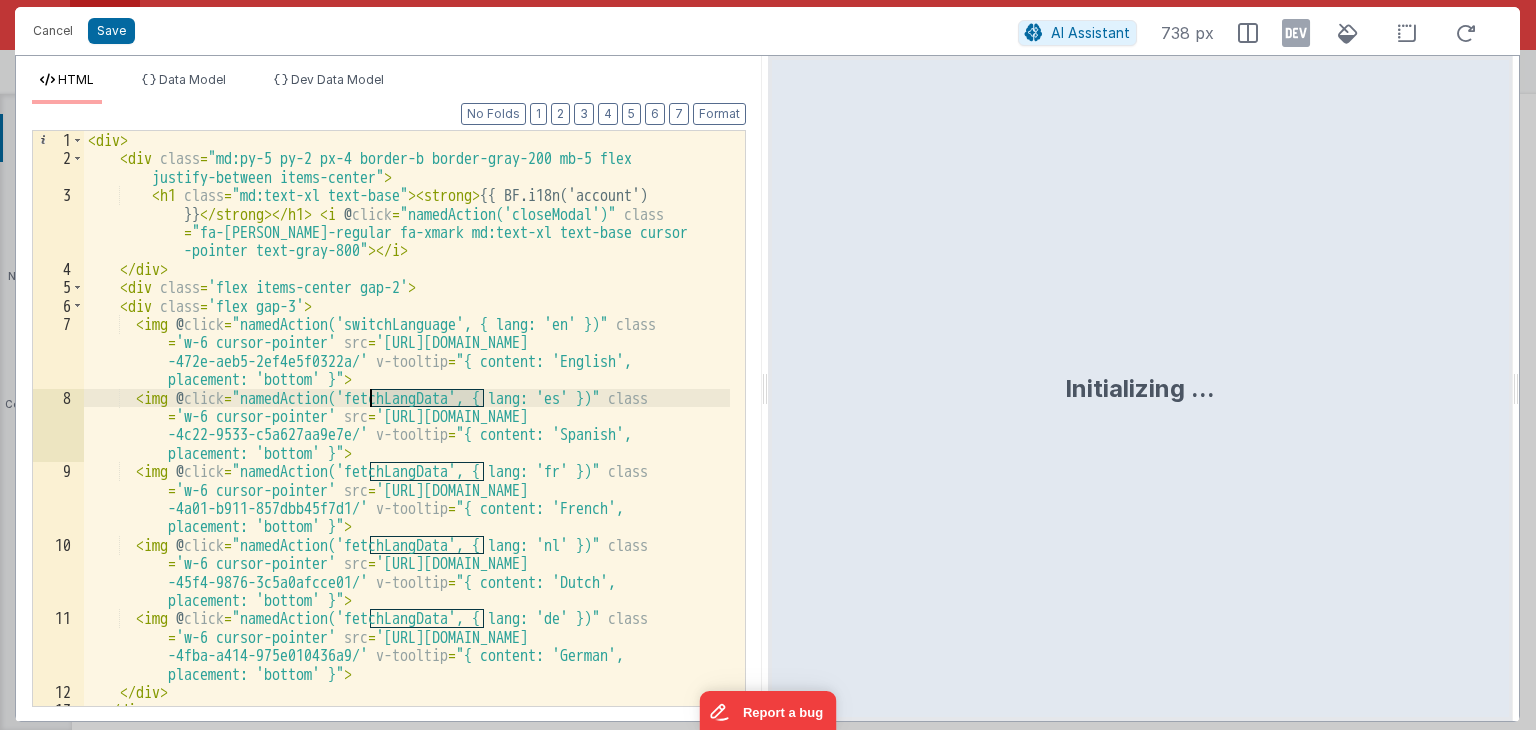 click on "< div >      < div   class = "md:py-5 py-2 px-4 border-b border-gray-200 mb-5 flex           justify-between items-center" >           < h1   class = "md:text-xl text-base" > < strong > {{ BF.i18n('account')               }} </ strong > </ h1 >   < i   @ click = "namedAction('closeModal')"   class              = "fa-sharp fa-regular fa-xmark md:text-xl text-base cursor              -pointer text-gray-800" > </ i >      </ div >      < div   class = 'flex items-center gap-2' >      < div   class = 'flex gap-3' >         < img   @ click = "namedAction('switchLanguage', { lang: 'en' })"   class            = 'w-6 cursor-pointer'   src = 'https://ucarecdn.com/b0c1c760-78a0            -472e-aeb5-2ef4e5f0322a/'   v-tooltip = "{ content: 'English',             placement: 'bottom' }" >         < img   @ click = "namedAction('fetchLangData', { lang: 'es' })"   class            = 'w-6 cursor-pointer'   src =              = >" at bounding box center (407, 437) 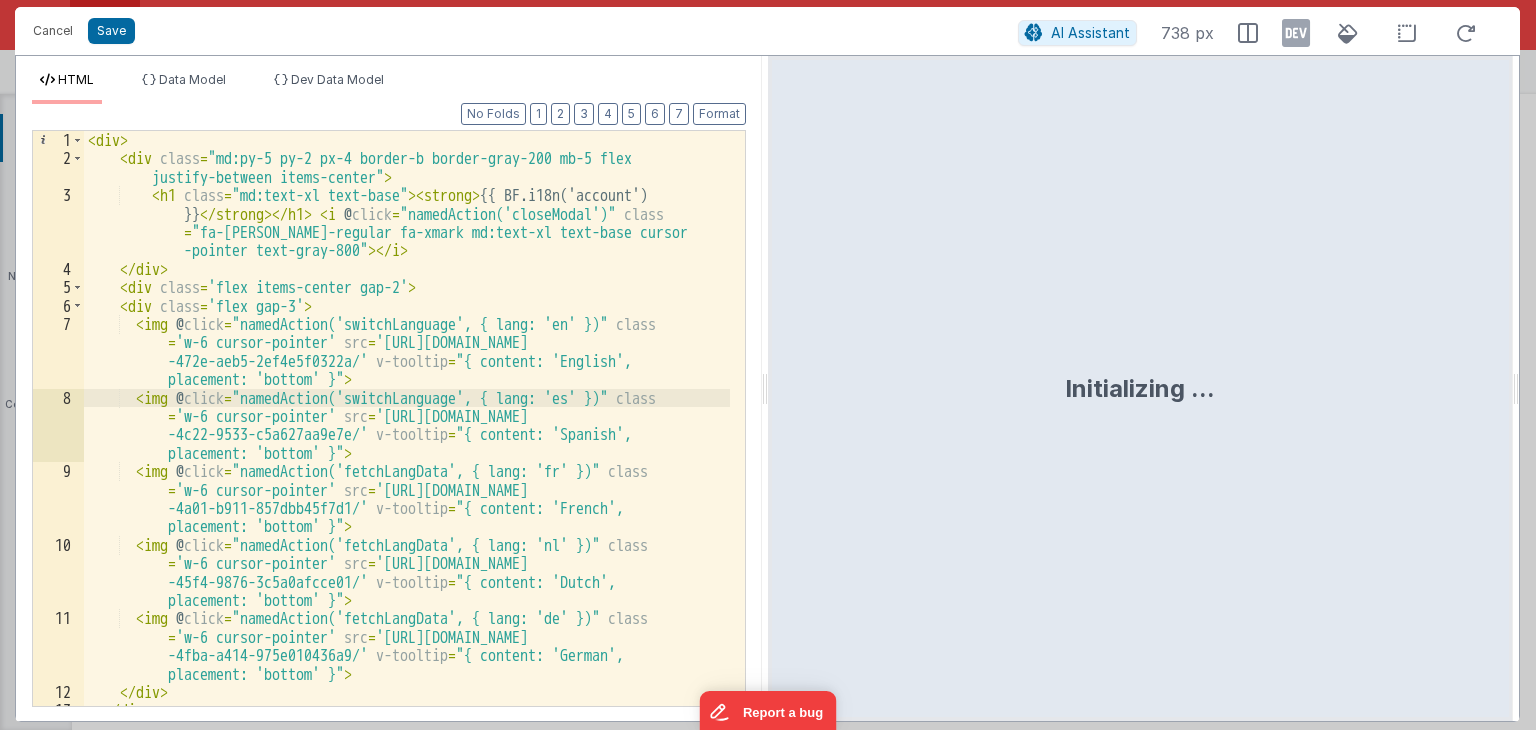 click on "< div >      < div   class = "md:py-5 py-2 px-4 border-b border-gray-200 mb-5 flex           justify-between items-center" >           < h1   class = "md:text-xl text-base" > < strong > {{ BF.i18n('account')               }} </ strong > </ h1 >   < i   @ click = "namedAction('closeModal')"   class              = "fa-sharp fa-regular fa-xmark md:text-xl text-base cursor              -pointer text-gray-800" > </ i >      </ div >      < div   class = 'flex items-center gap-2' >      < div   class = 'flex gap-3' >         < img   @ click = "namedAction('switchLanguage', { lang: 'en' })"   class            = 'w-6 cursor-pointer'   src = 'https://ucarecdn.com/b0c1c760-78a0            -472e-aeb5-2ef4e5f0322a/'   v-tooltip = "{ content: 'English',             placement: 'bottom' }" >         < img   @ click = "namedAction('switchLanguage', { lang: 'es' })"   class            = 'w-6 cursor-pointer'   src =              = > <" at bounding box center [407, 437] 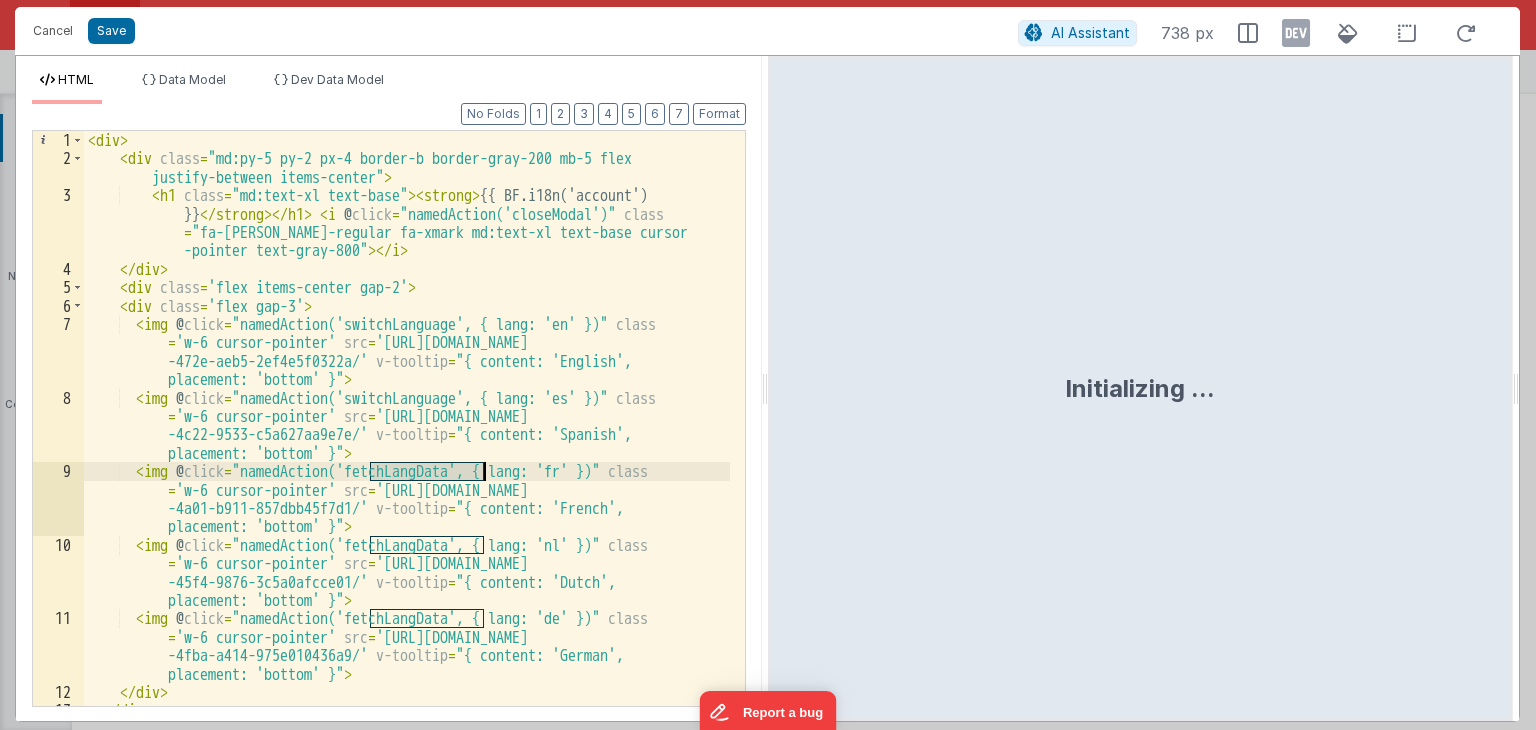 click on "< div >      < div   class = "md:py-5 py-2 px-4 border-b border-gray-200 mb-5 flex           justify-between items-center" >           < h1   class = "md:text-xl text-base" > < strong > {{ BF.i18n('account')               }} </ strong > </ h1 >   < i   @ click = "namedAction('closeModal')"   class              = "fa-sharp fa-regular fa-xmark md:text-xl text-base cursor              -pointer text-gray-800" > </ i >      </ div >      < div   class = 'flex items-center gap-2' >      < div   class = 'flex gap-3' >         < img   @ click = "namedAction('switchLanguage', { lang: 'en' })"   class            = 'w-6 cursor-pointer'   src = 'https://ucarecdn.com/b0c1c760-78a0            -472e-aeb5-2ef4e5f0322a/'   v-tooltip = "{ content: 'English',             placement: 'bottom' }" >         < img   @ click = "namedAction('switchLanguage', { lang: 'es' })"   class            = 'w-6 cursor-pointer'   src =              = > <" at bounding box center (407, 437) 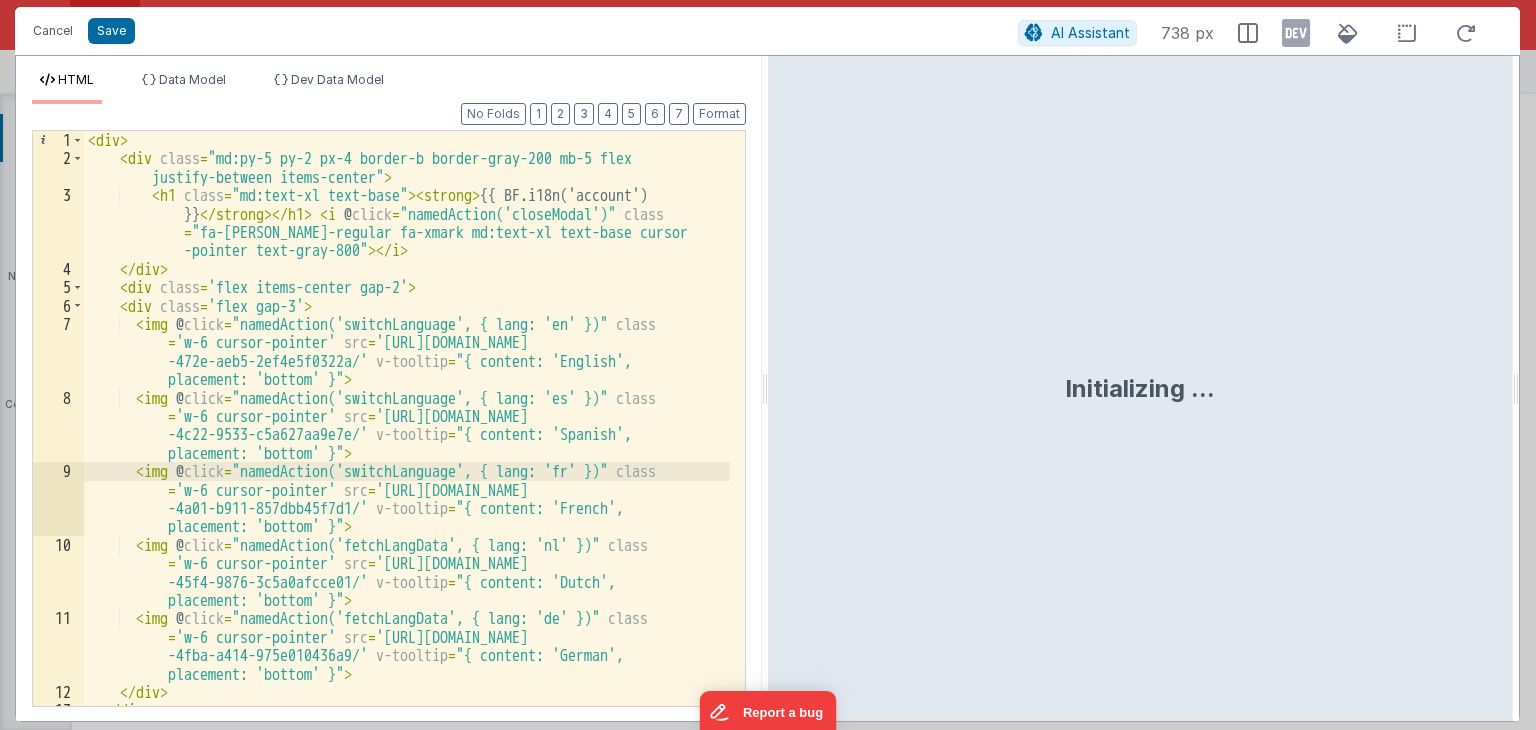 click on "< div >      < div   class = "md:py-5 py-2 px-4 border-b border-gray-200 mb-5 flex           justify-between items-center" >           < h1   class = "md:text-xl text-base" > < strong > {{ BF.i18n('account')               }} </ strong > </ h1 >   < i   @ click = "namedAction('closeModal')"   class              = "fa-sharp fa-regular fa-xmark md:text-xl text-base cursor              -pointer text-gray-800" > </ i >      </ div >      < div   class = 'flex items-center gap-2' >      < div   class = 'flex gap-3' >         < img   @ click = "namedAction('switchLanguage', { lang: 'en' })"   class            = 'w-6 cursor-pointer'   src = 'https://ucarecdn.com/b0c1c760-78a0            -472e-aeb5-2ef4e5f0322a/'   v-tooltip = "{ content: 'English',             placement: 'bottom' }" >         < img   @ click = "namedAction('switchLanguage', { lang: 'es' })"   class            = 'w-6 cursor-pointer'   src =              = > <" at bounding box center [407, 437] 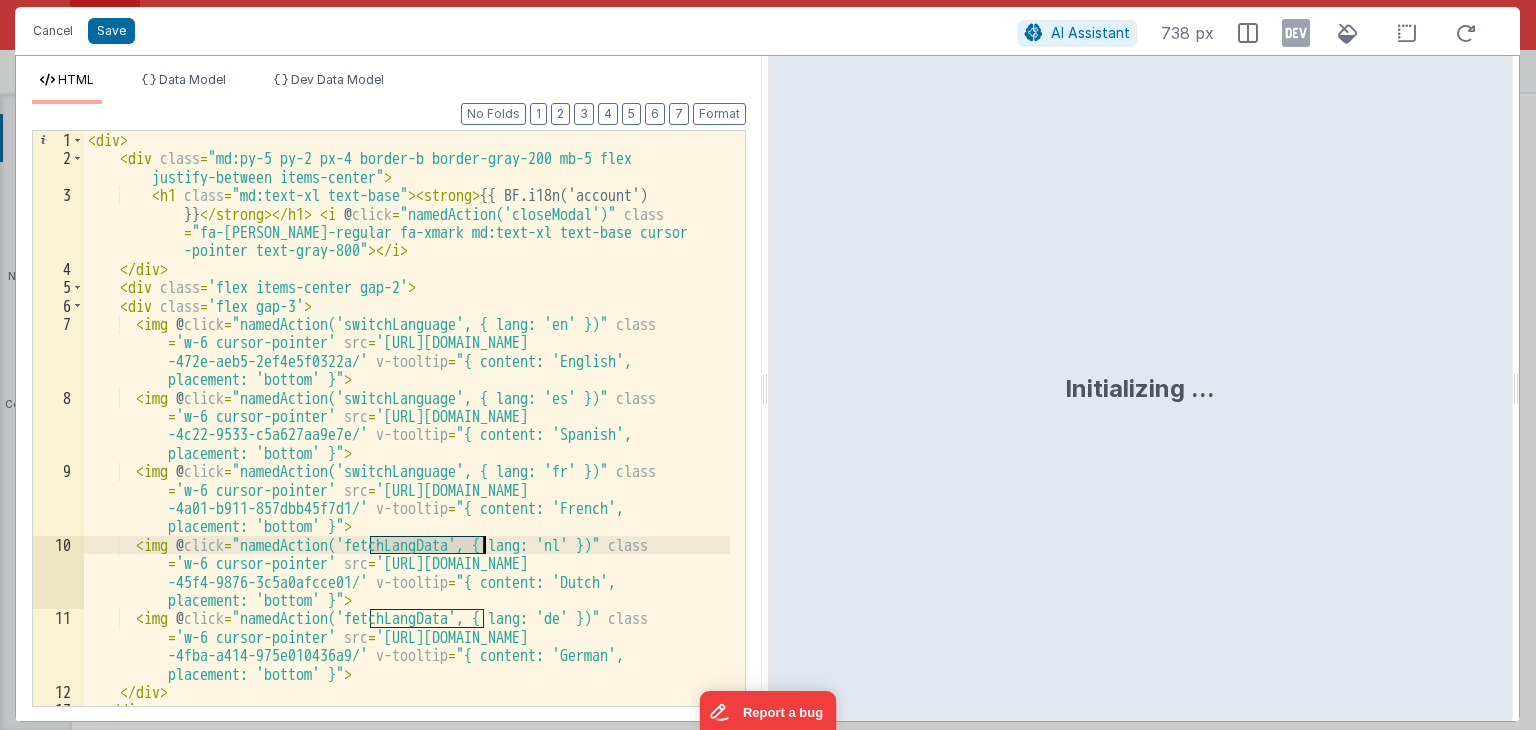 click on "< div >      < div   class = "md:py-5 py-2 px-4 border-b border-gray-200 mb-5 flex           justify-between items-center" >           < h1   class = "md:text-xl text-base" > < strong > {{ BF.i18n('account')               }} </ strong > </ h1 >   < i   @ click = "namedAction('closeModal')"   class              = "fa-sharp fa-regular fa-xmark md:text-xl text-base cursor              -pointer text-gray-800" > </ i >      </ div >      < div   class = 'flex items-center gap-2' >      < div   class = 'flex gap-3' >         < img   @ click = "namedAction('switchLanguage', { lang: 'en' })"   class            = 'w-6 cursor-pointer'   src = 'https://ucarecdn.com/b0c1c760-78a0            -472e-aeb5-2ef4e5f0322a/'   v-tooltip = "{ content: 'English',             placement: 'bottom' }" >         < img   @ click = "namedAction('switchLanguage', { lang: 'es' })"   class            = 'w-6 cursor-pointer'   src =              = > <" at bounding box center (407, 437) 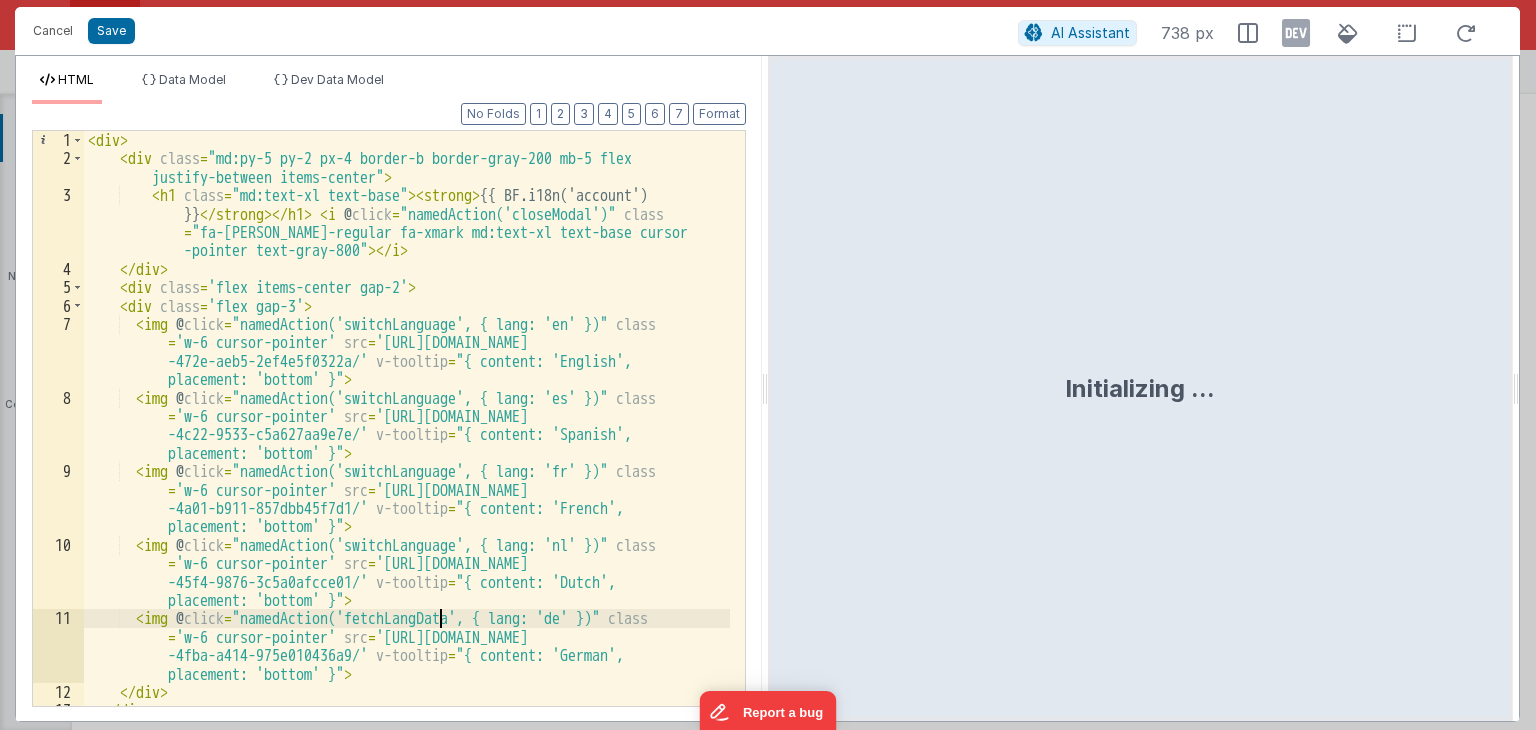 click on "< div >      < div   class = "md:py-5 py-2 px-4 border-b border-gray-200 mb-5 flex           justify-between items-center" >           < h1   class = "md:text-xl text-base" > < strong > {{ BF.i18n('account')               }} </ strong > </ h1 >   < i   @ click = "namedAction('closeModal')"   class              = "fa-sharp fa-regular fa-xmark md:text-xl text-base cursor              -pointer text-gray-800" > </ i >      </ div >      < div   class = 'flex items-center gap-2' >      < div   class = 'flex gap-3' >         < img   @ click = "namedAction('switchLanguage', { lang: 'en' })"   class            = 'w-6 cursor-pointer'   src = 'https://ucarecdn.com/b0c1c760-78a0            -472e-aeb5-2ef4e5f0322a/'   v-tooltip = "{ content: 'English',             placement: 'bottom' }" >         < img   @ click = "namedAction('switchLanguage', { lang: 'es' })"   class            = 'w-6 cursor-pointer'   src =              = > <" at bounding box center [407, 437] 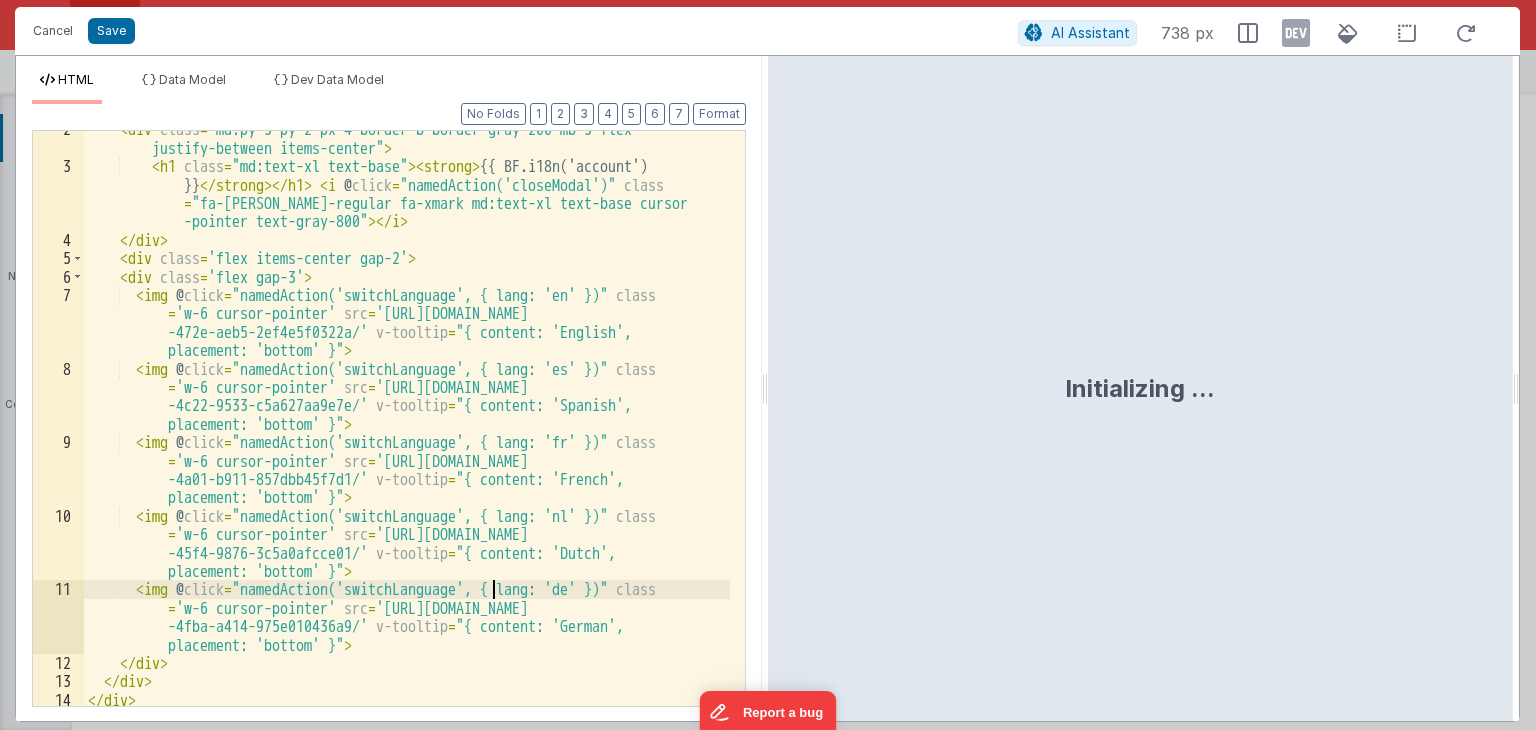 scroll, scrollTop: 31, scrollLeft: 0, axis: vertical 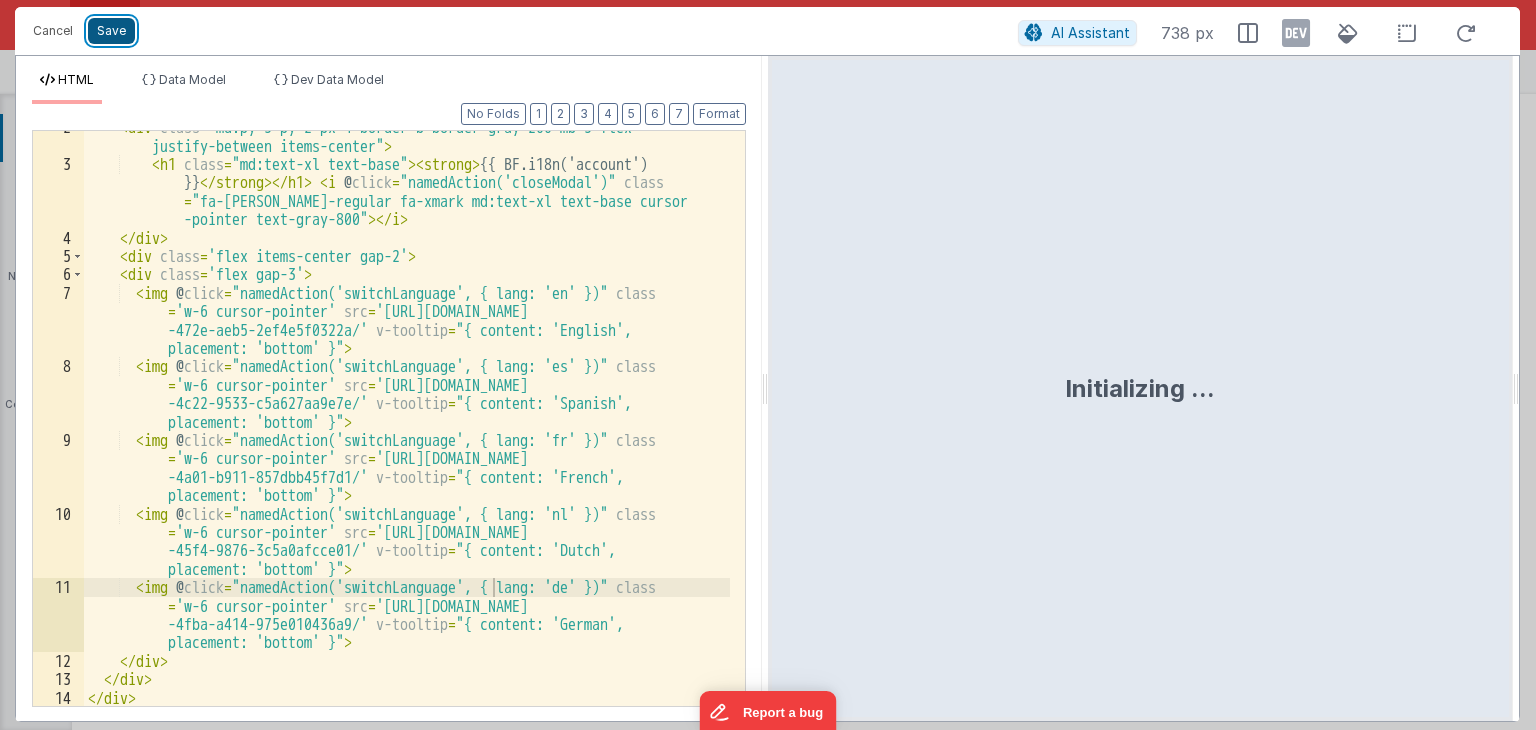 click on "Save" at bounding box center [111, 31] 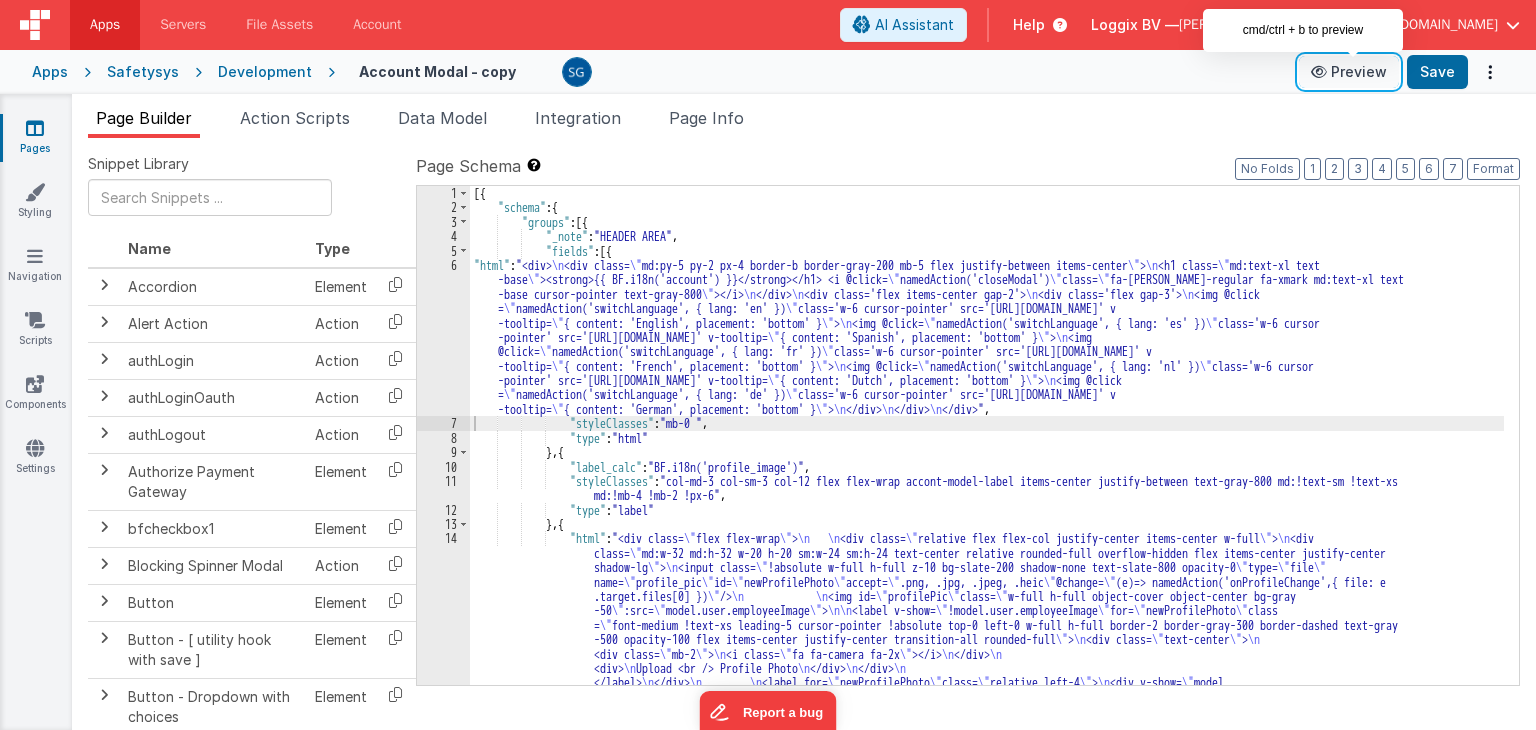click on "Preview" at bounding box center (1349, 72) 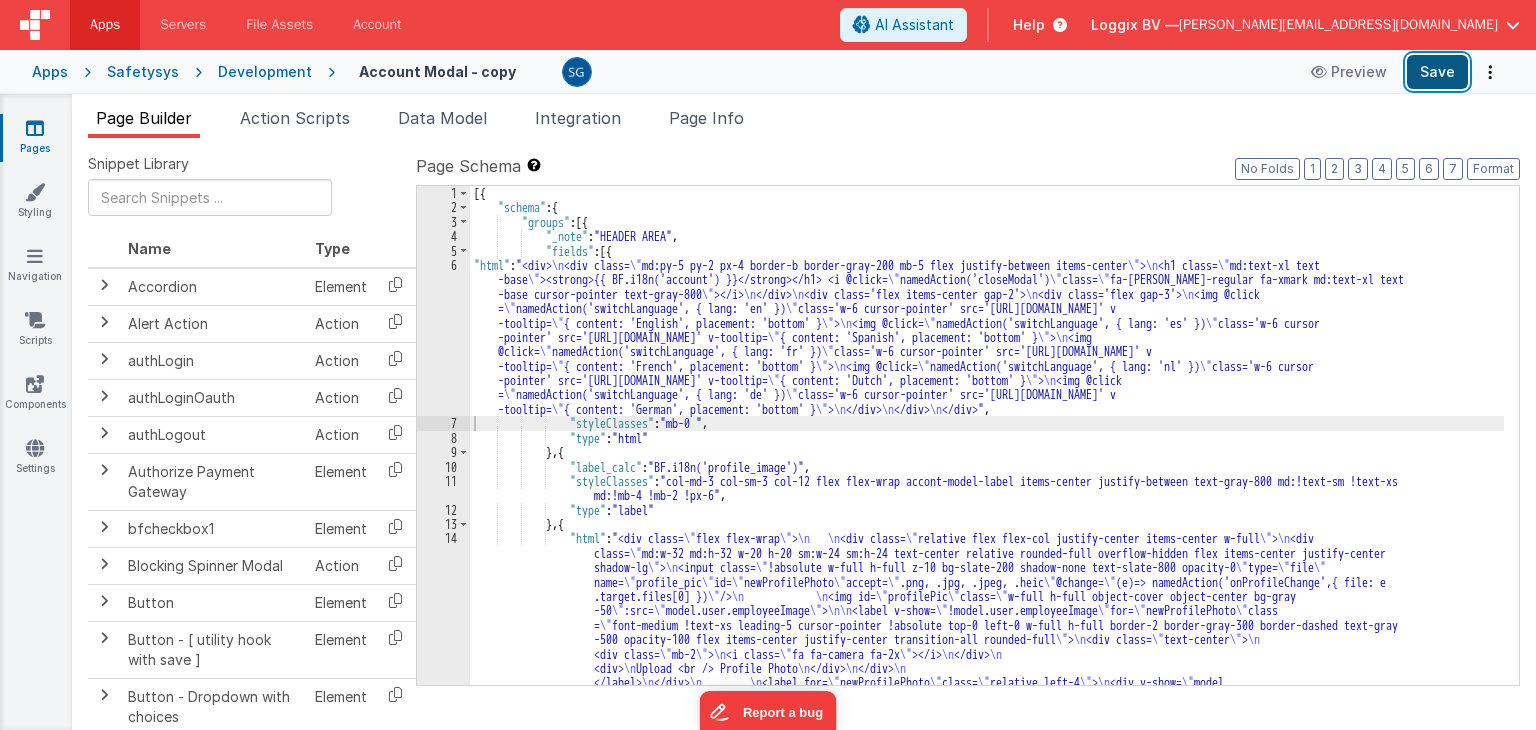 click on "Save" at bounding box center (1437, 72) 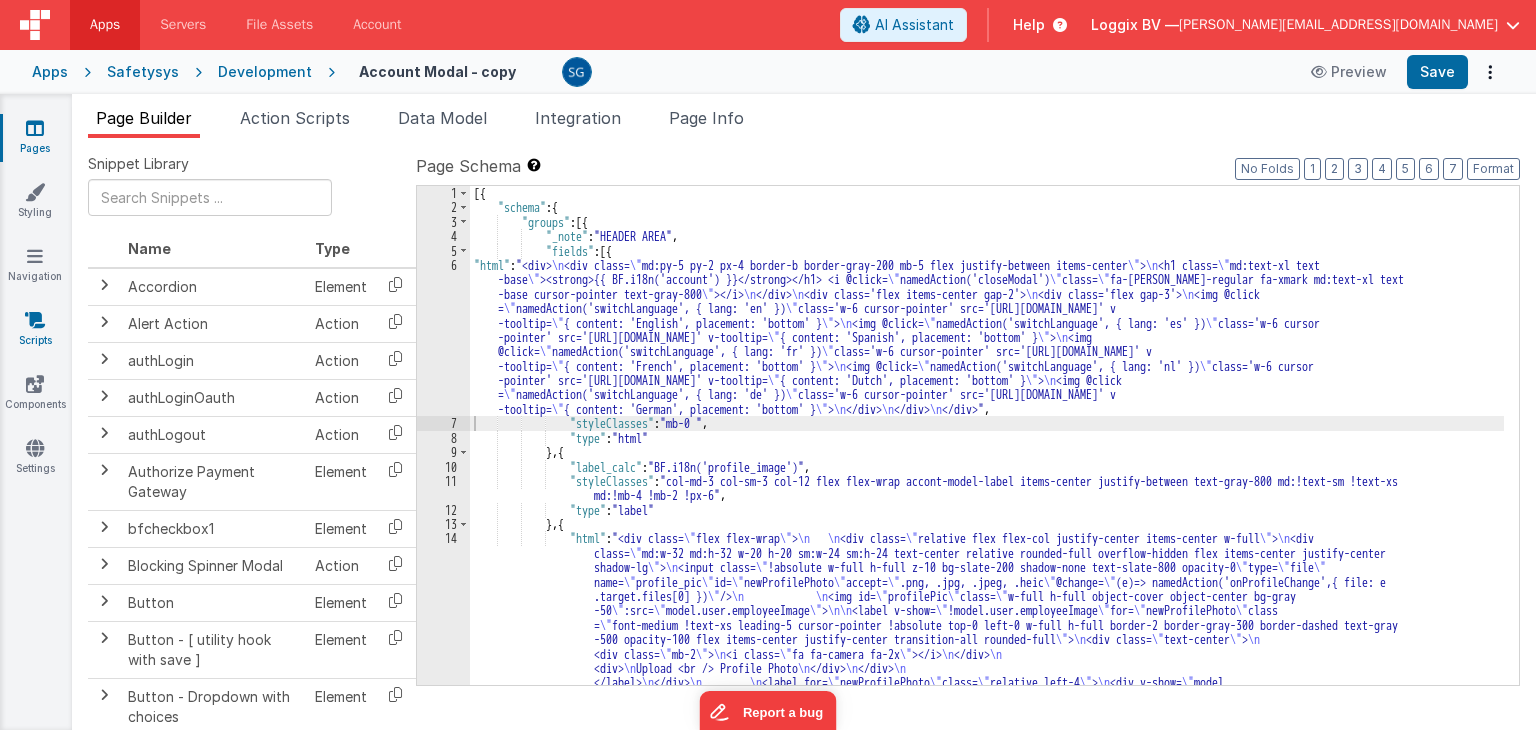 click at bounding box center [35, 320] 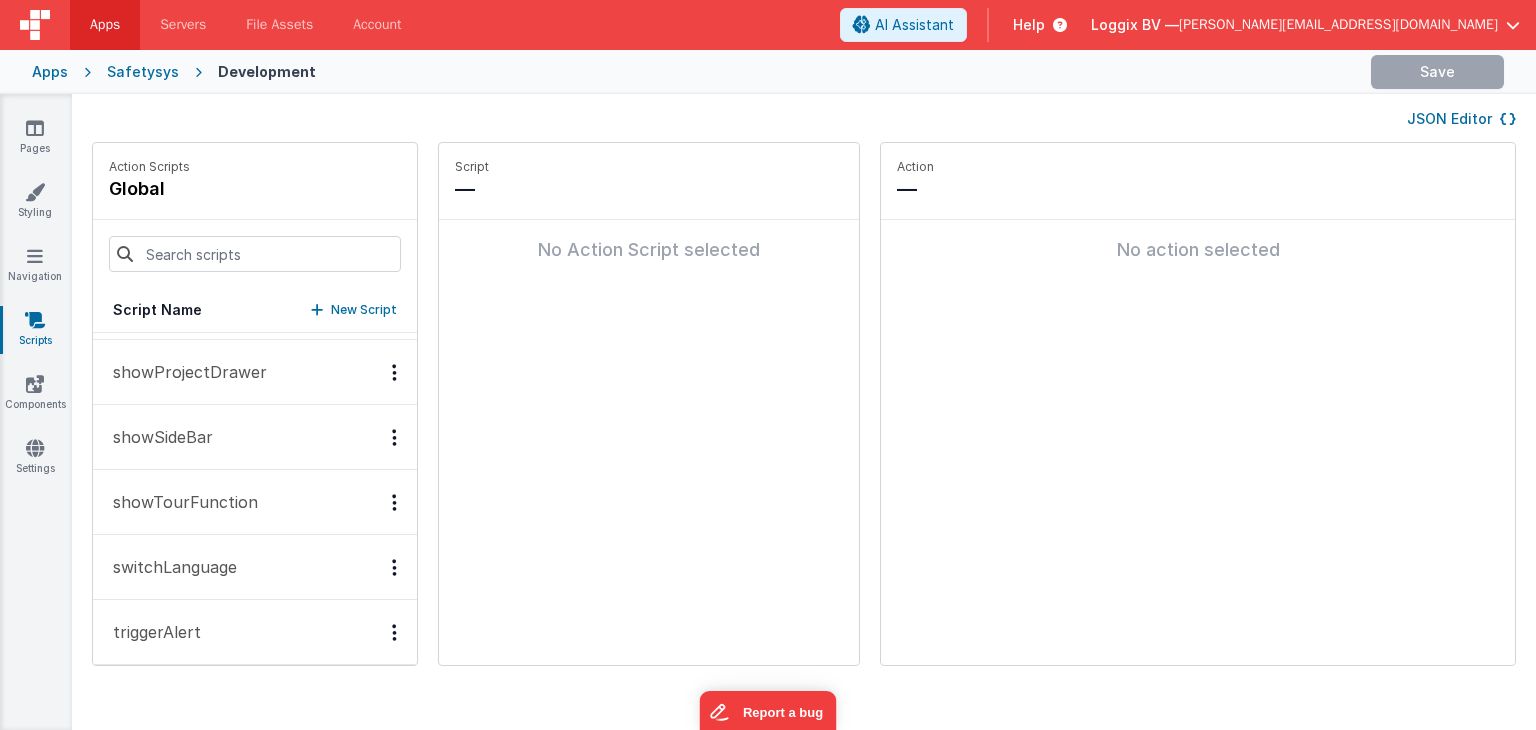 scroll, scrollTop: 2988, scrollLeft: 0, axis: vertical 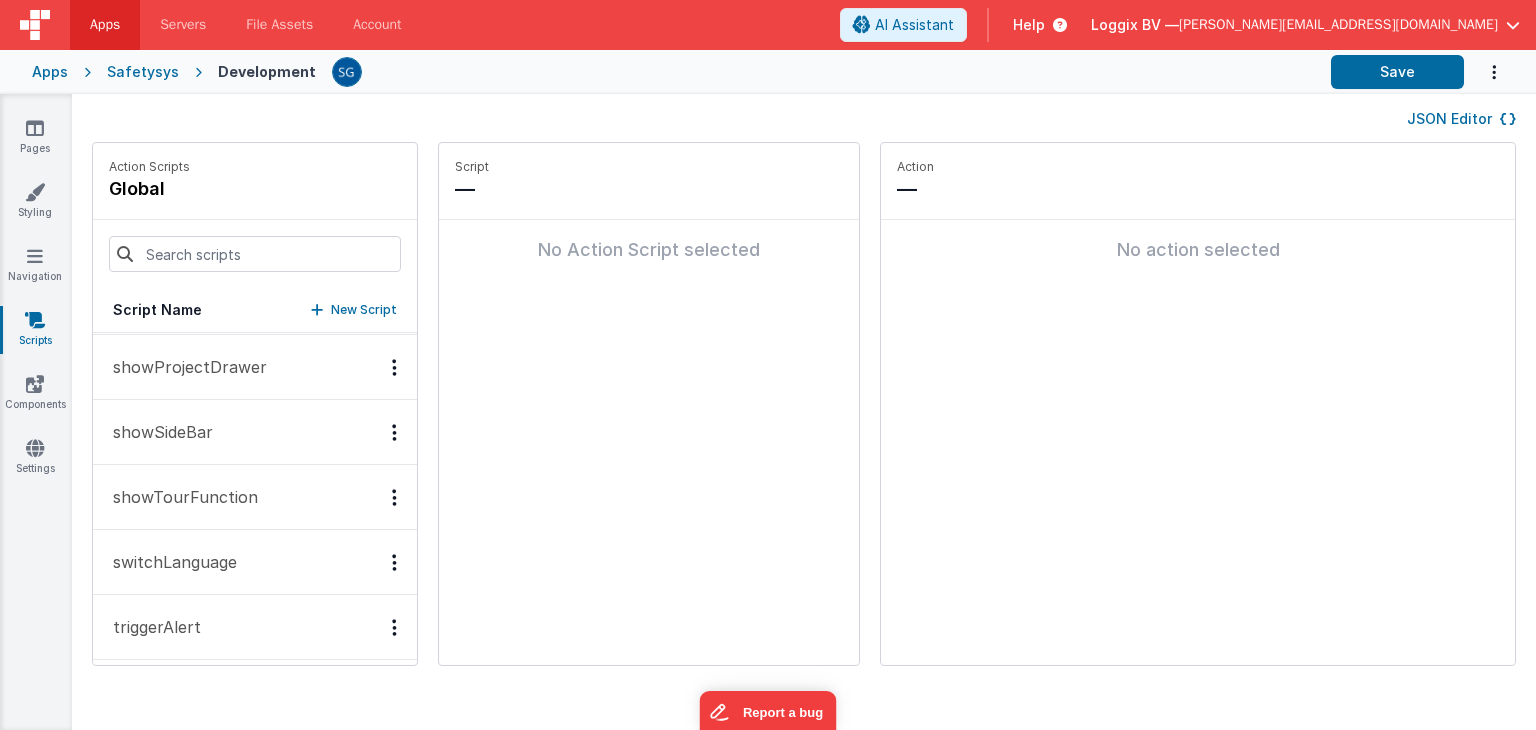click on "switchLanguage" at bounding box center [169, 562] 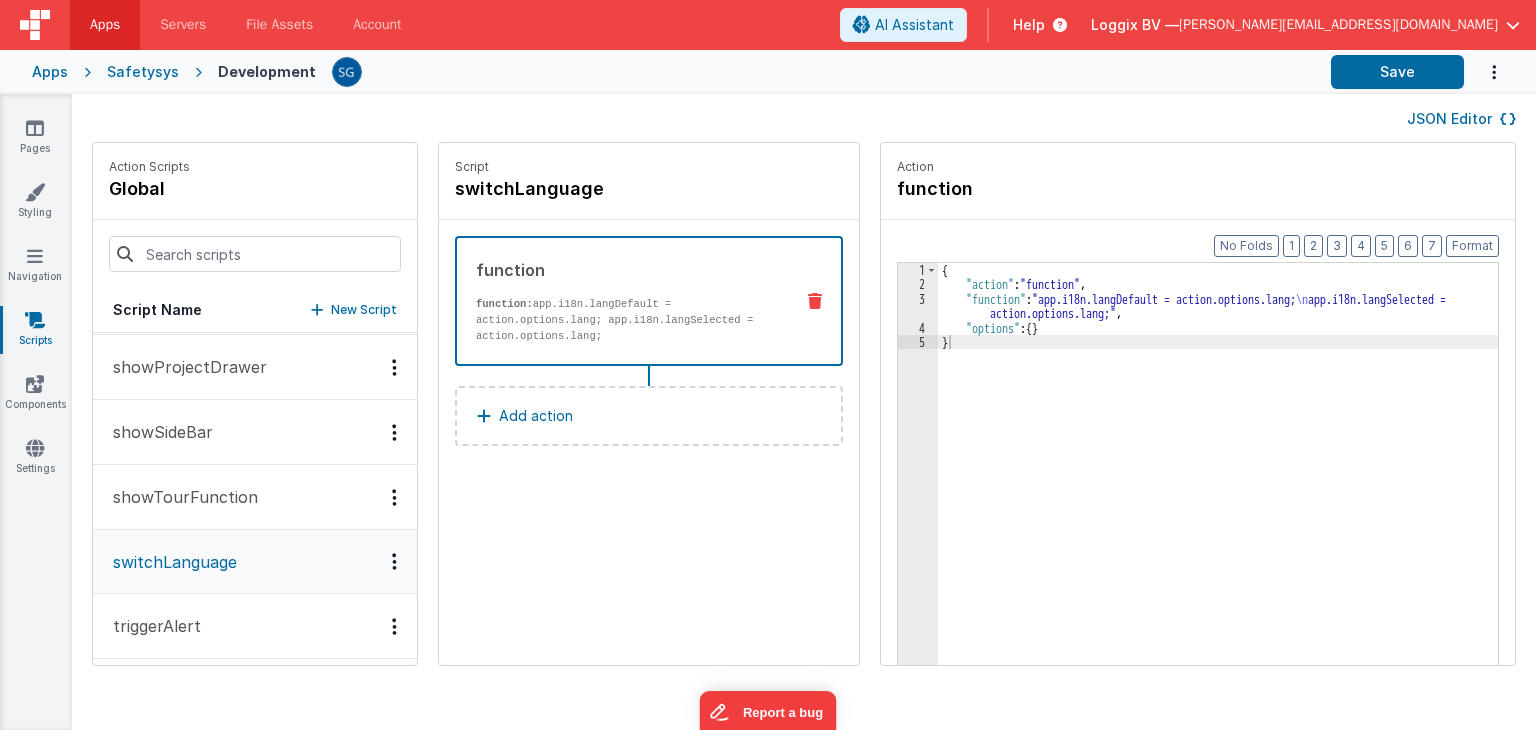 scroll, scrollTop: 2987, scrollLeft: 0, axis: vertical 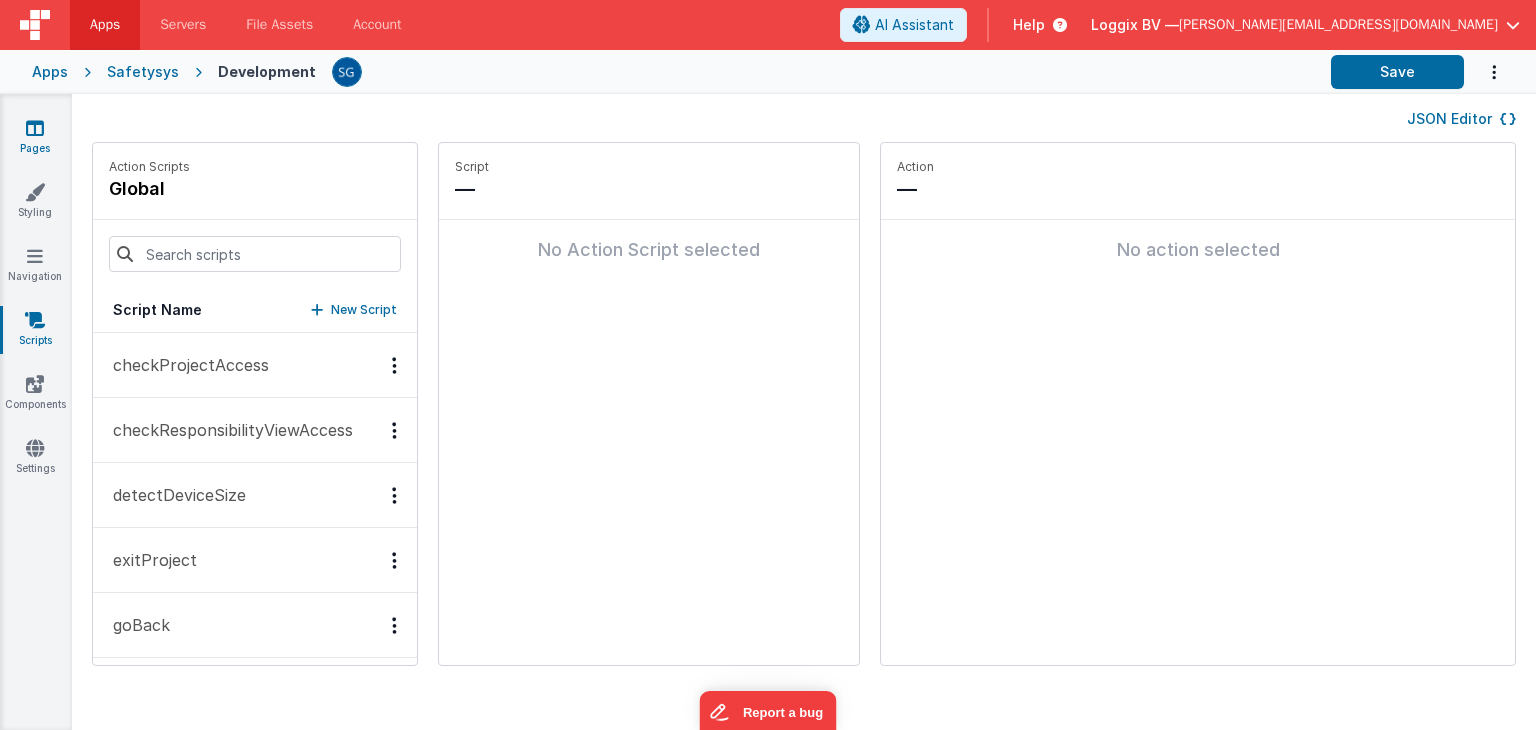 click at bounding box center [35, 128] 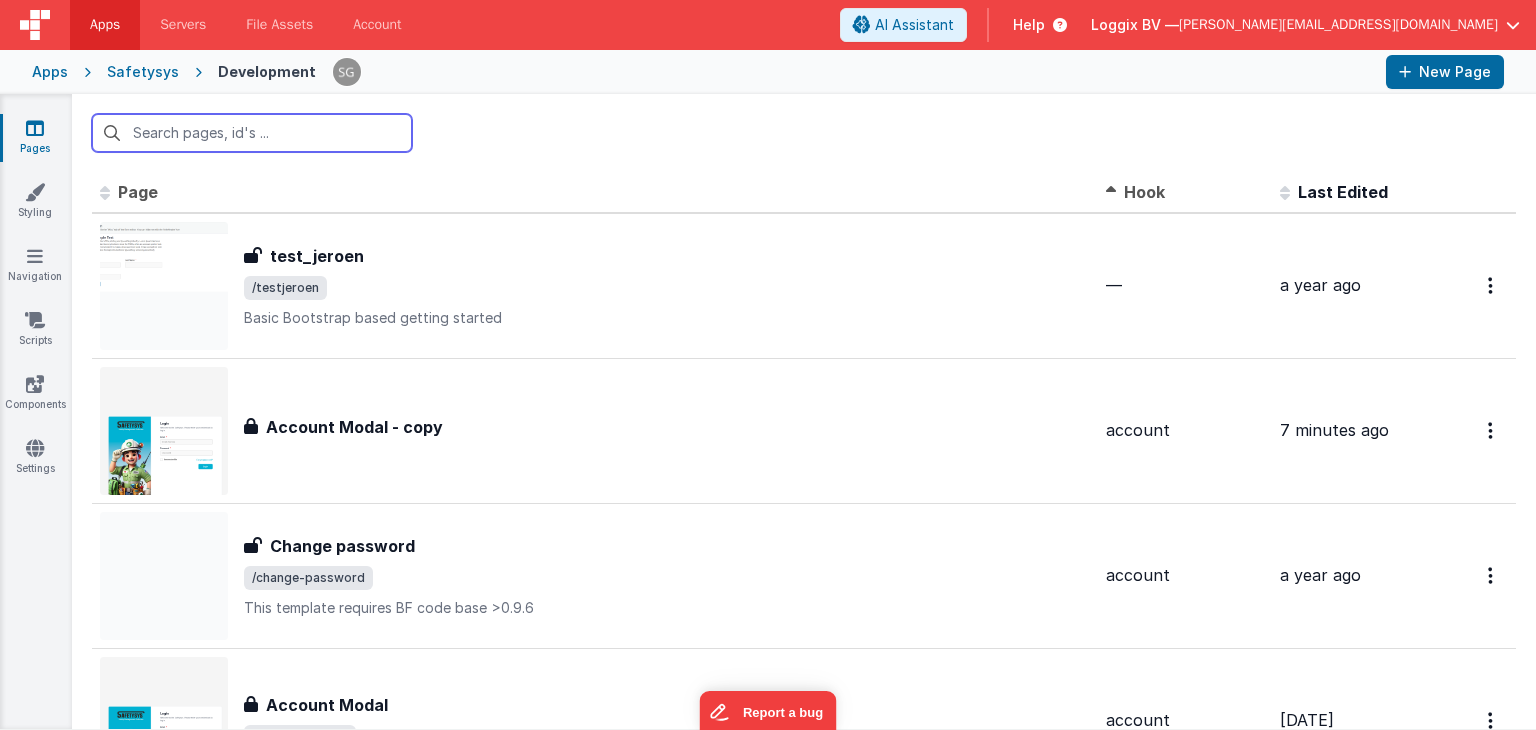 click on "Account Modal - copy
Account Modal - copy" at bounding box center (595, 431) 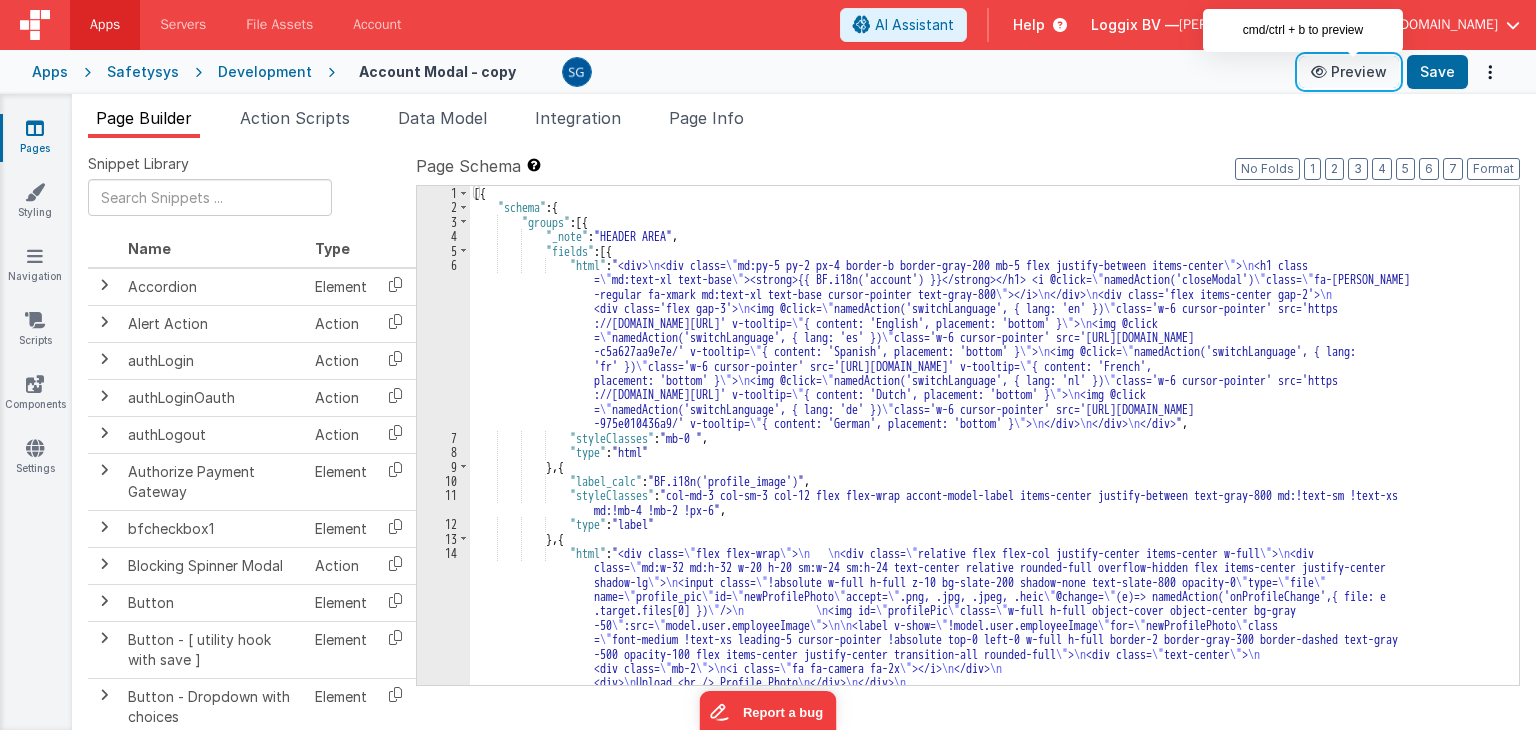 click on "Preview" at bounding box center [1349, 72] 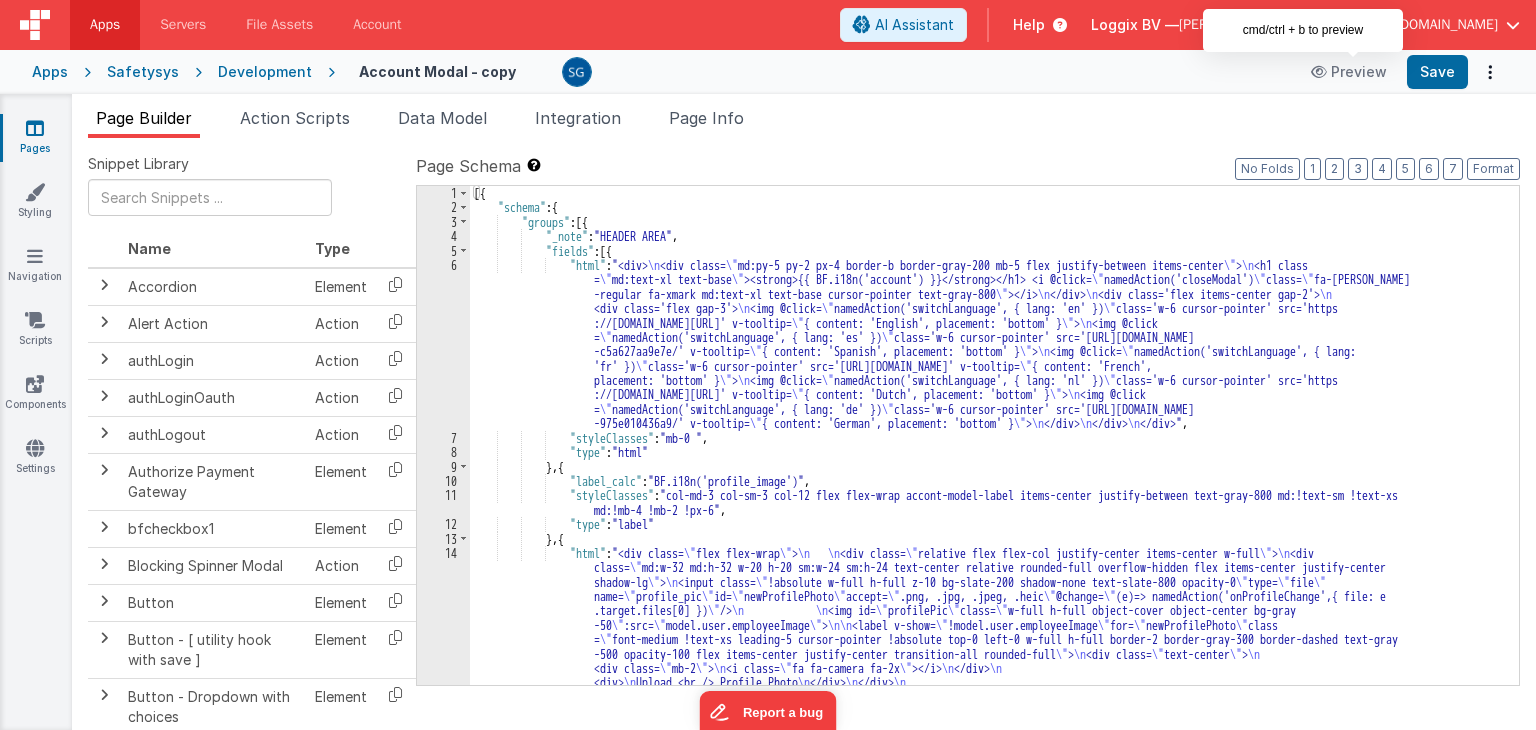 click on "6" at bounding box center (443, 344) 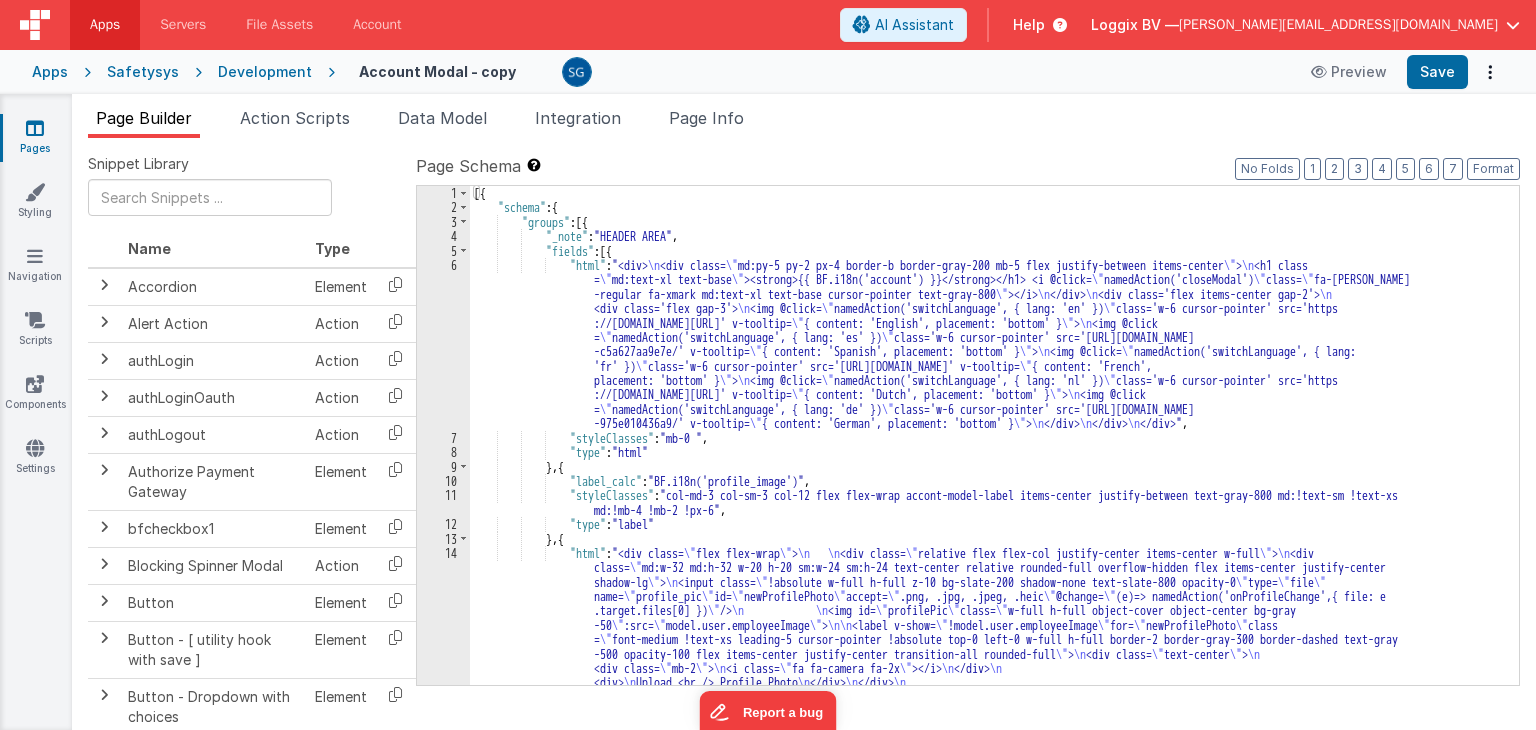 click on "6" at bounding box center (443, 344) 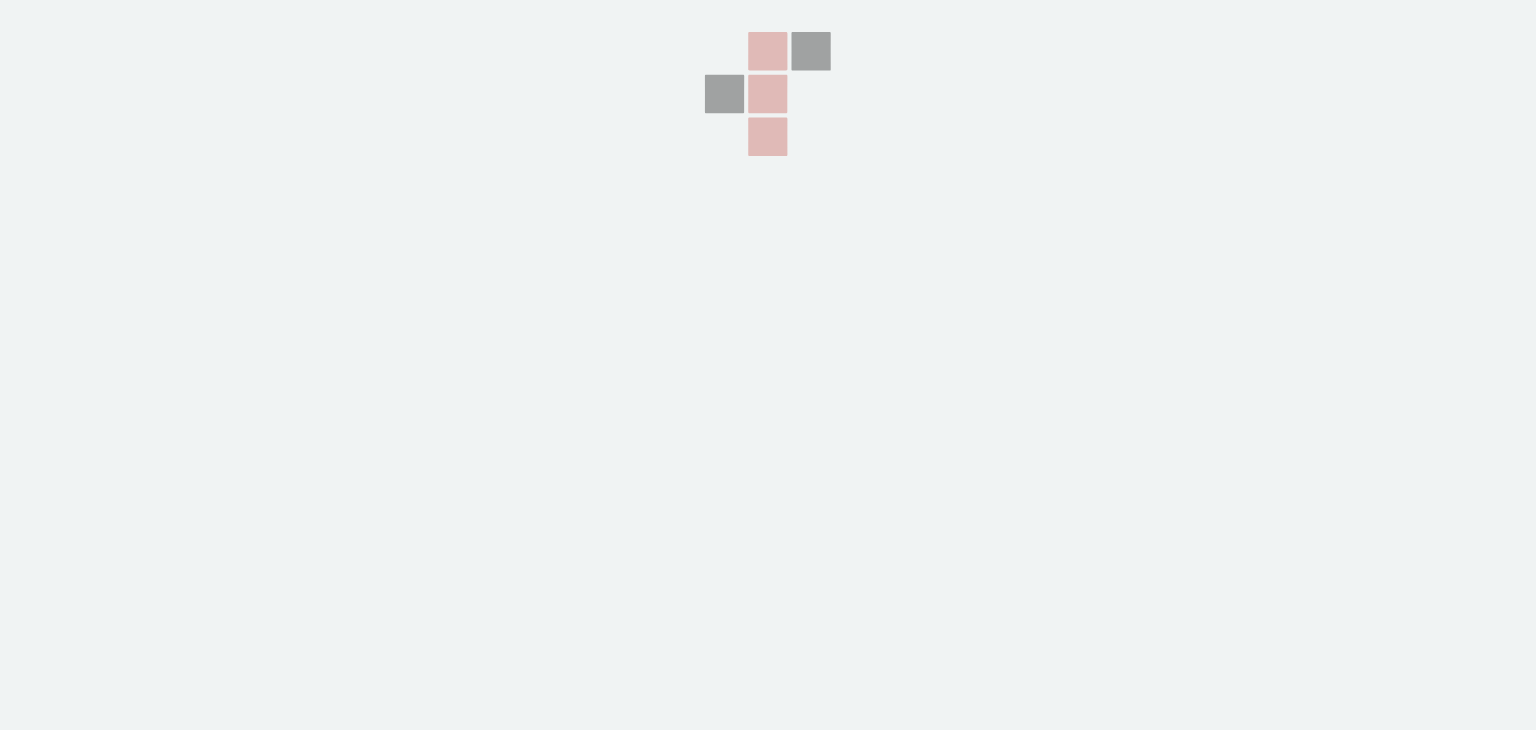 scroll, scrollTop: 0, scrollLeft: 0, axis: both 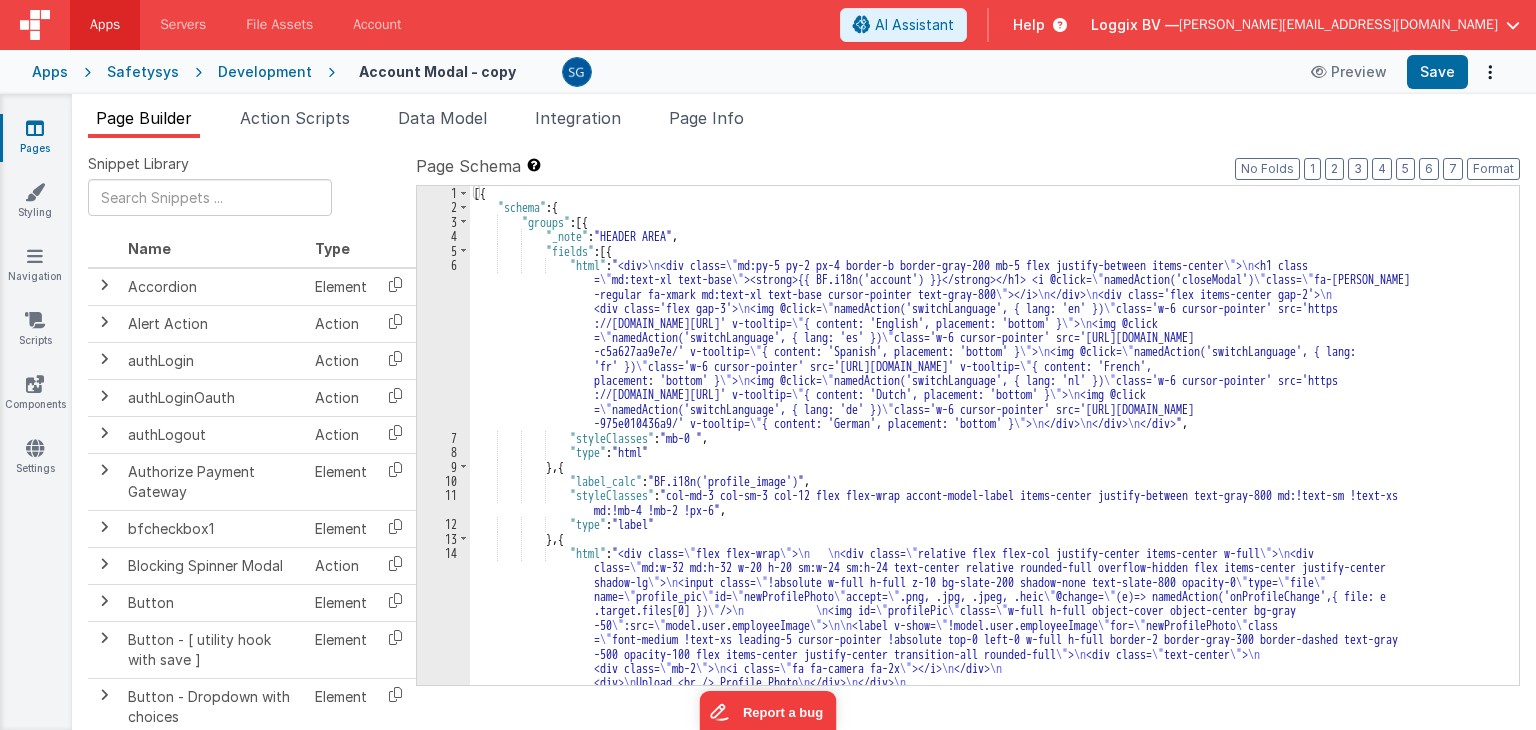 click on "6" at bounding box center (443, 344) 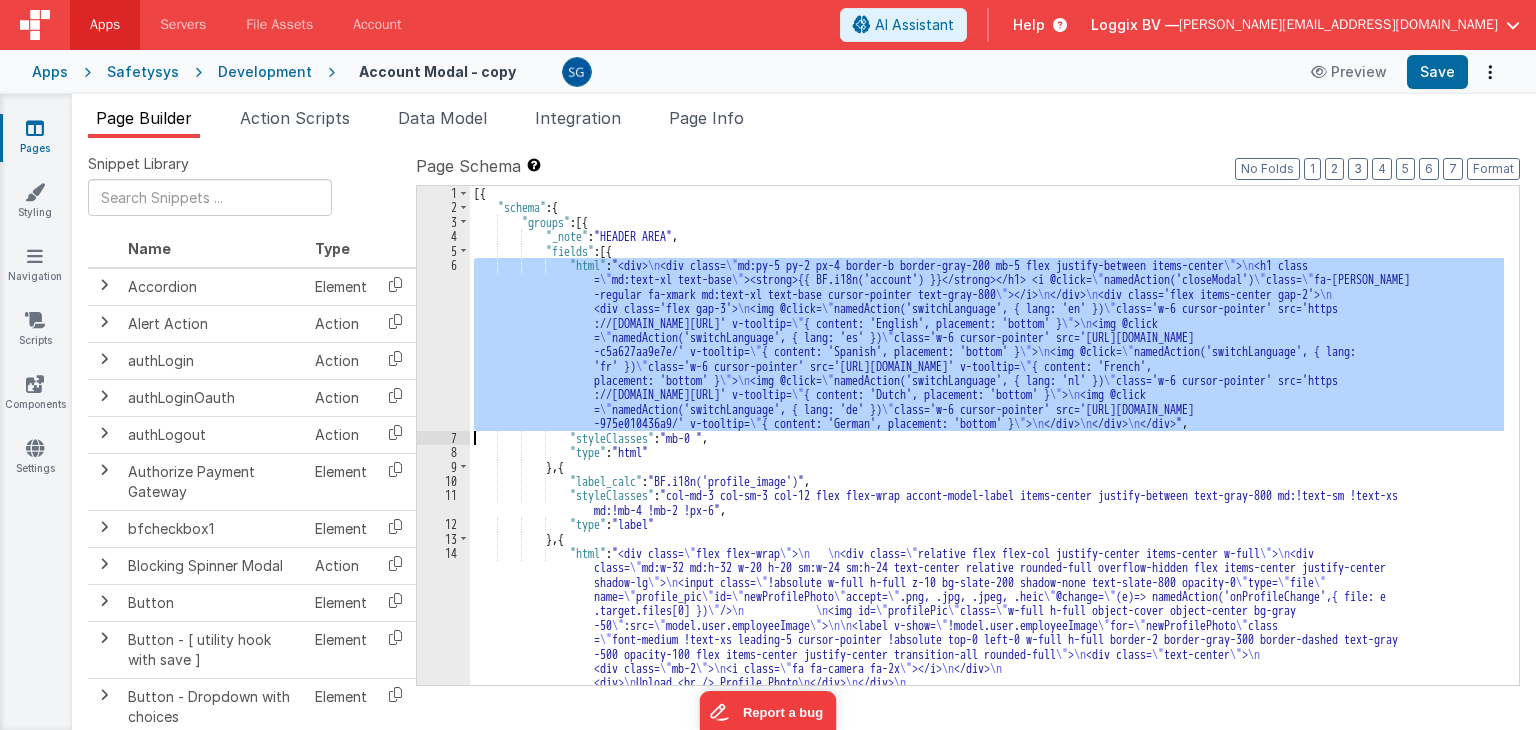 click on "6" at bounding box center [443, 344] 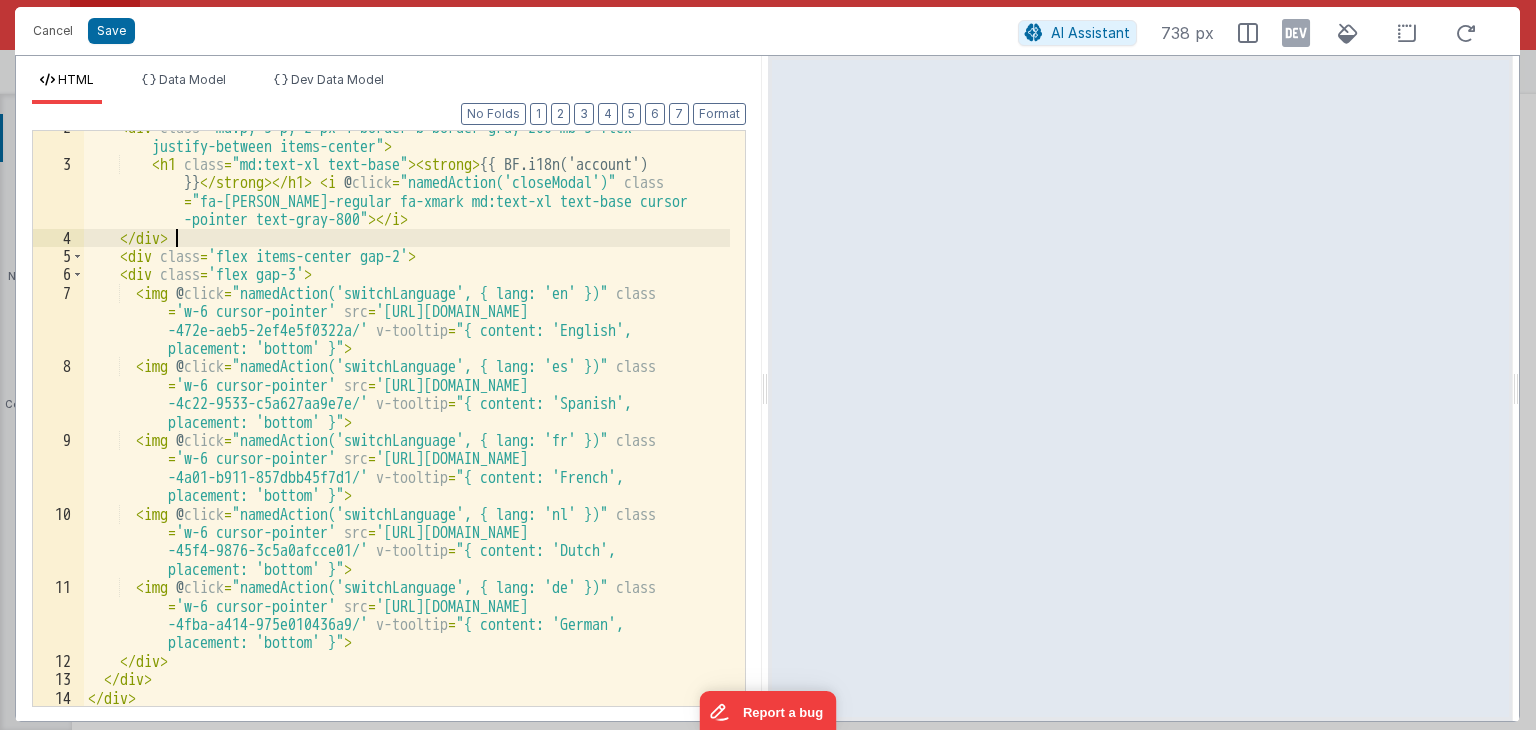 scroll, scrollTop: 31, scrollLeft: 0, axis: vertical 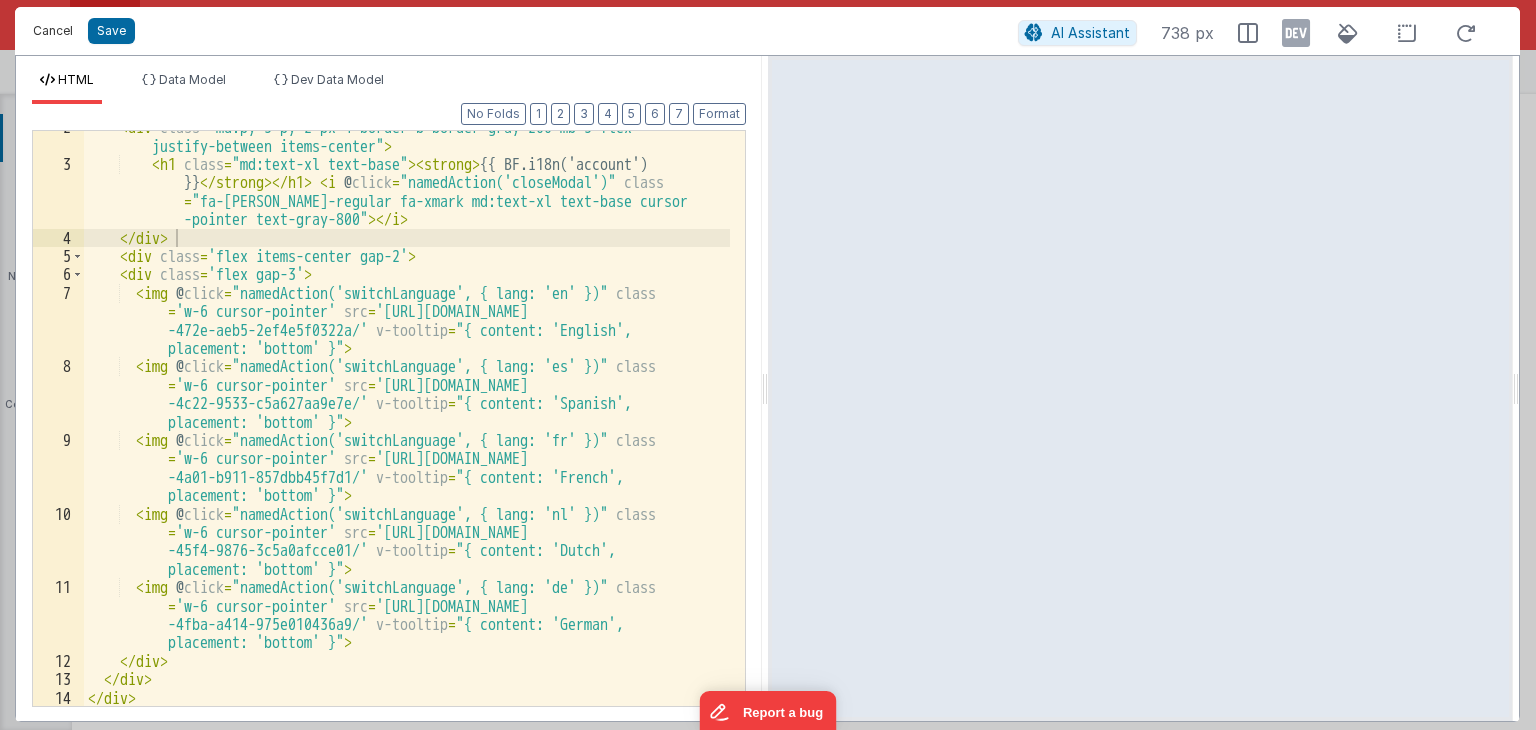 click on "Cancel" at bounding box center [53, 31] 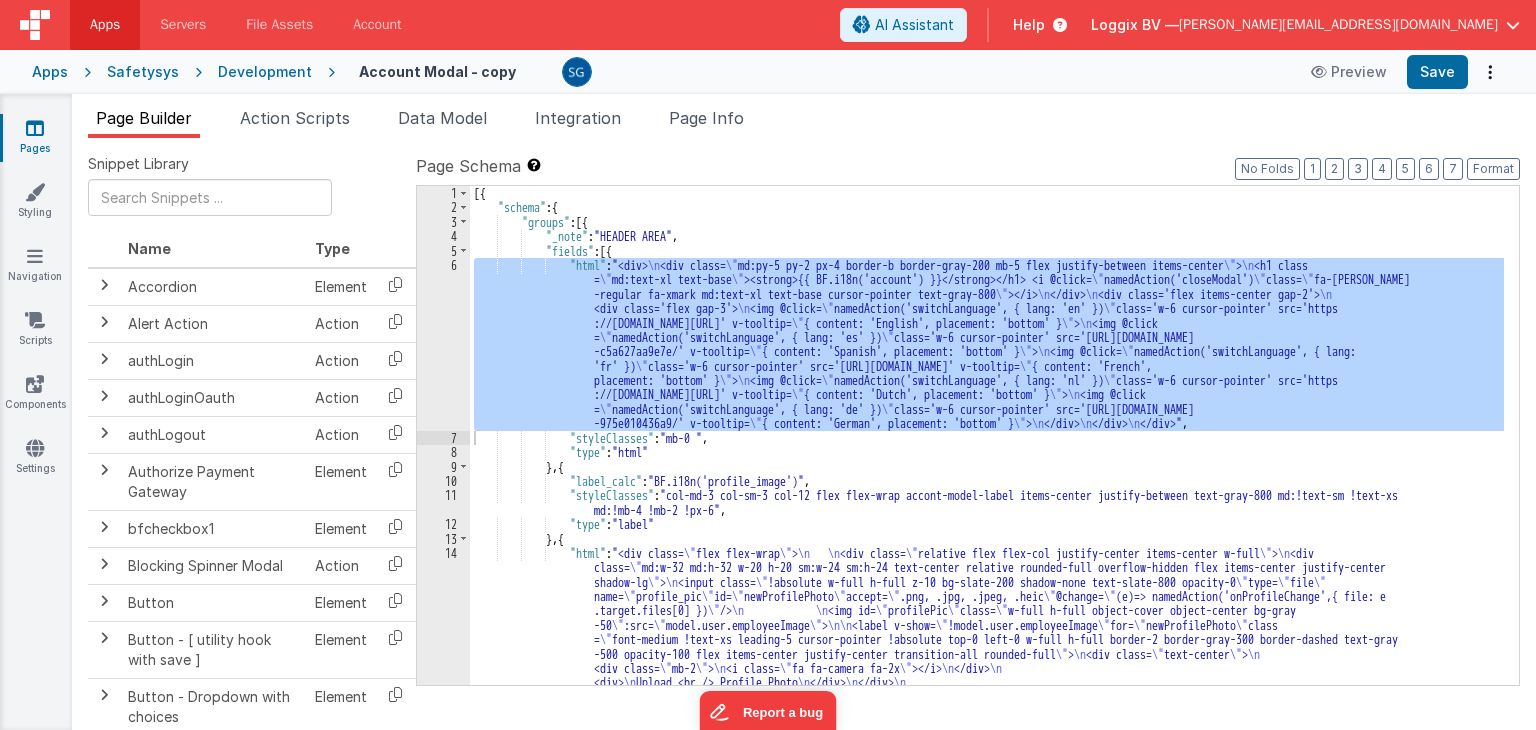 click on "6" at bounding box center (443, 344) 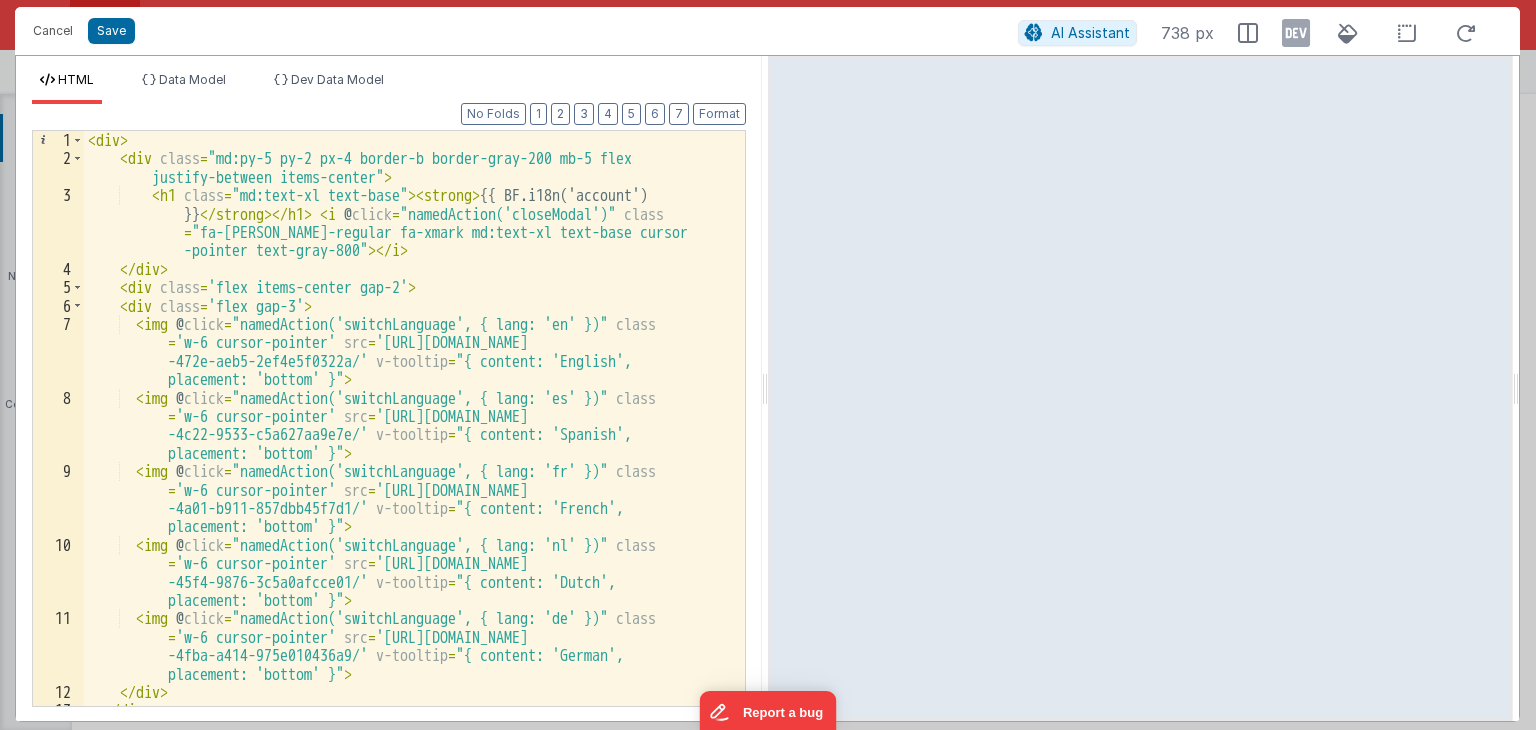 scroll, scrollTop: 0, scrollLeft: 0, axis: both 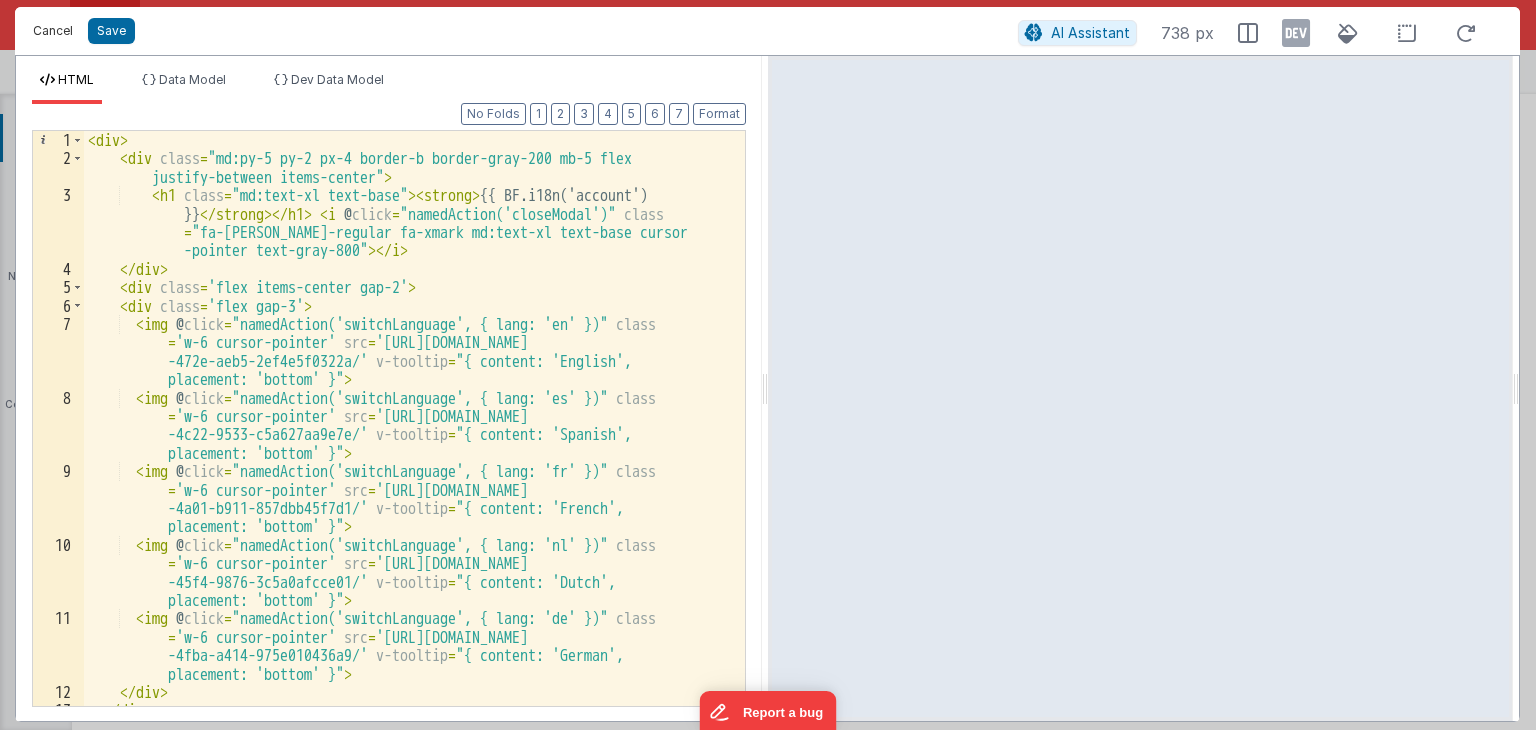 click on "Cancel" at bounding box center (53, 31) 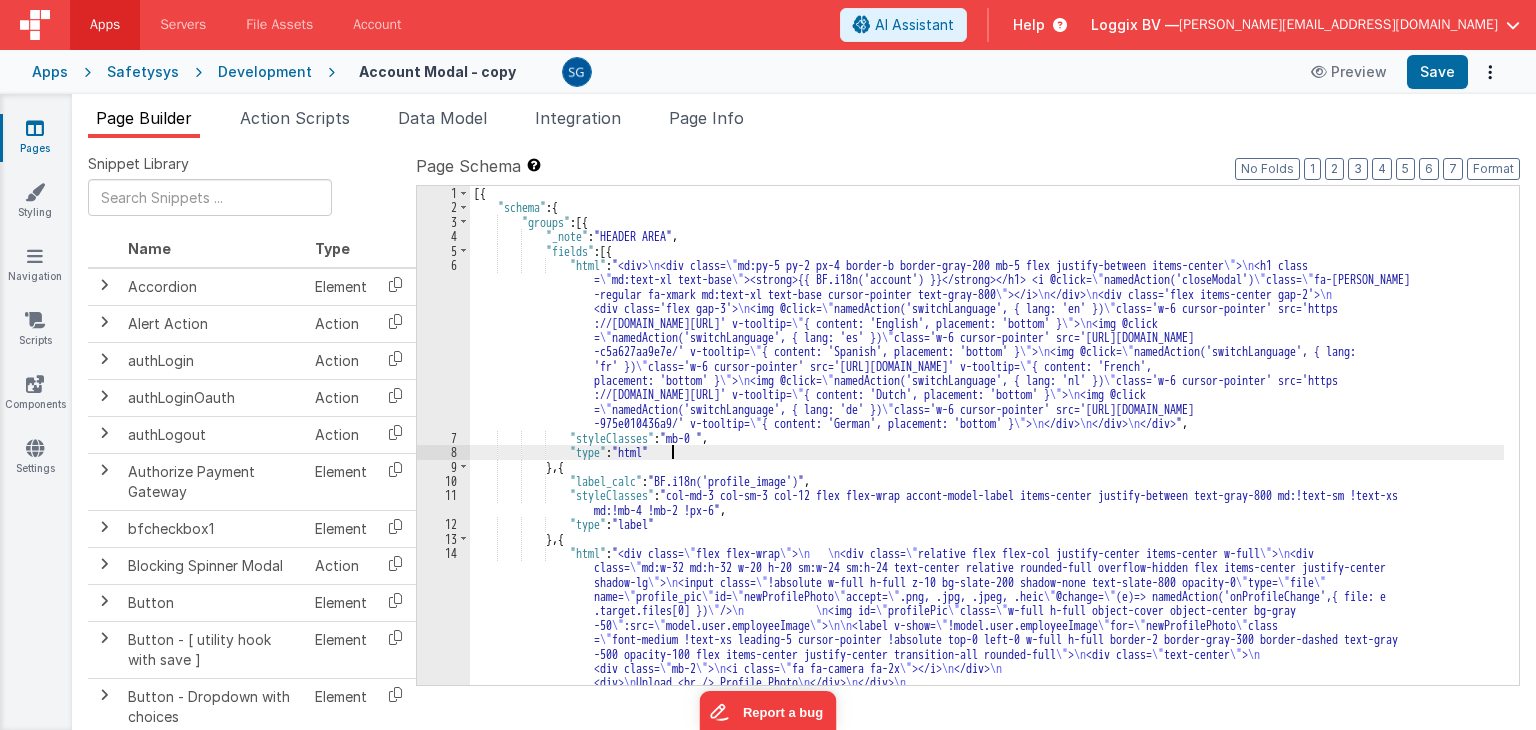click on "[{      "schema" :  {           "groups" :  [{                "_note" :  "HEADER AREA" ,                "fields" :  [{                     "html" :  "<div> \n     <div class= \" md:py-5 py-2 px-4 border-b border-gray-200 mb-5 flex justify-between items-center \" > \n         <h1 class                      = \" md:text-xl text-base \" ><strong>{{ BF.i18n('account') }}</strong></h1> <i @click= \" namedAction('closeModal') \"  class= \" fa-[PERSON_NAME]                      -regular fa-xmark md:text-xl text-base cursor-pointer text-gray-800 \" ></i> \n     </div> \n     <div class='flex items-center gap-2'> \n                           <div class='flex gap-3'> \n       <img @click= \" namedAction('switchLanguage', { lang: 'en' }) \"  class='w-6 cursor-pointer' src='https                      ://[DOMAIN_NAME][URL]' v-tooltip= \" { content: 'English', placement: 'bottom' } \" > \n       <img @click = \" \" \"" at bounding box center [987, 536] 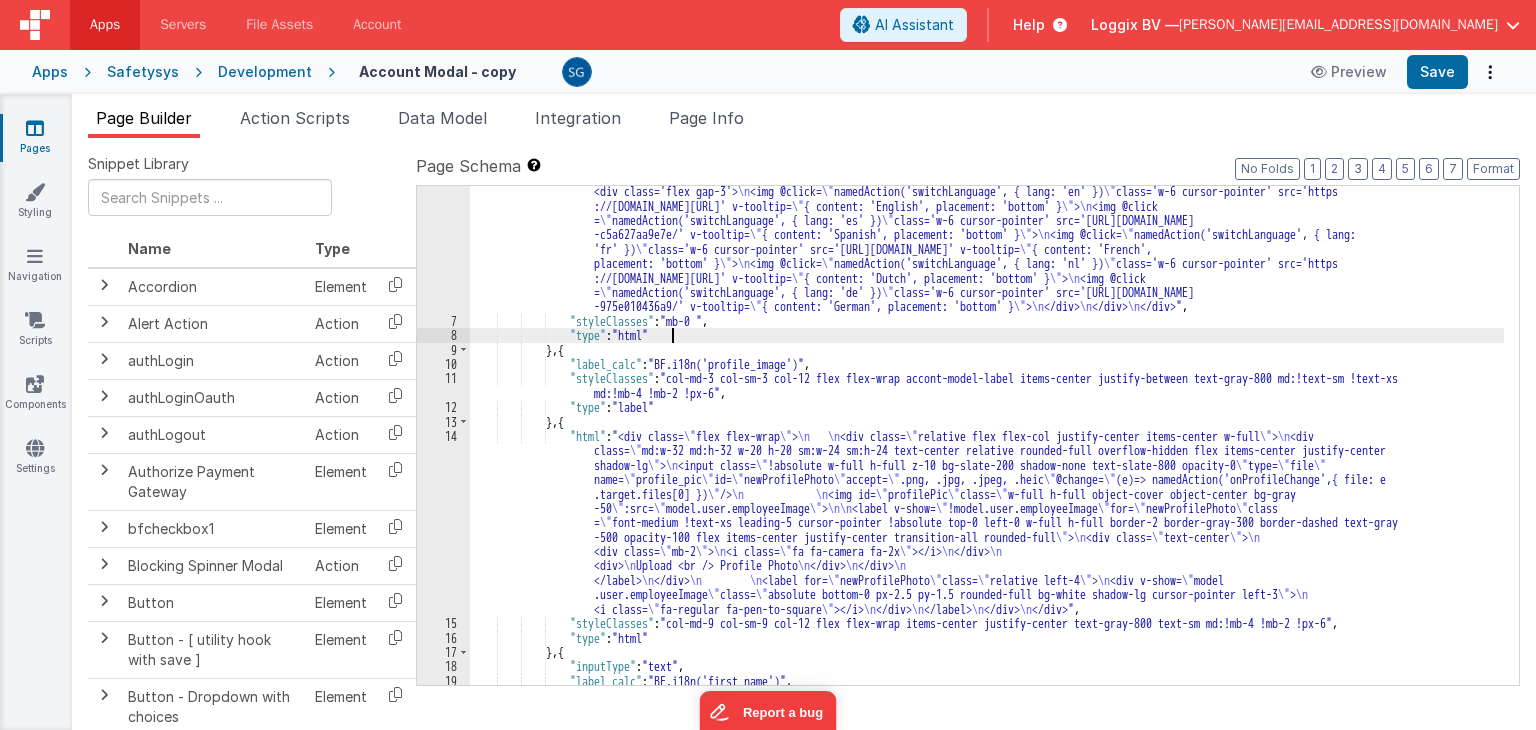 scroll, scrollTop: 119, scrollLeft: 0, axis: vertical 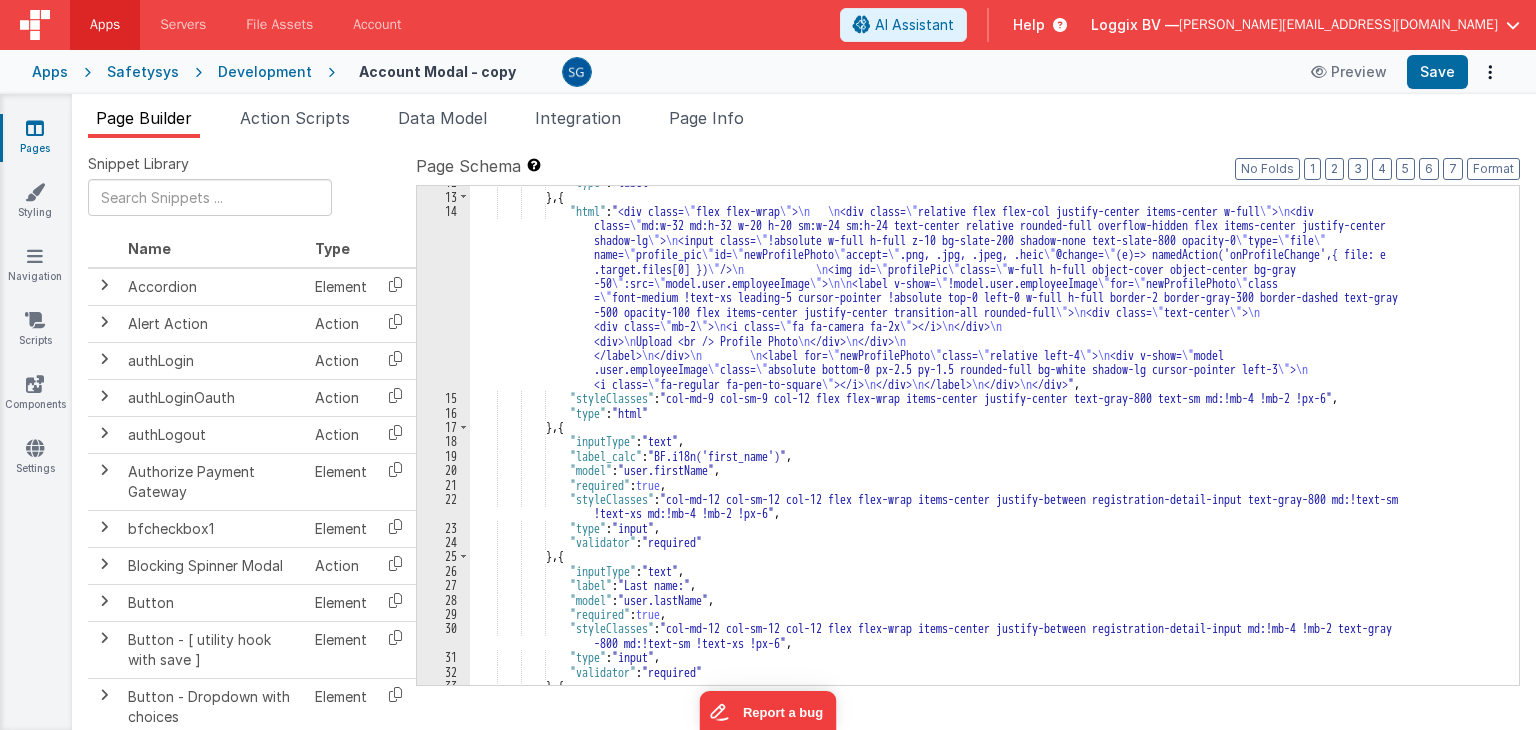 click on ""type" :  "label"                } ,  {                     "html" :  "<div class= \" flex flex-wrap \" > \n     \n     <div class= \" relative flex flex-col justify-center items-center w-full \" > \n         <div                       class= \" md:w-32 md:h-32 w-20 h-20 sm:w-24 sm:h-24 text-center relative rounded-full overflow-hidden flex items-center justify-center                       shadow-lg \" > \n             <input class= \" !absolute w-full h-full z-10 bg-slate-200 shadow-none text-slate-800 opacity-0 \"  type= \" file \"                        name= \" profile_pic \"  id= \" newProfilePhoto \"  accept= \" .png, .jpg, .jpeg, .heic \"  @change= \" (e)=> namedAction('onProfileChange',{ file: e                      .target.files[0] }) \"  /> \n              \n             <img id= \" profilePic \"  class= \" w-full h-full object-cover object-center bg-gray                      -50 >" at bounding box center (987, 439) 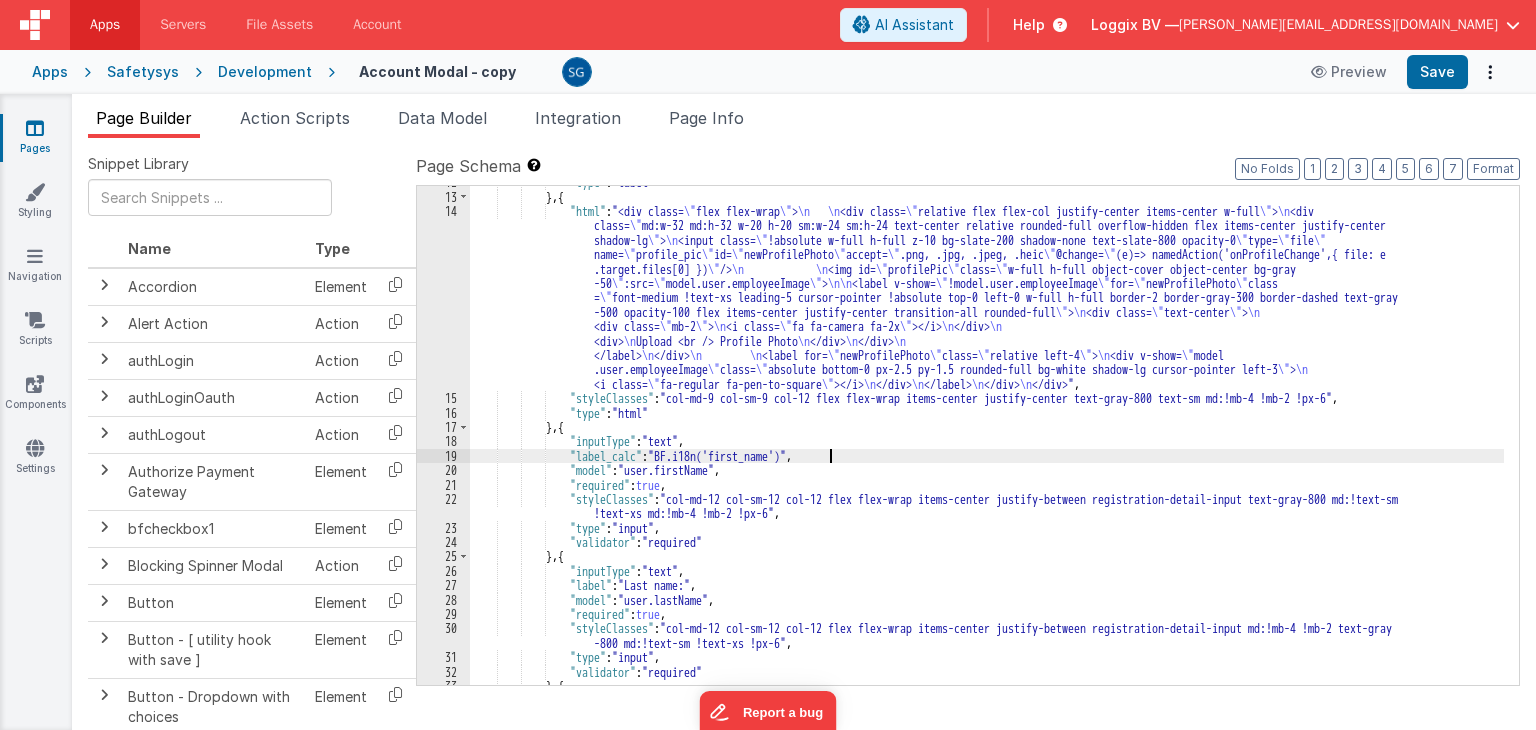 click on ""type" :  "label"                } ,  {                     "html" :  "<div class= \" flex flex-wrap \" > \n     \n     <div class= \" relative flex flex-col justify-center items-center w-full \" > \n         <div                       class= \" md:w-32 md:h-32 w-20 h-20 sm:w-24 sm:h-24 text-center relative rounded-full overflow-hidden flex items-center justify-center                       shadow-lg \" > \n             <input class= \" !absolute w-full h-full z-10 bg-slate-200 shadow-none text-slate-800 opacity-0 \"  type= \" file \"                        name= \" profile_pic \"  id= \" newProfilePhoto \"  accept= \" .png, .jpg, .jpeg, .heic \"  @change= \" (e)=> namedAction('onProfileChange',{ file: e                      .target.files[0] }) \"  /> \n              \n             <img id= \" profilePic \"  class= \" w-full h-full object-cover object-center bg-gray                      -50 >" at bounding box center (987, 439) 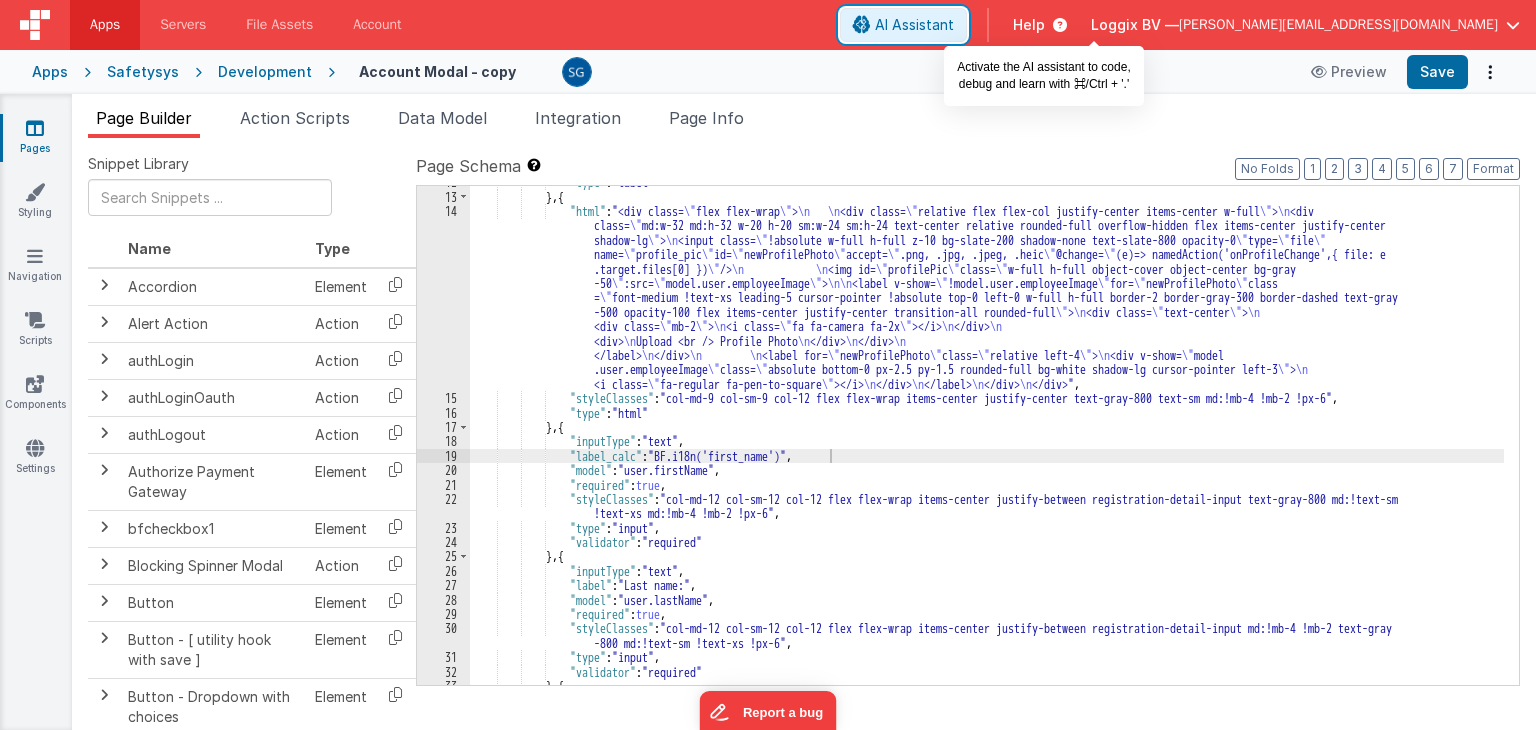 click on "AI Assistant" at bounding box center (914, 25) 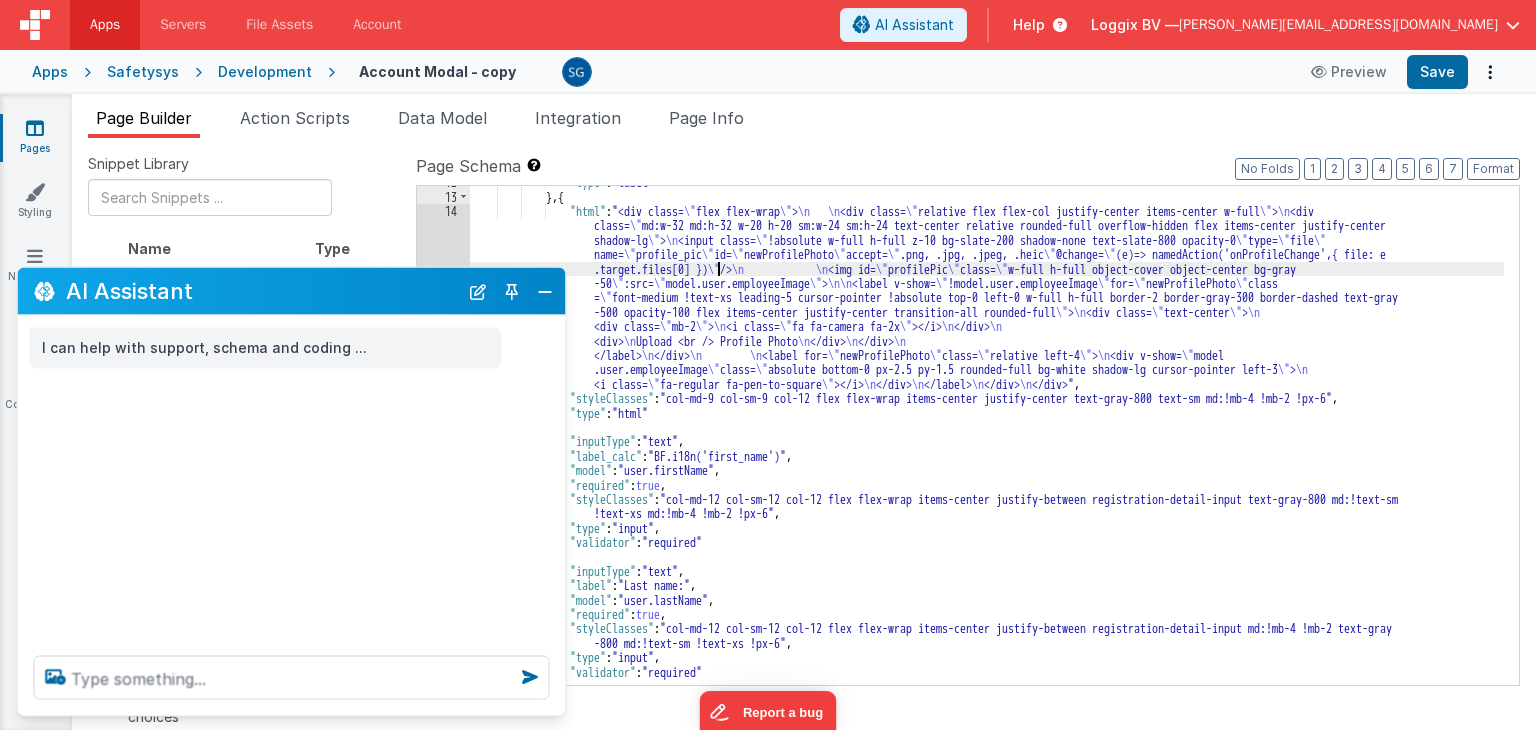 click on ""type" :  "label"                } ,  {                     "html" :  "<div class= \" flex flex-wrap \" > \n     \n     <div class= \" relative flex flex-col justify-center items-center w-full \" > \n         <div                       class= \" md:w-32 md:h-32 w-20 h-20 sm:w-24 sm:h-24 text-center relative rounded-full overflow-hidden flex items-center justify-center                       shadow-lg \" > \n             <input class= \" !absolute w-full h-full z-10 bg-slate-200 shadow-none text-slate-800 opacity-0 \"  type= \" file \"                        name= \" profile_pic \"  id= \" newProfilePhoto \"  accept= \" .png, .jpg, .jpeg, .heic \"  @change= \" (e)=> namedAction('onProfileChange',{ file: e                      .target.files[0] }) \"  /> \n              \n             <img id= \" profilePic \"  class= \" w-full h-full object-cover object-center bg-gray                      -50 >" at bounding box center (987, 439) 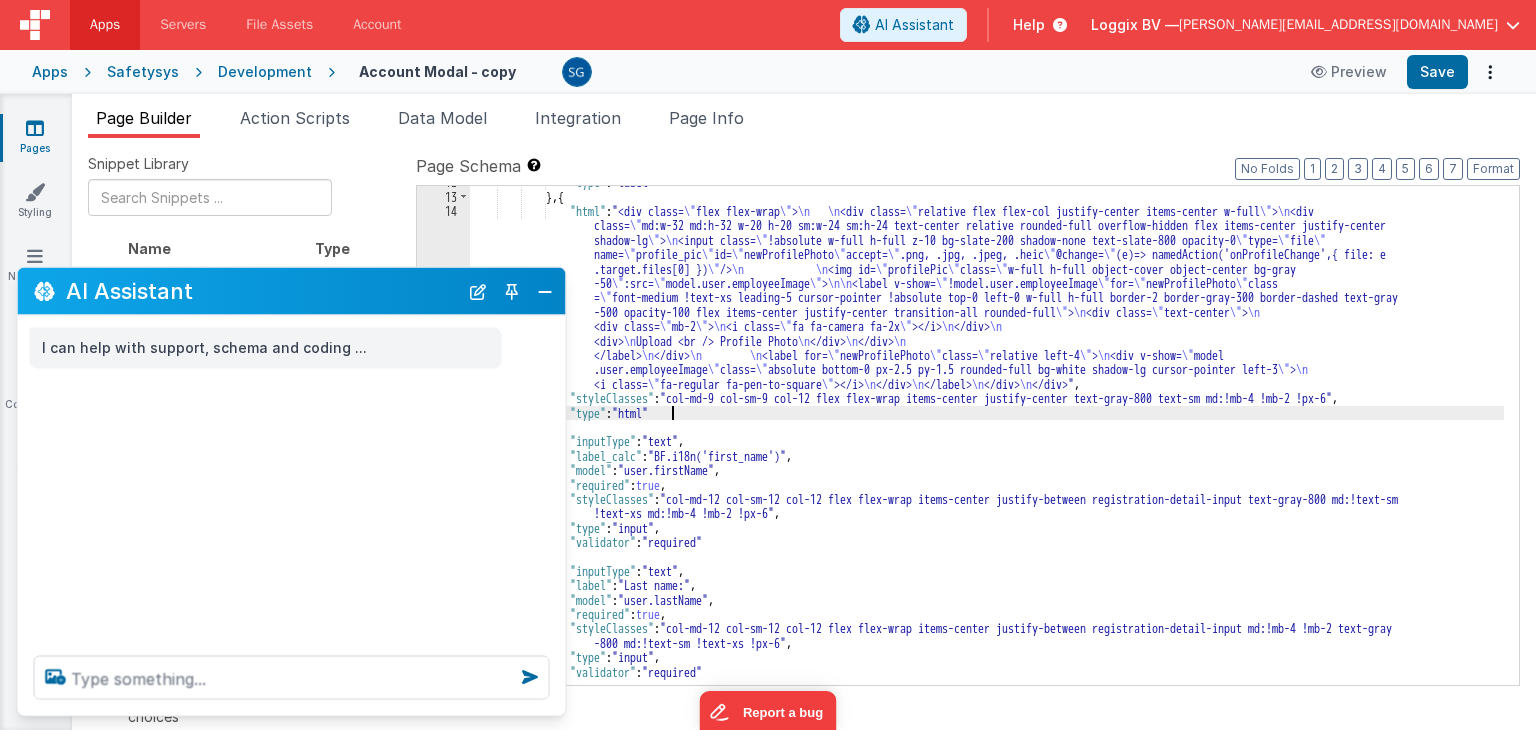 click on ""type" :  "label"                } ,  {                     "html" :  "<div class= \" flex flex-wrap \" > \n     \n     <div class= \" relative flex flex-col justify-center items-center w-full \" > \n         <div                       class= \" md:w-32 md:h-32 w-20 h-20 sm:w-24 sm:h-24 text-center relative rounded-full overflow-hidden flex items-center justify-center                       shadow-lg \" > \n             <input class= \" !absolute w-full h-full z-10 bg-slate-200 shadow-none text-slate-800 opacity-0 \"  type= \" file \"                        name= \" profile_pic \"  id= \" newProfilePhoto \"  accept= \" .png, .jpg, .jpeg, .heic \"  @change= \" (e)=> namedAction('onProfileChange',{ file: e                      .target.files[0] }) \"  /> \n              \n             <img id= \" profilePic \"  class= \" w-full h-full object-cover object-center bg-gray                      -50 >" at bounding box center (987, 439) 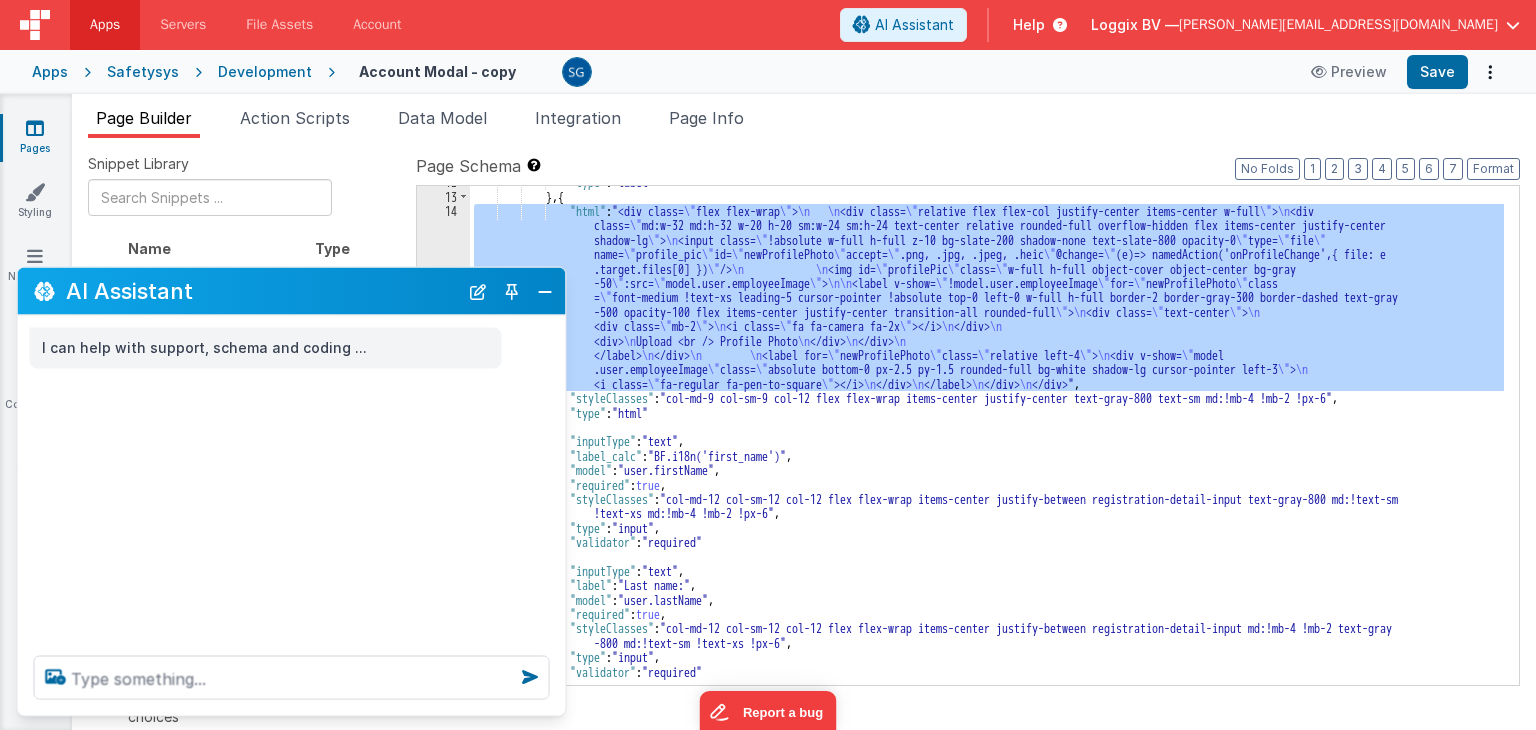 click on "14" at bounding box center (443, 297) 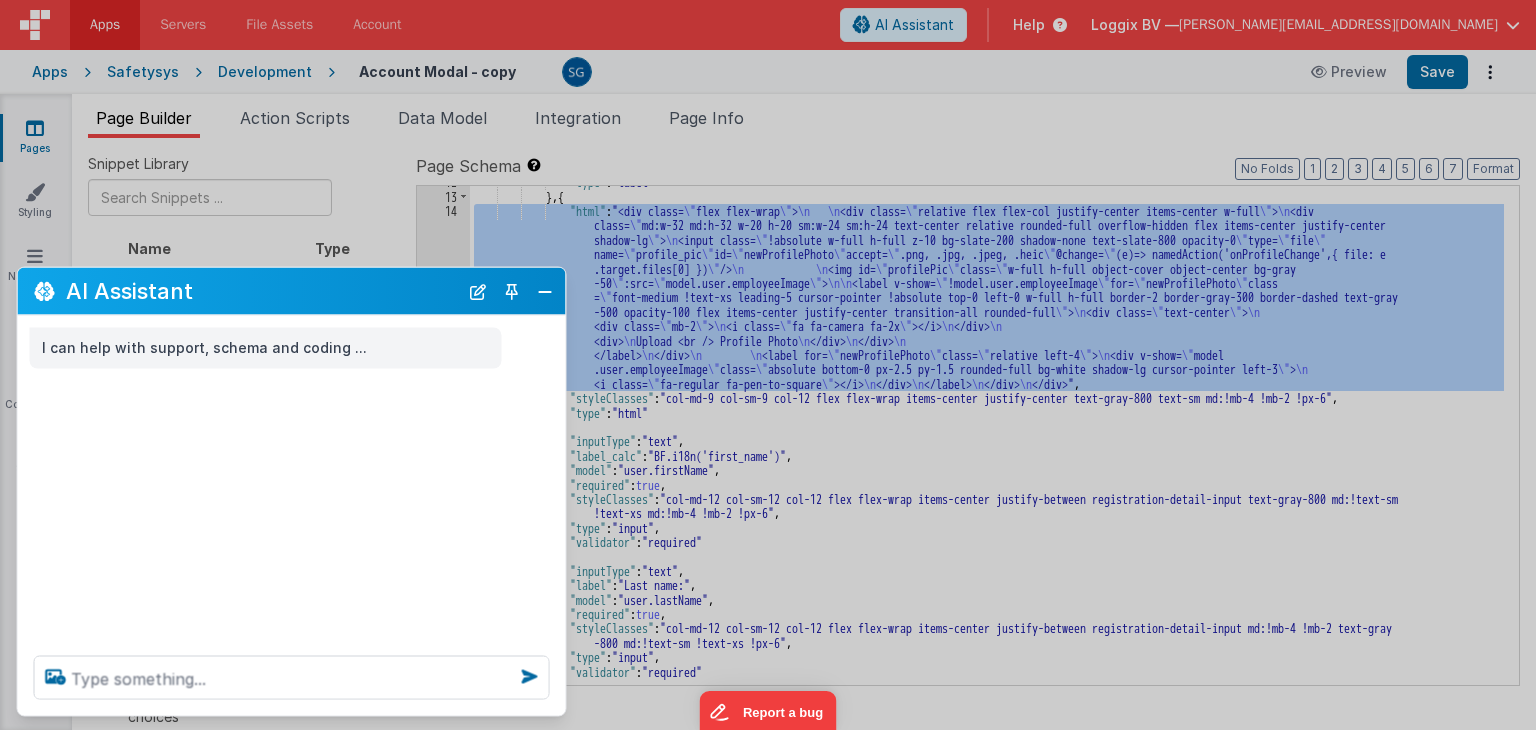 click on "< div   class = "flex flex-wrap" >          < div   class = "relative flex flex-col           justify-center items-center w-full" >           < div   class = "md:w-32 md:h-32 w-20 h              -20 sm:w-24 sm:h-24 text-center               relative rounded-full overflow              -hidden flex items-center               justify-center shadow-lg" >                < input   class = "!absolute w-full h                  -full z-10 bg-slate-200                   shadow-none text-slate-800                   opacity-0"   type = "file"   name                  = "profile_pic"   id                  = "newProfilePhoto"   accept = "                  .png, .jpg, .jpeg, .heic"                   @ change = "(e)=> namedAction                  ('onProfileChange',{ file: e                  .target.files[0] })"   />           <" at bounding box center (407, 518) 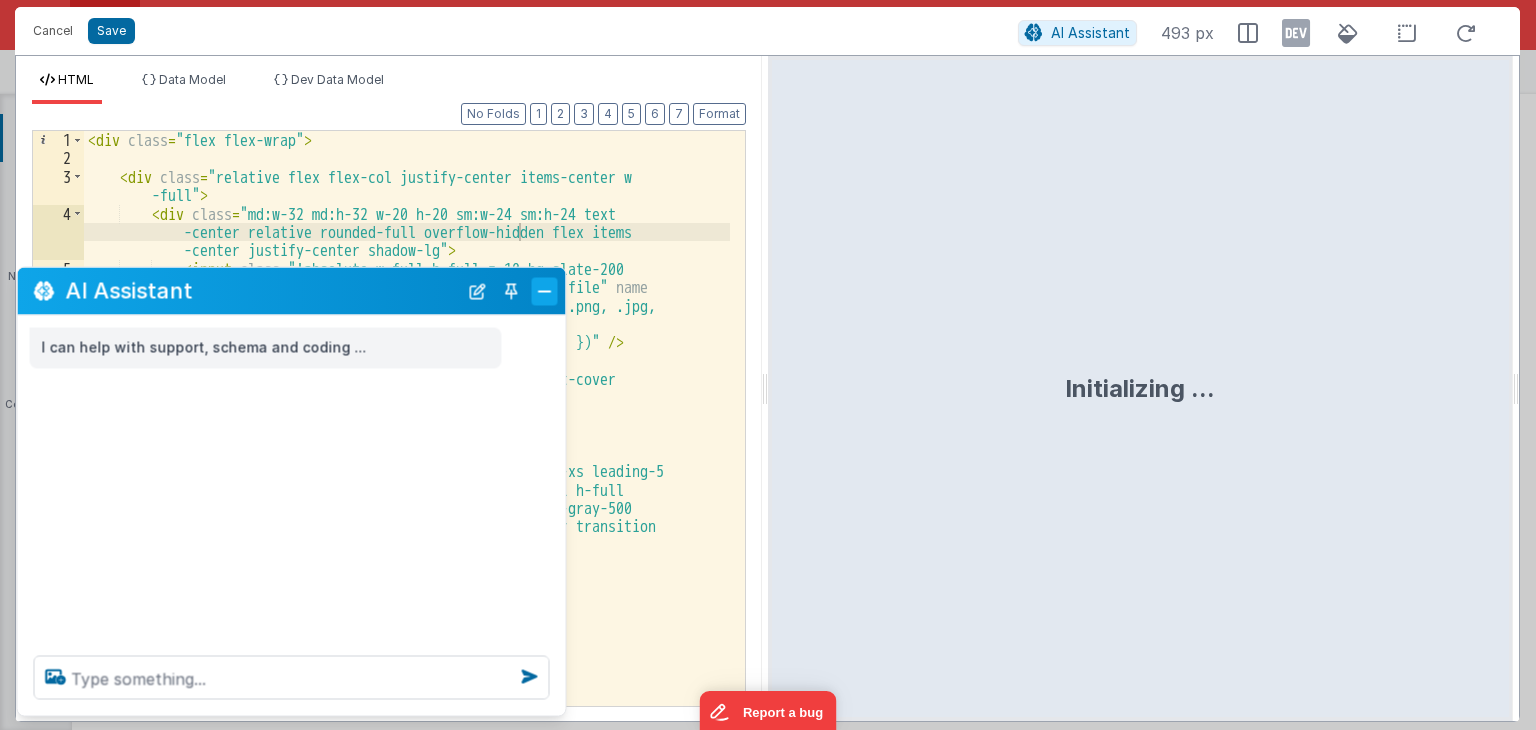 click at bounding box center (545, 291) 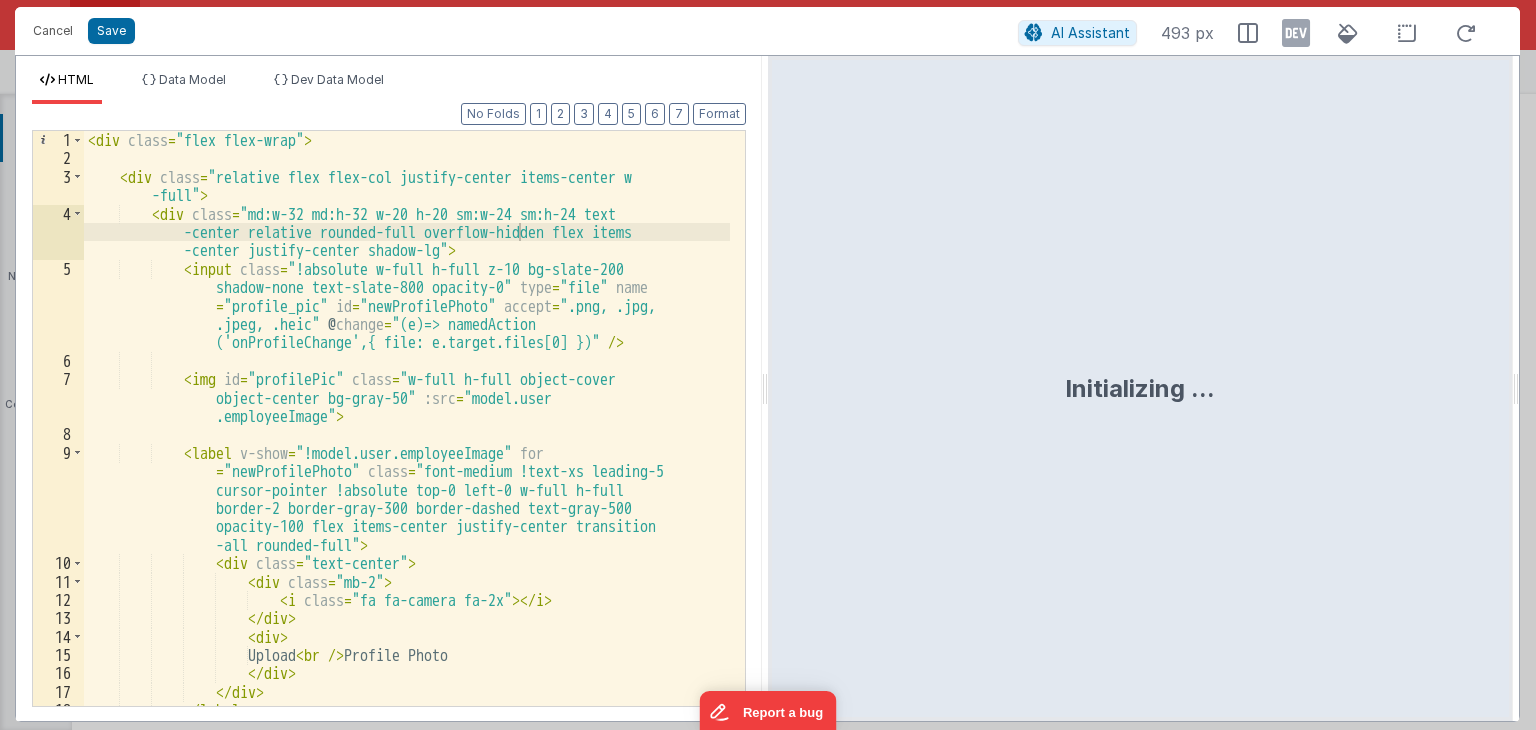 scroll, scrollTop: 0, scrollLeft: 0, axis: both 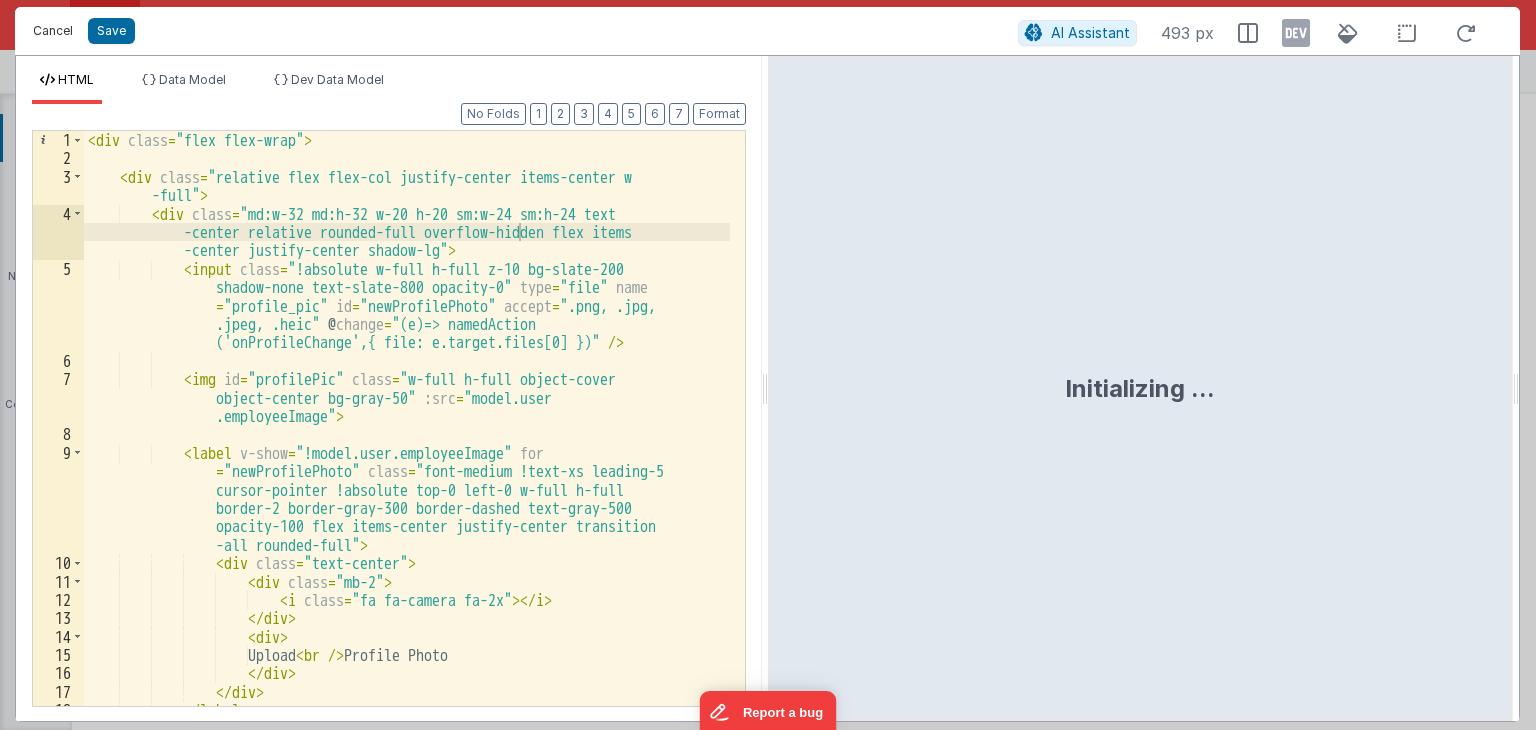 click on "Cancel" at bounding box center (53, 31) 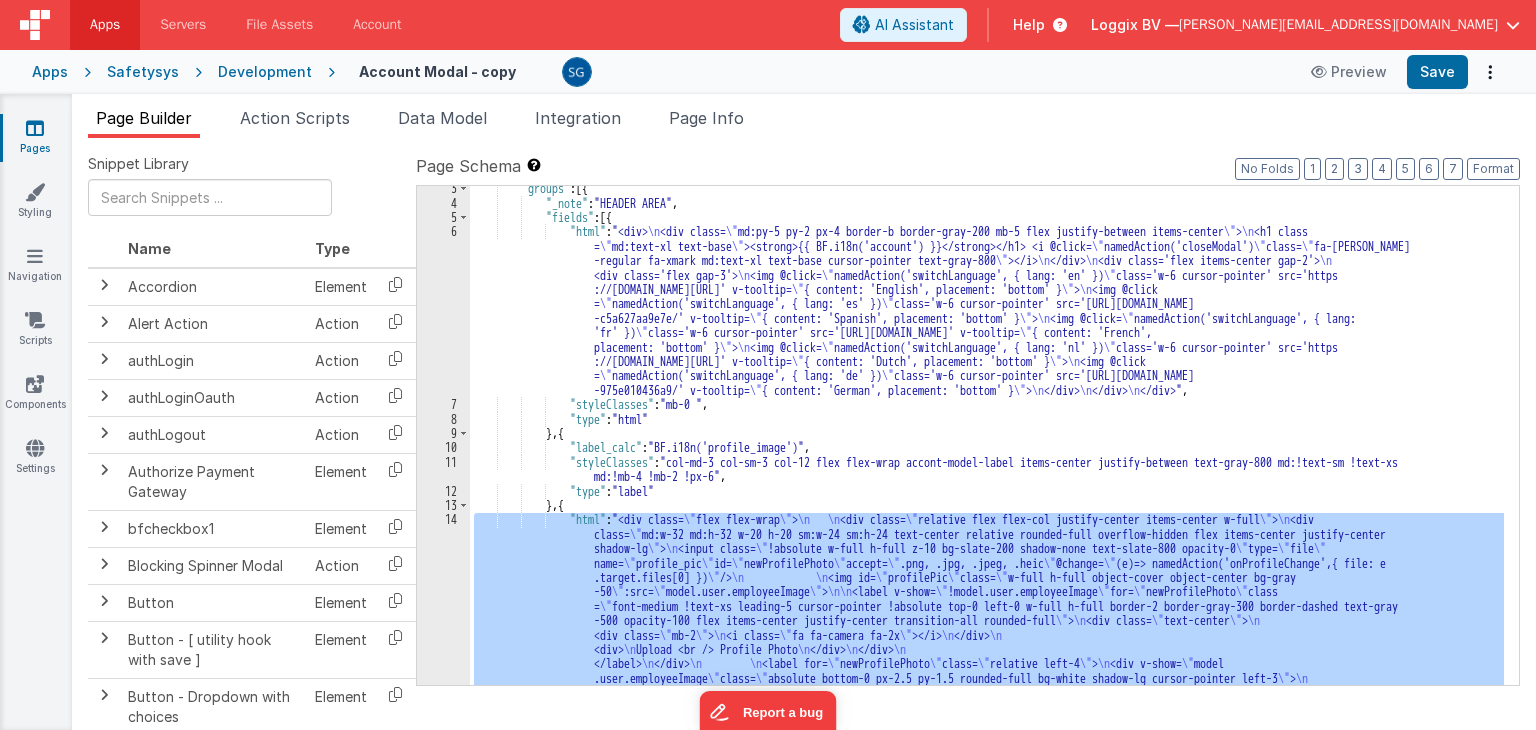 scroll, scrollTop: 0, scrollLeft: 0, axis: both 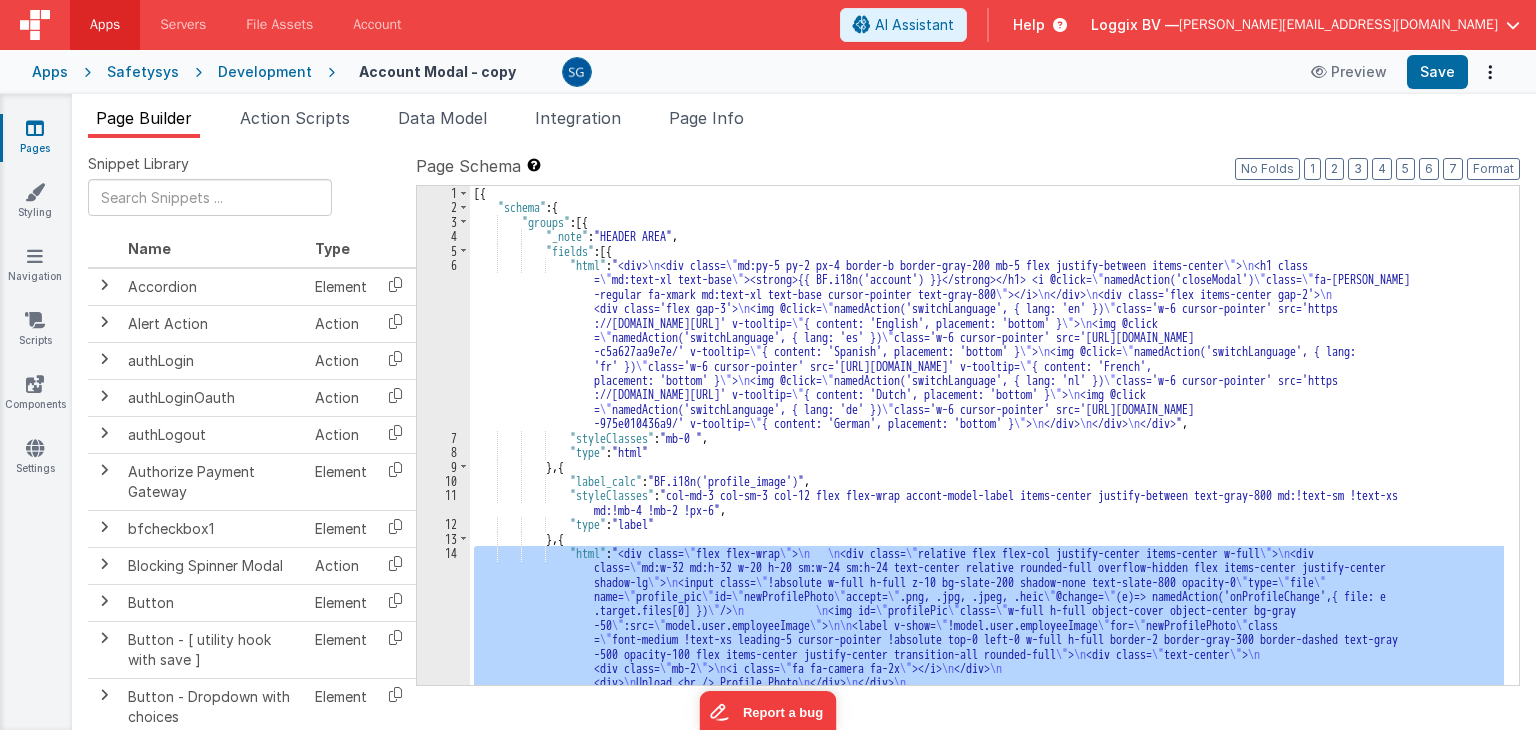 click on "6" at bounding box center [443, 344] 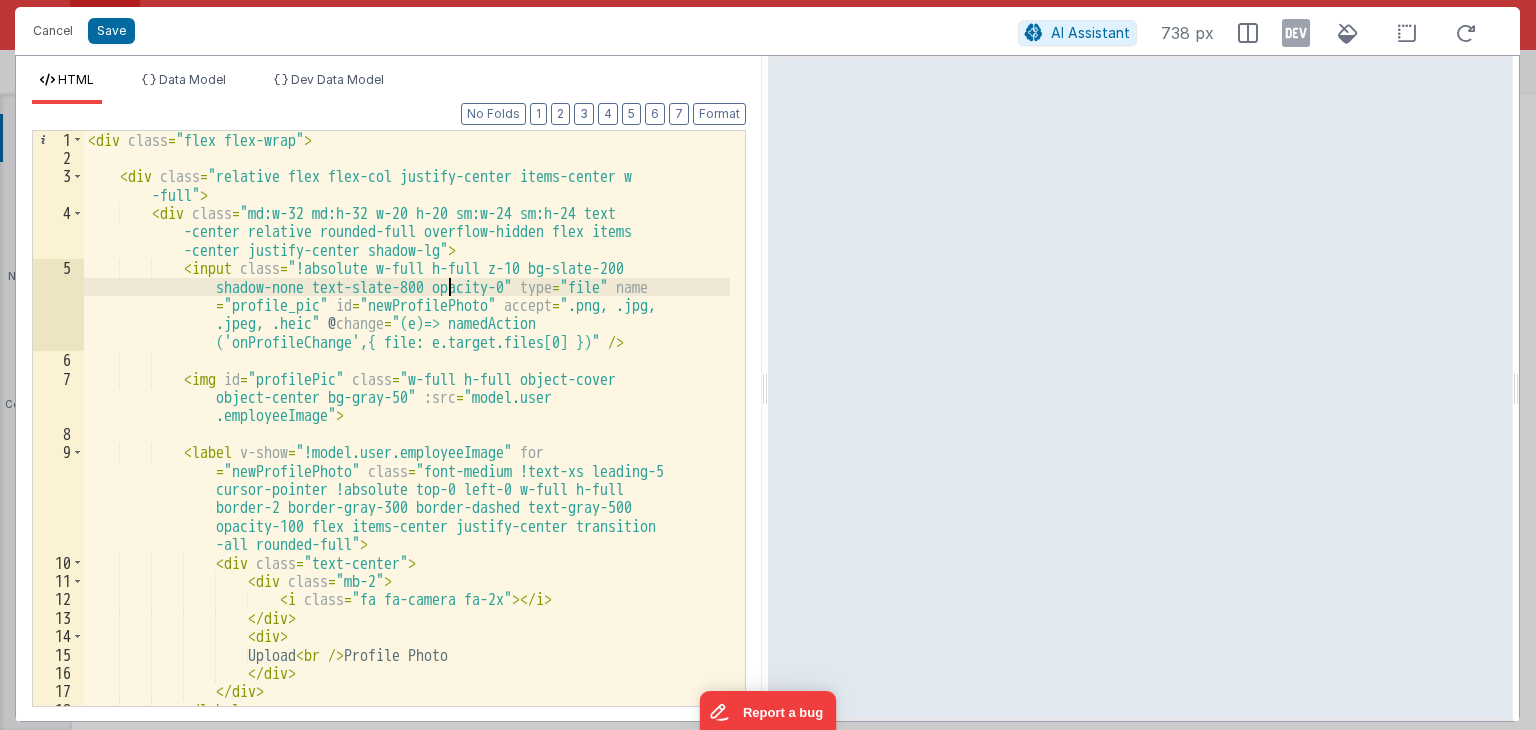 scroll, scrollTop: 0, scrollLeft: 0, axis: both 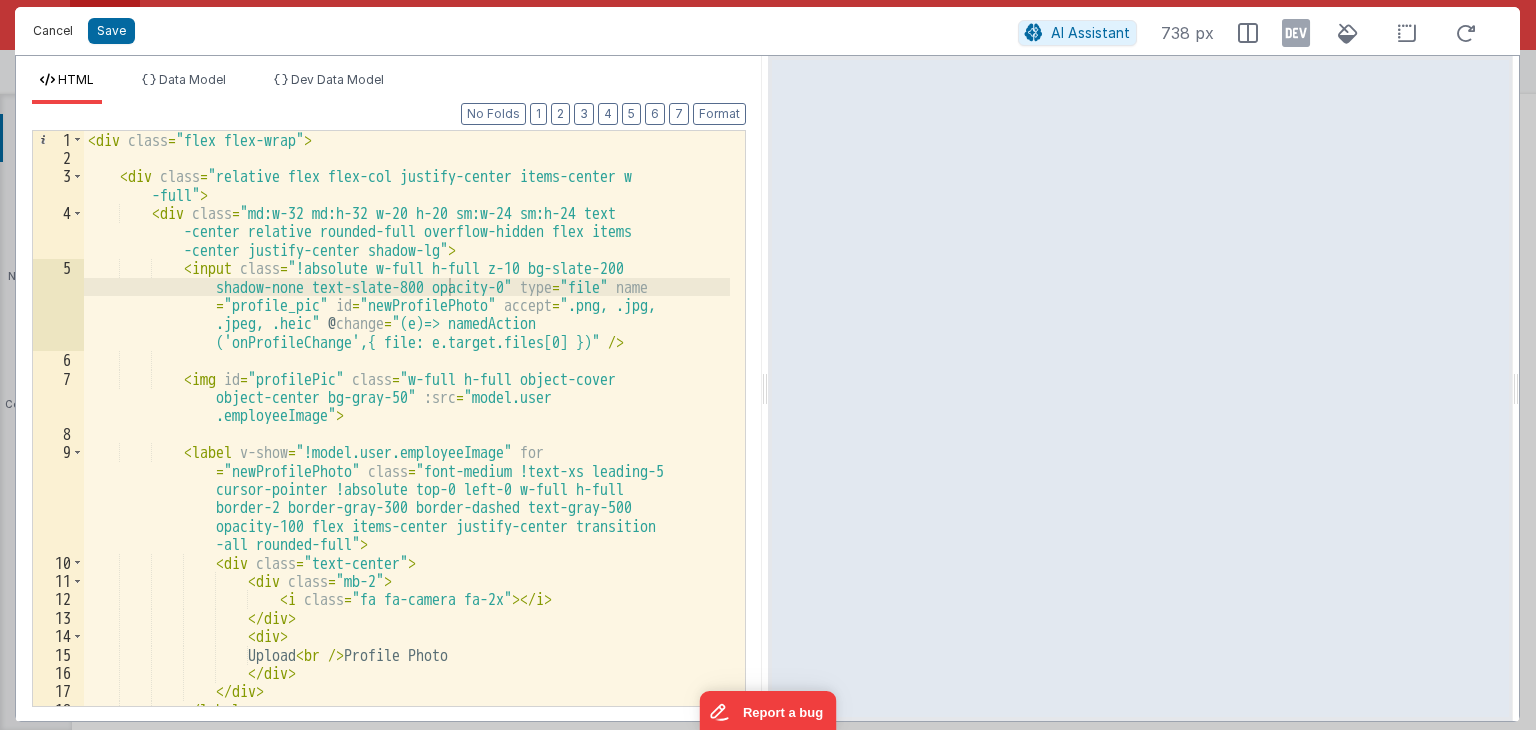 drag, startPoint x: 54, startPoint y: 18, endPoint x: 582, endPoint y: 311, distance: 603.8485 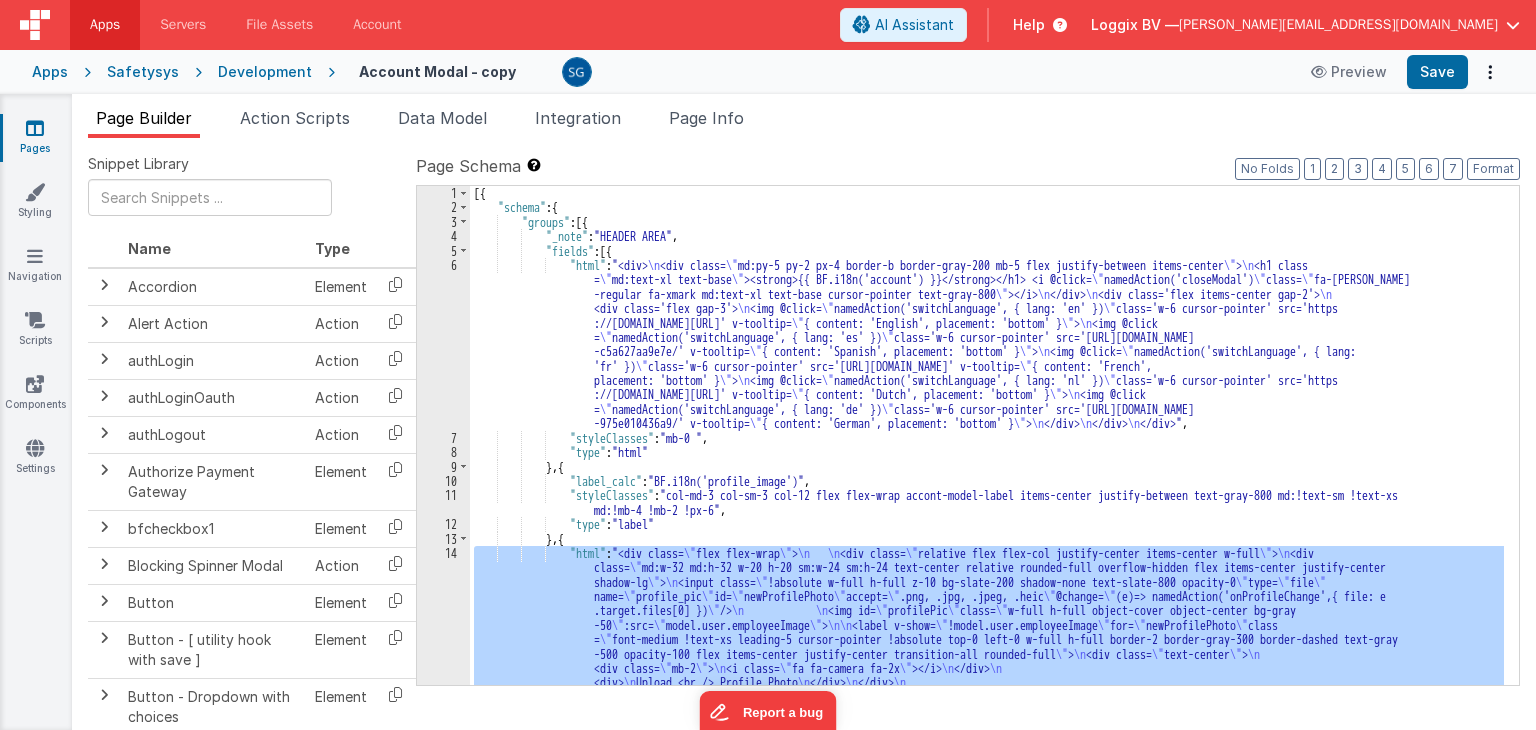 scroll, scrollTop: 0, scrollLeft: 0, axis: both 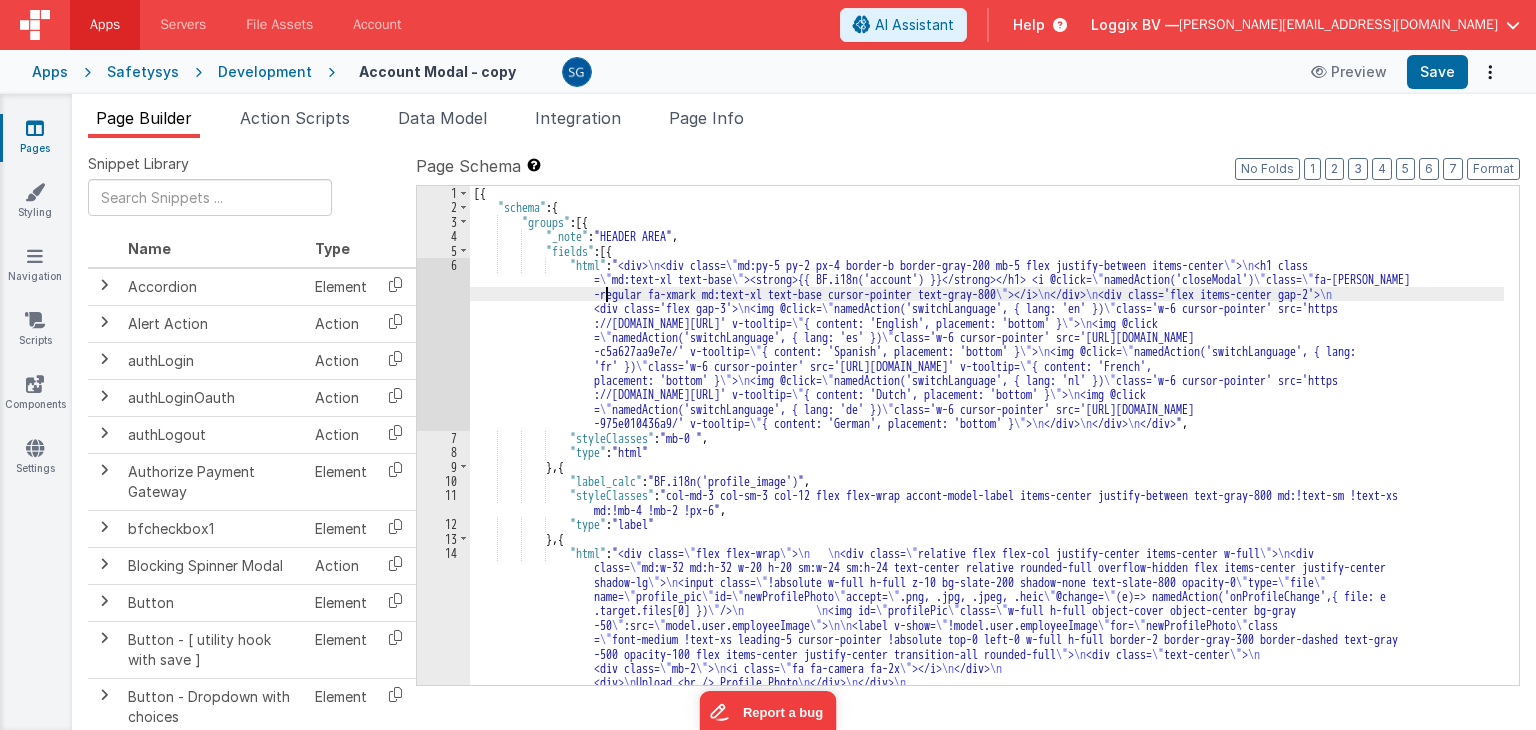 click on "[{      "schema" :  {           "groups" :  [{                "_note" :  "HEADER AREA" ,                "fields" :  [{                     "html" :  "<div> \n     <div class= \" md:py-5 py-2 px-4 border-b border-gray-200 mb-5 flex justify-between items-center \" > \n         <h1 class                      = \" md:text-xl text-base \" ><strong>{{ BF.i18n('account') }}</strong></h1> <i @click= \" namedAction('closeModal') \"  class= \" fa-sharp fa                      -regular fa-xmark md:text-xl text-base cursor-pointer text-gray-800 \" ></i> \n     </div> \n     <div class='flex items-center gap-2'> \n                           <div class='flex gap-3'> \n       <img @click= \" namedAction('switchLanguage', { lang: 'en' }) \"  class='w-6 cursor-pointer' src='https                      ://ucarecdn.com/b0c1c760-78a0-472e-aeb5-2ef4e5f0322a/' v-tooltip= \" { content: 'English', placement: 'bottom' } \" > \n       <img @click = \" \" \"" at bounding box center (987, 536) 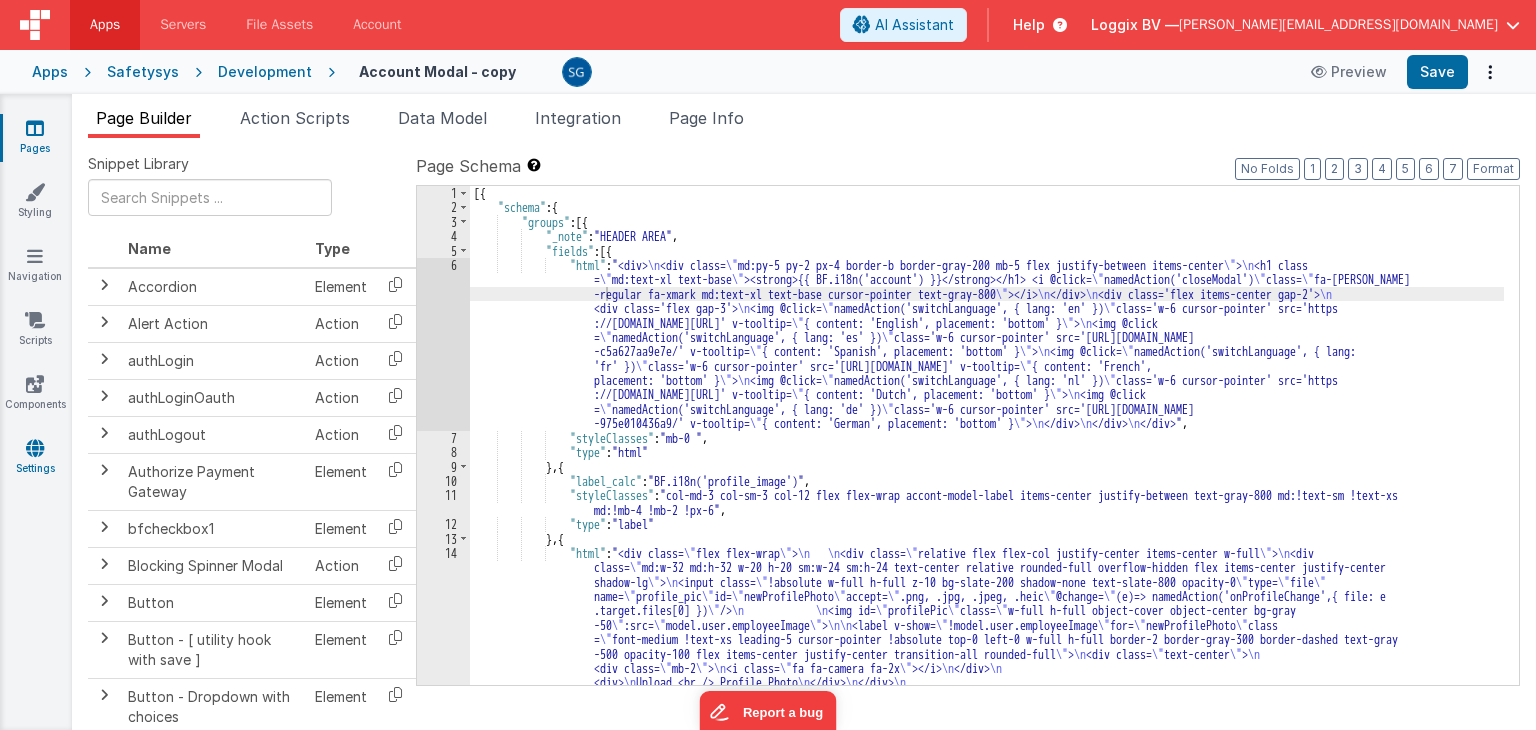 click on "Settings" at bounding box center (35, 458) 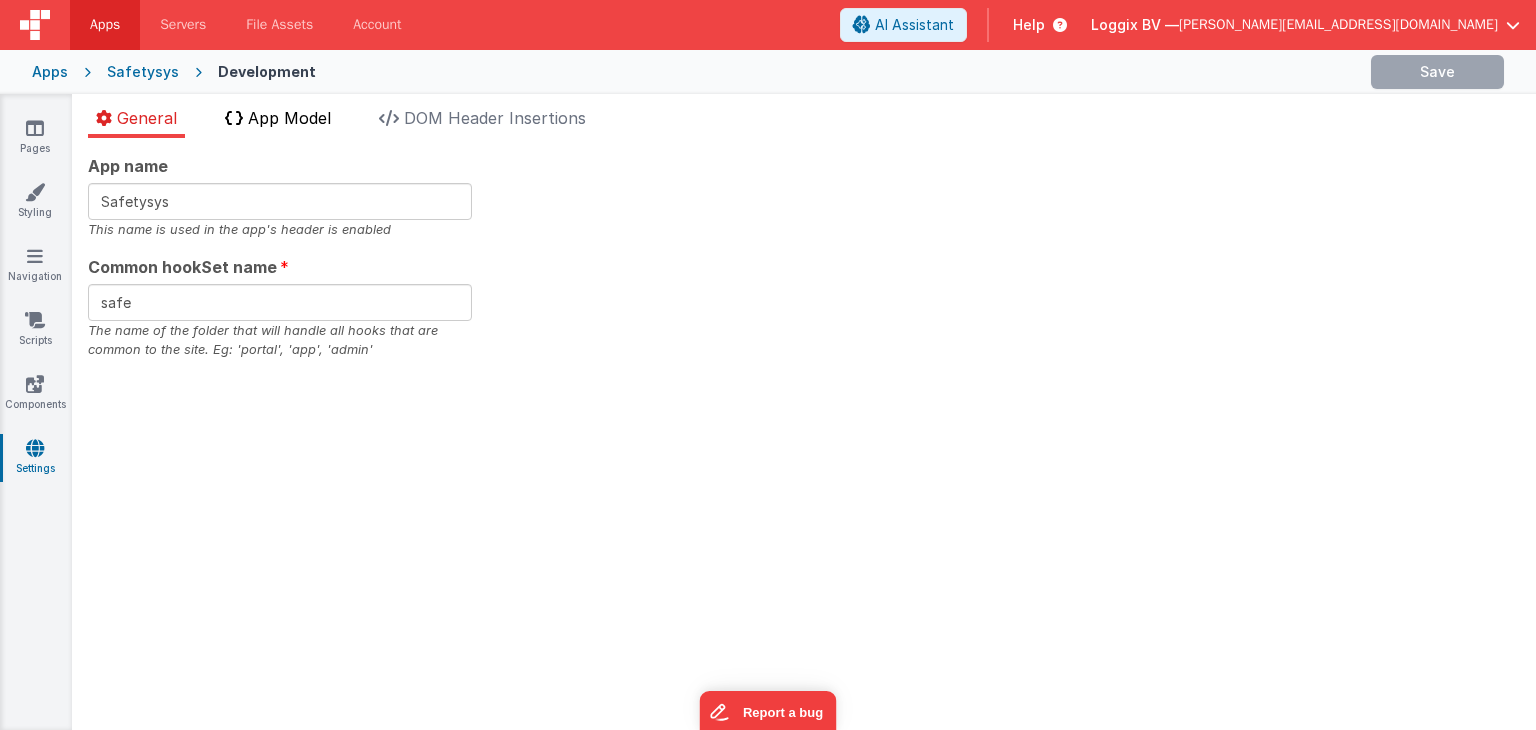 click on "App Model" at bounding box center [289, 118] 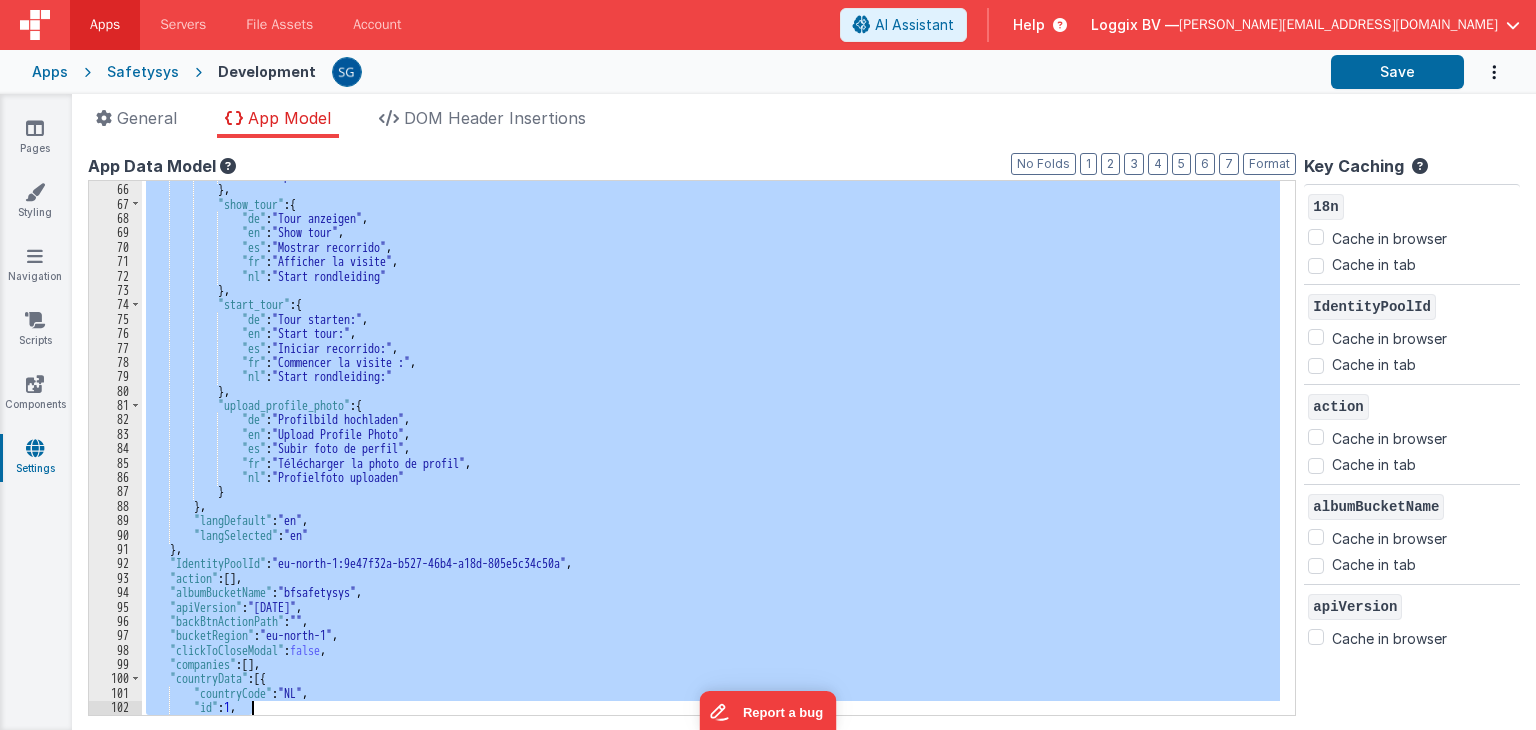 scroll, scrollTop: 935, scrollLeft: 0, axis: vertical 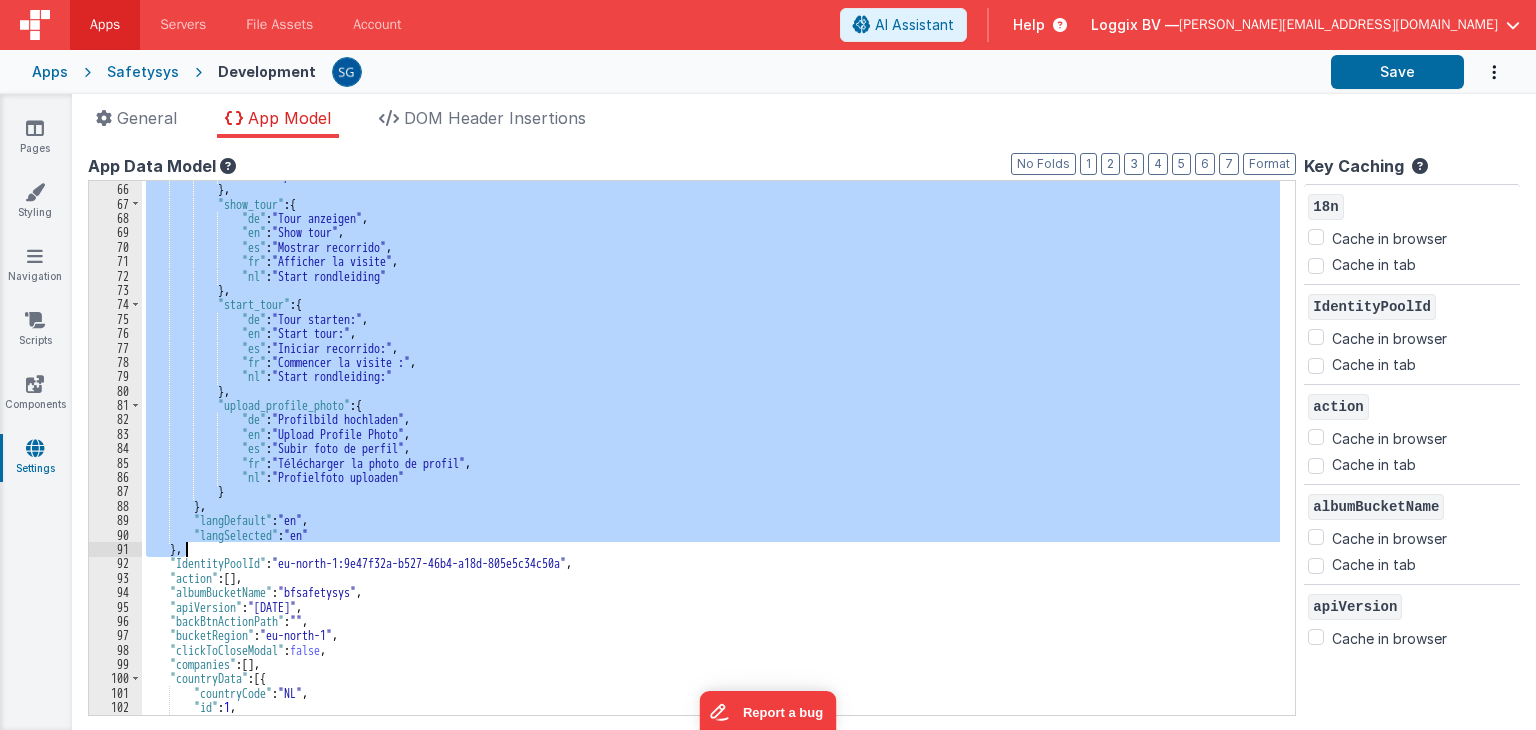 drag, startPoint x: 171, startPoint y: 197, endPoint x: 204, endPoint y: 553, distance: 357.5262 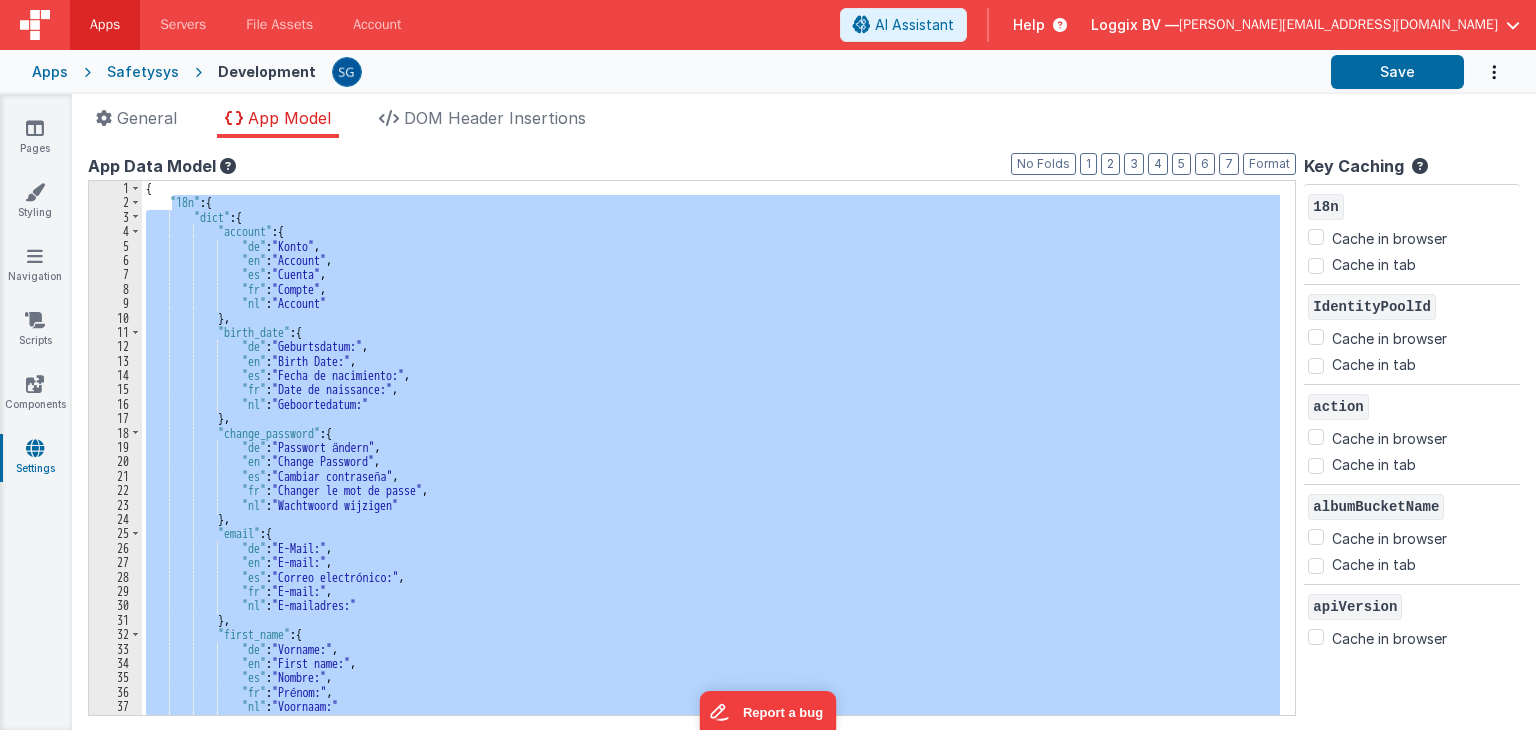 scroll, scrollTop: 0, scrollLeft: 0, axis: both 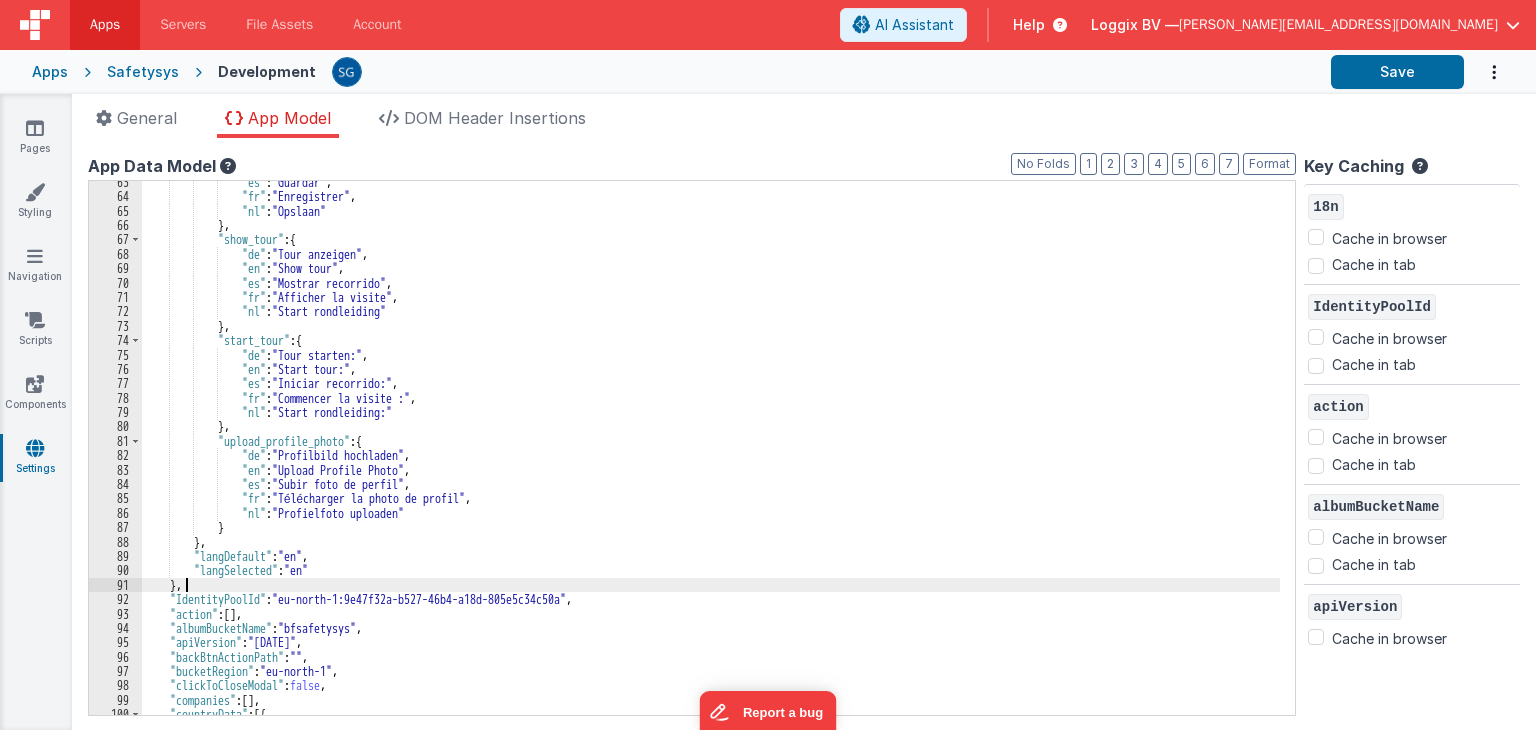 click on ""es" :  "Guardar" ,                     "fr" :  "Enregistrer" ,                     "nl" :  "Opslaan"                } ,                "show_tour" :  {                     "de" :  "Tour anzeigen" ,                     "en" :  "Show tour" ,                     "es" :  "Mostrar recorrido" ,                     "fr" :  "Afficher la visite" ,                     "nl" :  "Start rondleiding"                } ,                "start_tour" :  {                     "de" :  "Tour starten:" ,                     "en" :  "Start tour:" ,                     "es" :  "Iniciar recorrido:" ,                     "fr" :  "Commencer la visite :" ,                     "nl" :  "Start rondleiding:"                } ,                "upload_profile_photo" :  {                     "de" :  "Profilbild hochladen" ,                     "en" :  "Upload Profile Photo" ,                     "es" :  "Subir foto de perfil" ,                     "fr" :  "Télécharger la photo de profil" ,                     "nl" :" at bounding box center (712, 456) 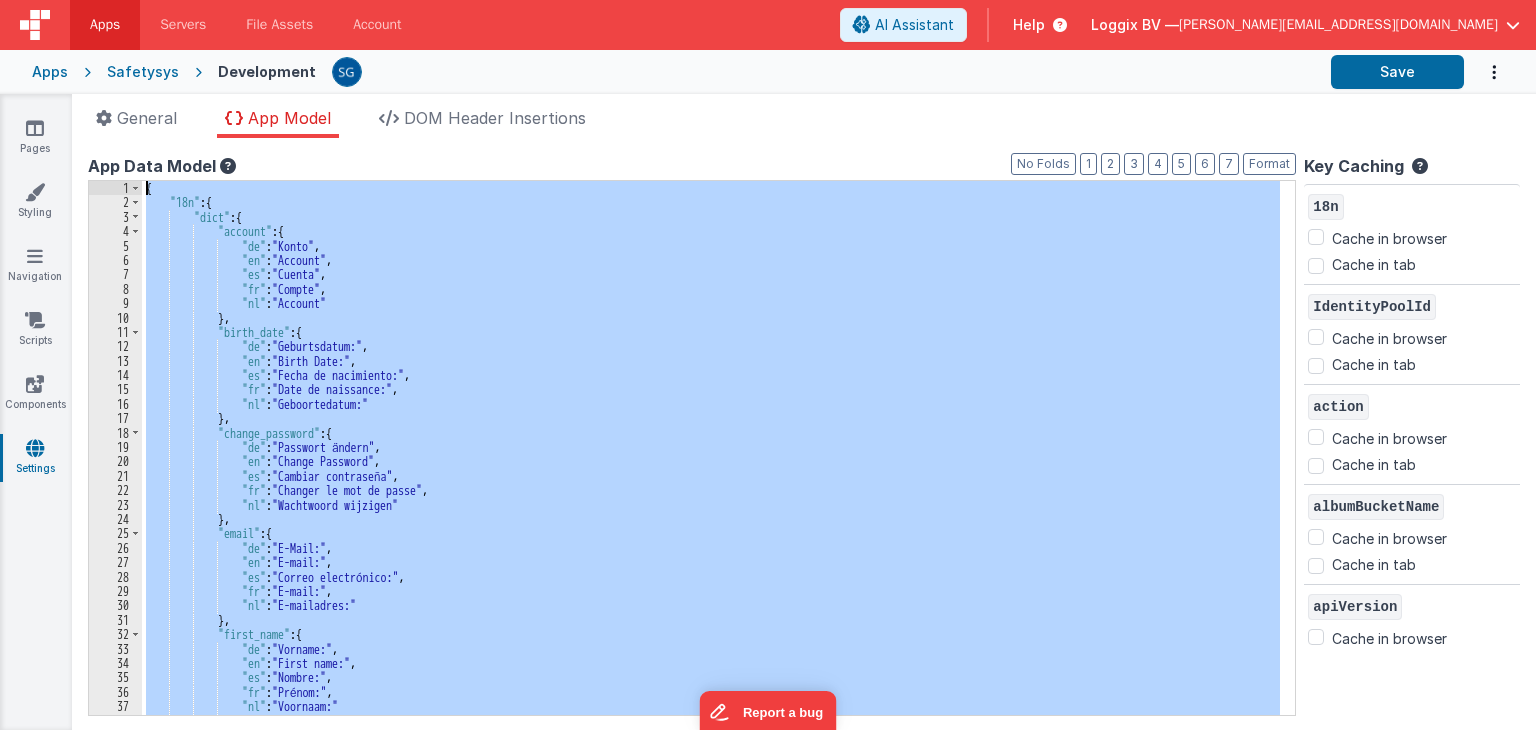 scroll, scrollTop: 0, scrollLeft: 0, axis: both 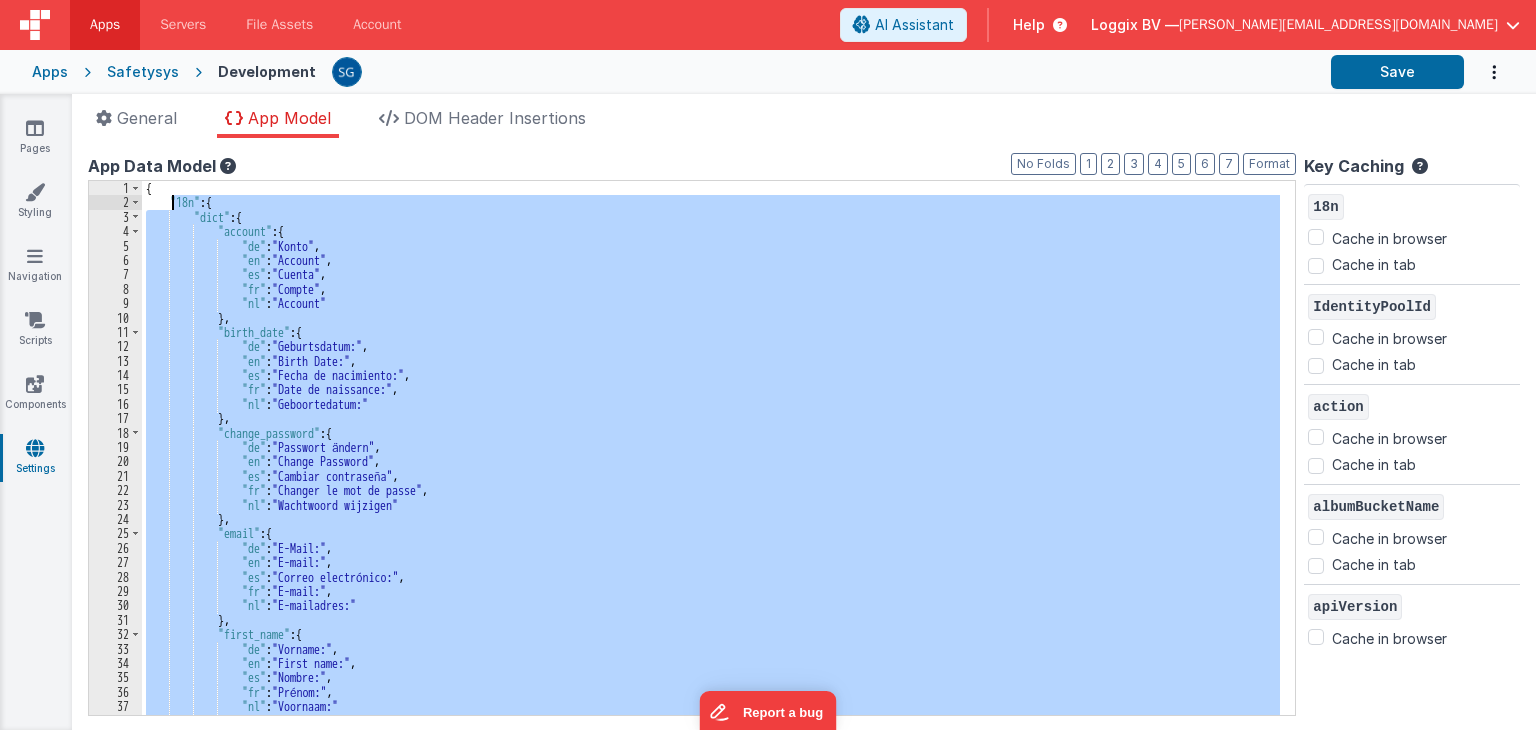 drag, startPoint x: 207, startPoint y: 585, endPoint x: 170, endPoint y: 199, distance: 387.76926 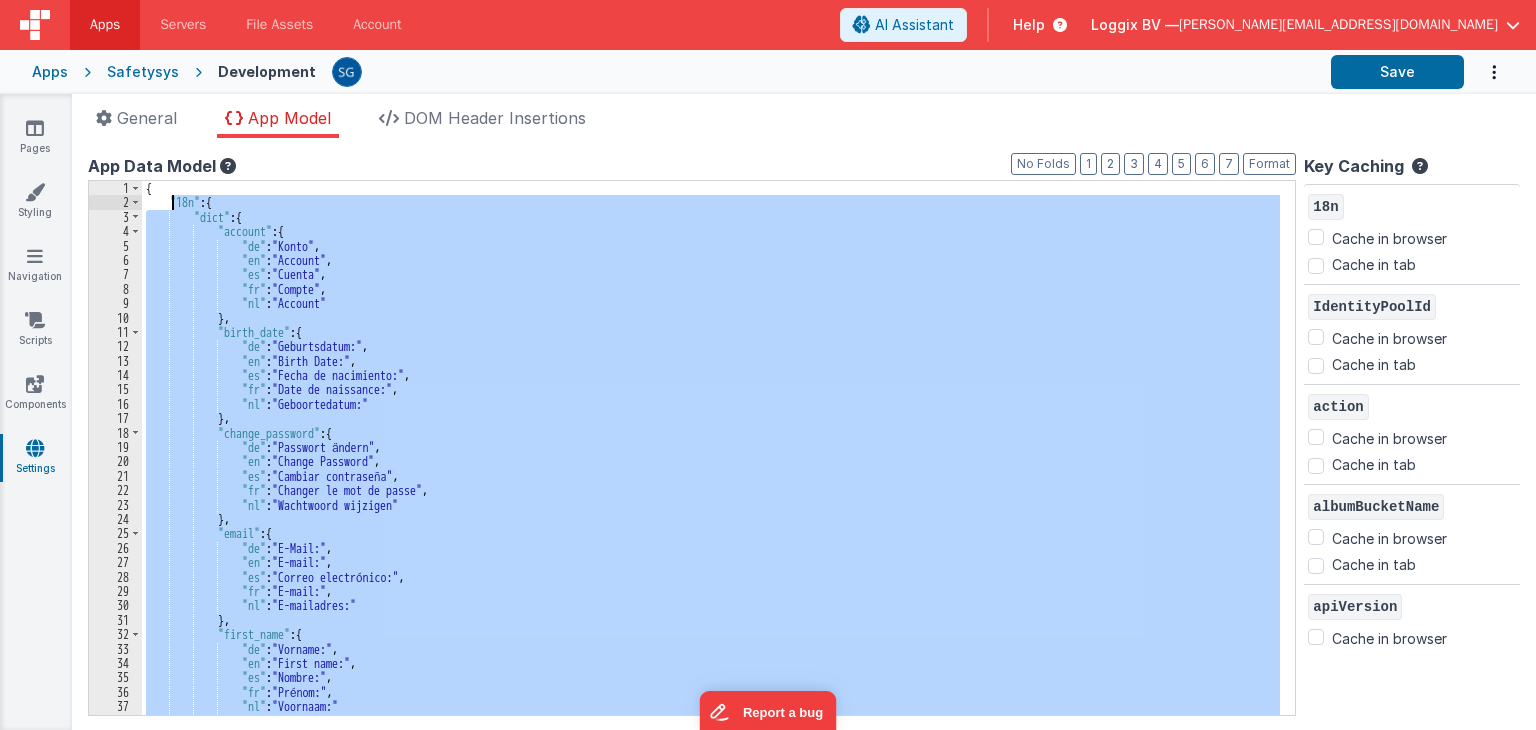 click on "{      "18n" :  {           "dict" :  {                "account" :  {                     "de" :  "Konto" ,                     "en" :  "Account" ,                     "es" :  "Cuenta" ,                     "fr" :  "Compte" ,                     "nl" :  "Account"                } ,                "birth_date" :  {                     "de" :  "Geburtsdatum:" ,                     "en" :  "Birth Date:" ,                     "es" :  "Fecha de nacimiento:" ,                     "fr" :  "Date de naissance:" ,                     "nl" :  "Geboortedatum:"                } ,                "change_password" :  {                     "de" :  "Passwort ändern" ,                     "en" :  "Change Password" ,                     "es" :  "Cambiar contraseña" ,                     "fr" :  "Changer le mot de passe" ,                     "nl" :  "Wachtwoord wijzigen"                } ,                "email" :  {                     "de" :  "E-Mail:" ,                     "en" :  "E-mail:" ,                     "es" :  ," at bounding box center [711, 448] 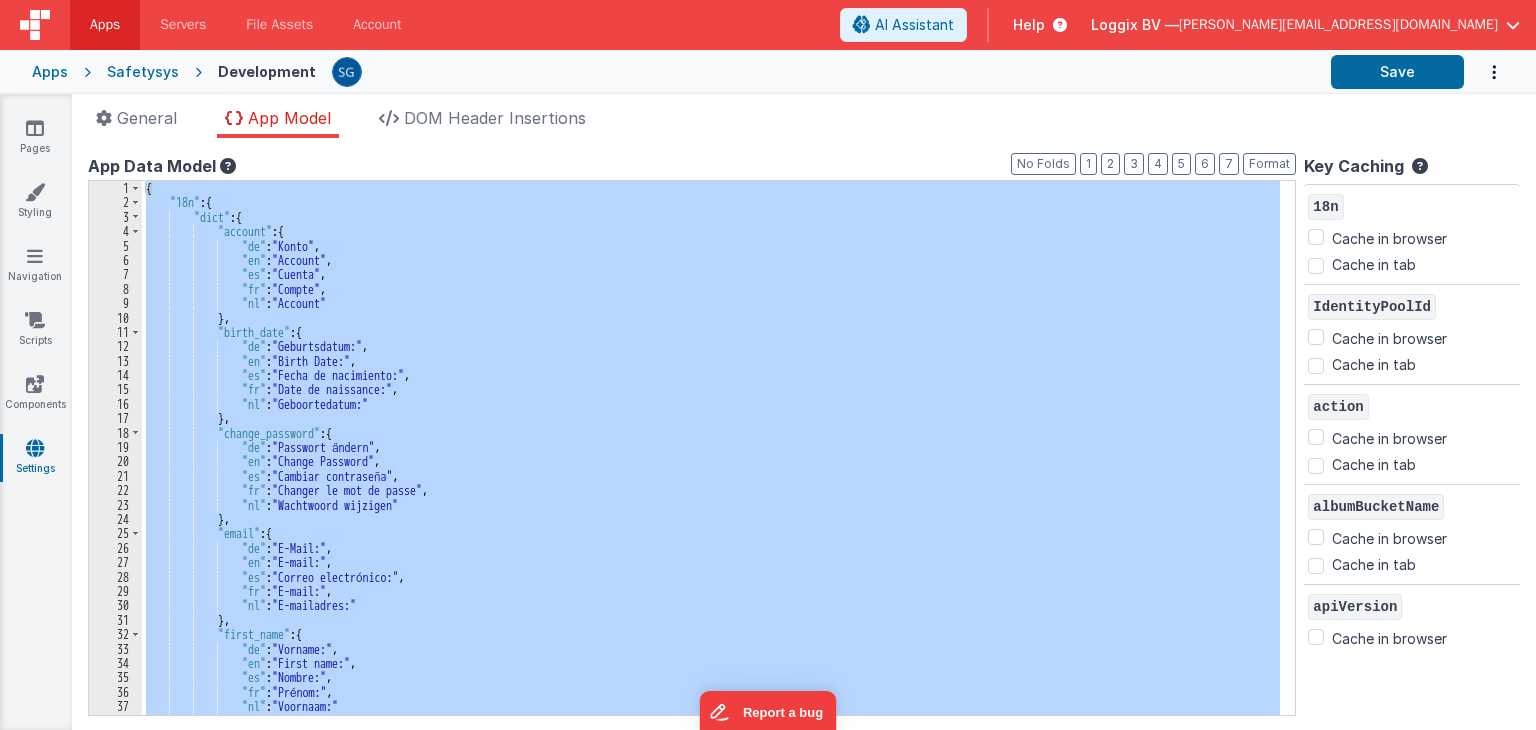 click on "{      "18n" :  {           "dict" :  {                "account" :  {                     "de" :  "Konto" ,                     "en" :  "Account" ,                     "es" :  "Cuenta" ,                     "fr" :  "Compte" ,                     "nl" :  "Account"                } ,                "birth_date" :  {                     "de" :  "Geburtsdatum:" ,                     "en" :  "Birth Date:" ,                     "es" :  "Fecha de nacimiento:" ,                     "fr" :  "Date de naissance:" ,                     "nl" :  "Geboortedatum:"                } ,                "change_password" :  {                     "de" :  "Passwort ändern" ,                     "en" :  "Change Password" ,                     "es" :  "Cambiar contraseña" ,                     "fr" :  "Changer le mot de passe" ,                     "nl" :  "Wachtwoord wijzigen"                } ,                "email" :  {                     "de" :  "E-Mail:" ,                     "en" :  "E-mail:" ,                     "es" :  ," at bounding box center [711, 448] 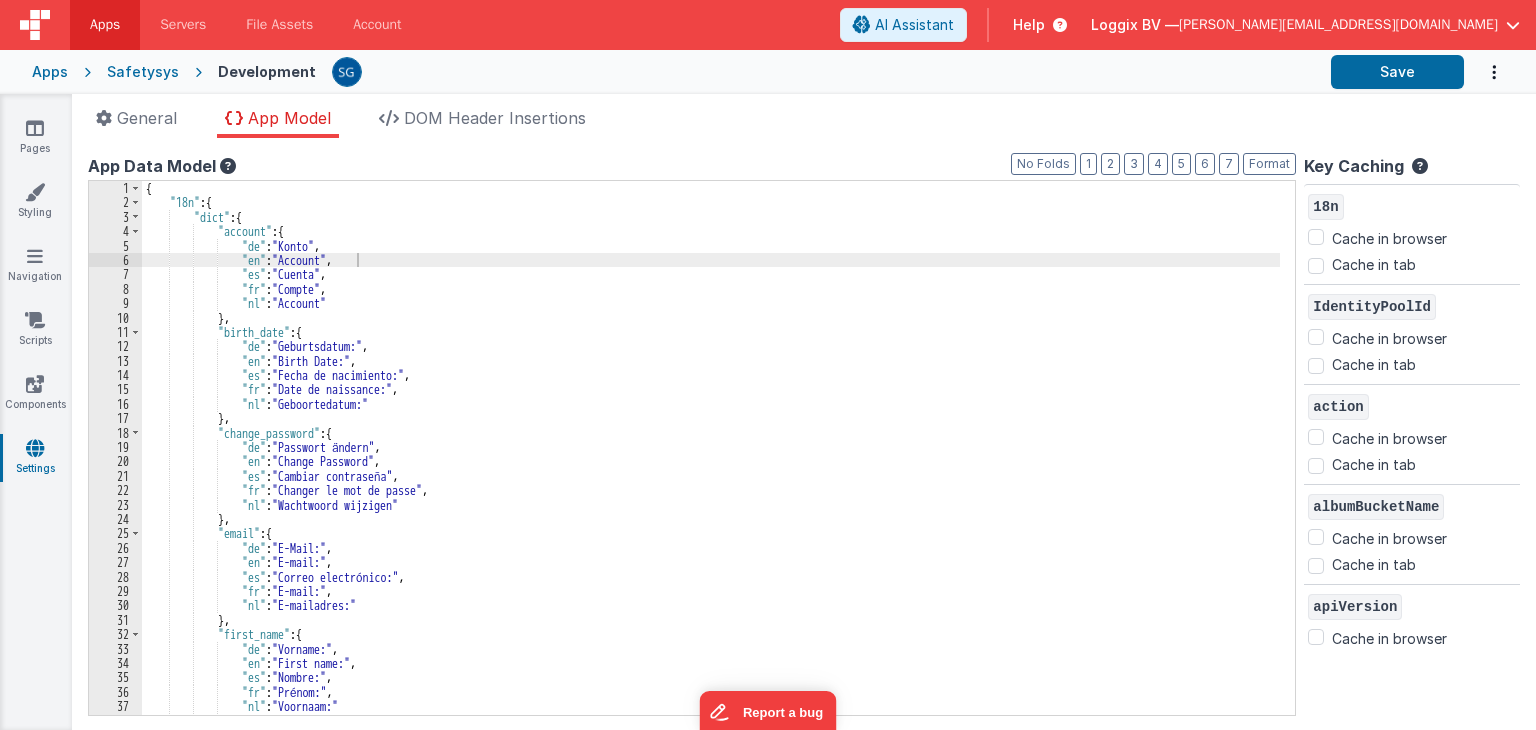 click on "Safetysys" at bounding box center [143, 72] 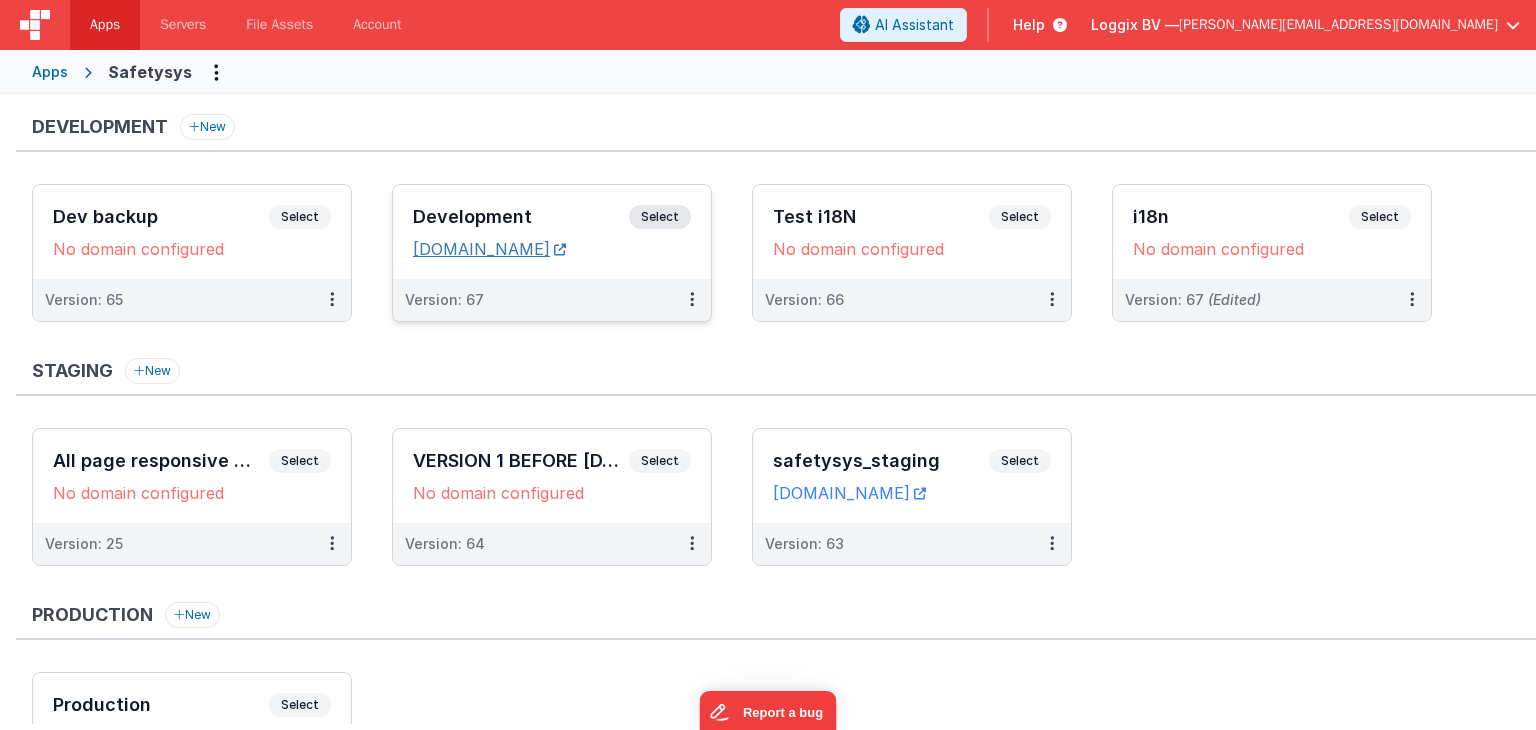 click on "safetysystest.fmbetterforms.com" at bounding box center (489, 249) 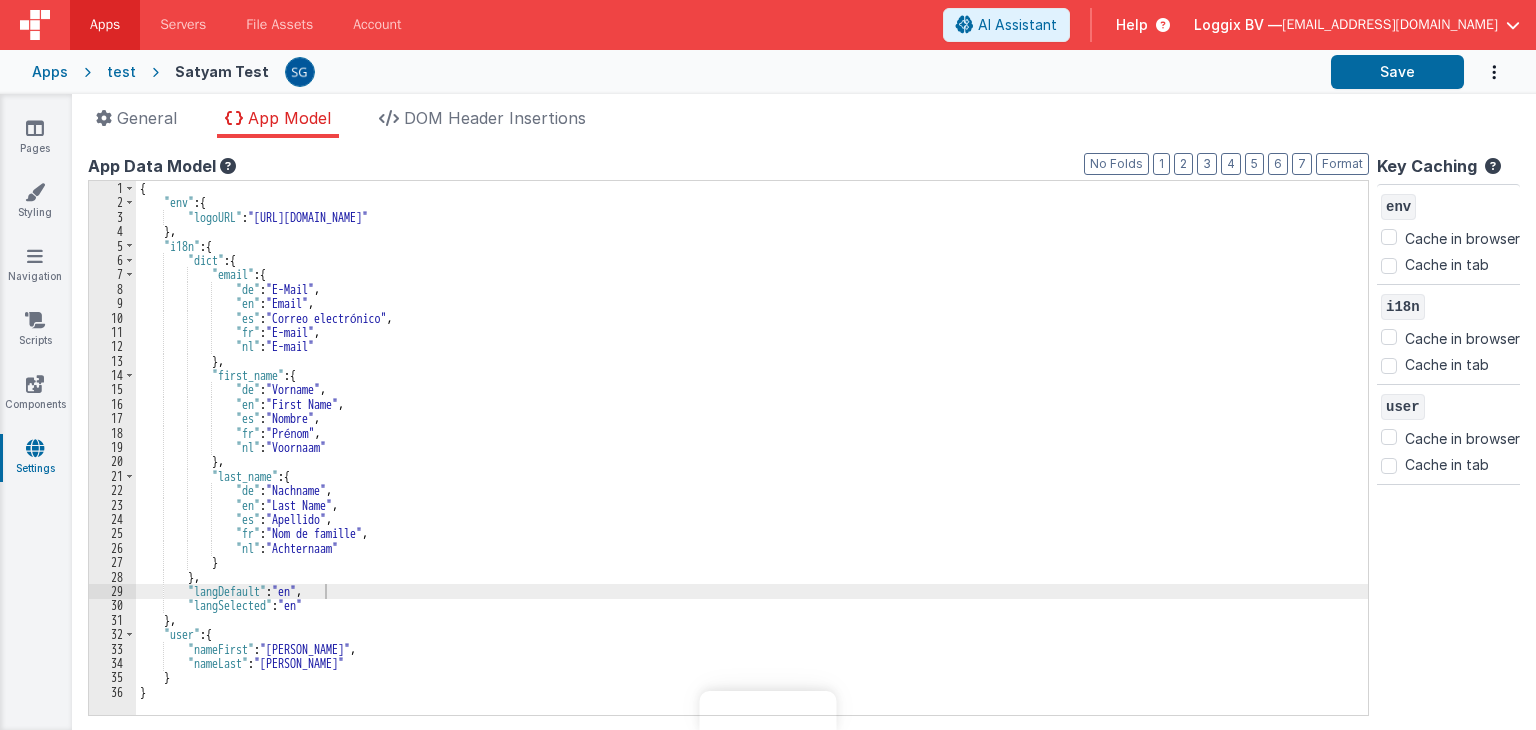 scroll, scrollTop: 0, scrollLeft: 0, axis: both 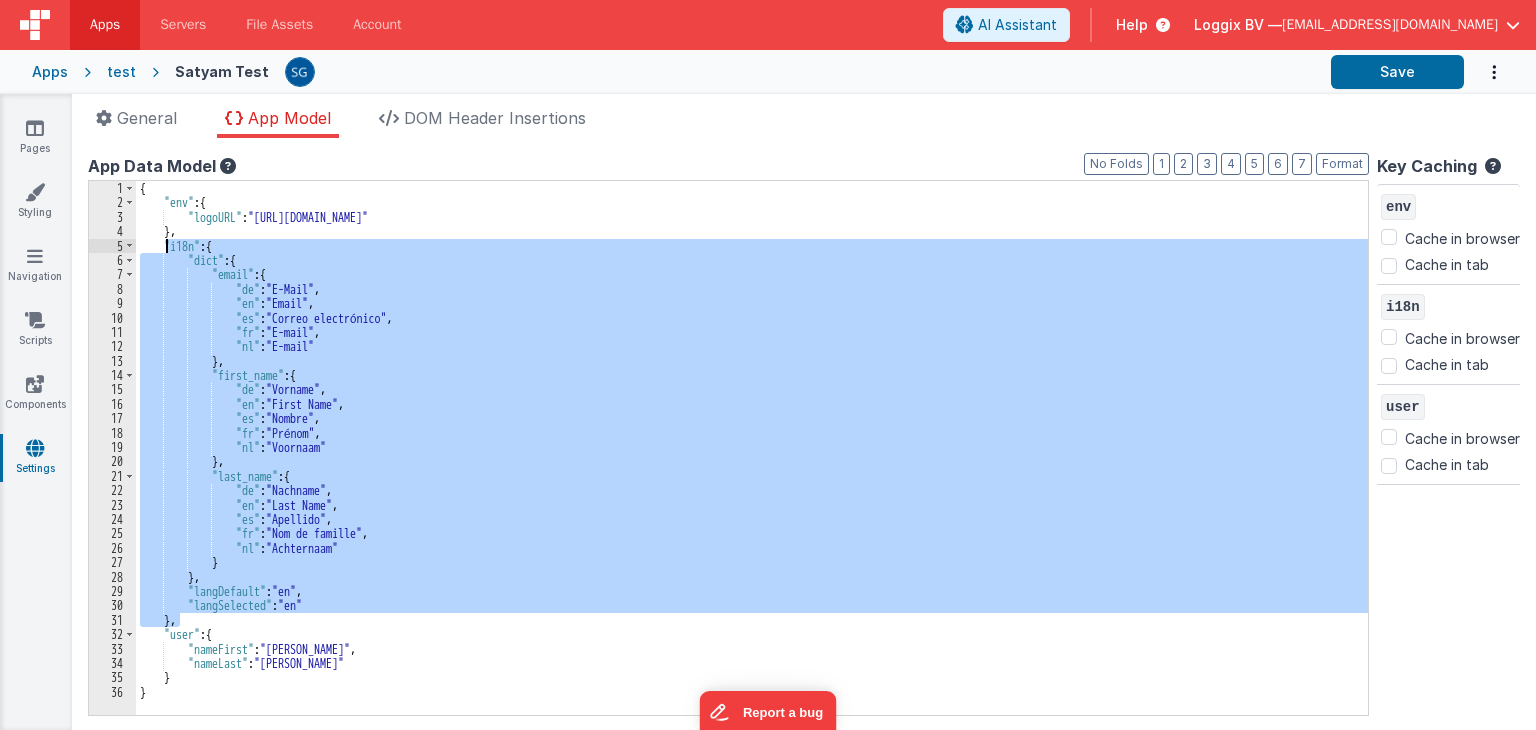 drag, startPoint x: 193, startPoint y: 618, endPoint x: 164, endPoint y: 252, distance: 367.1471 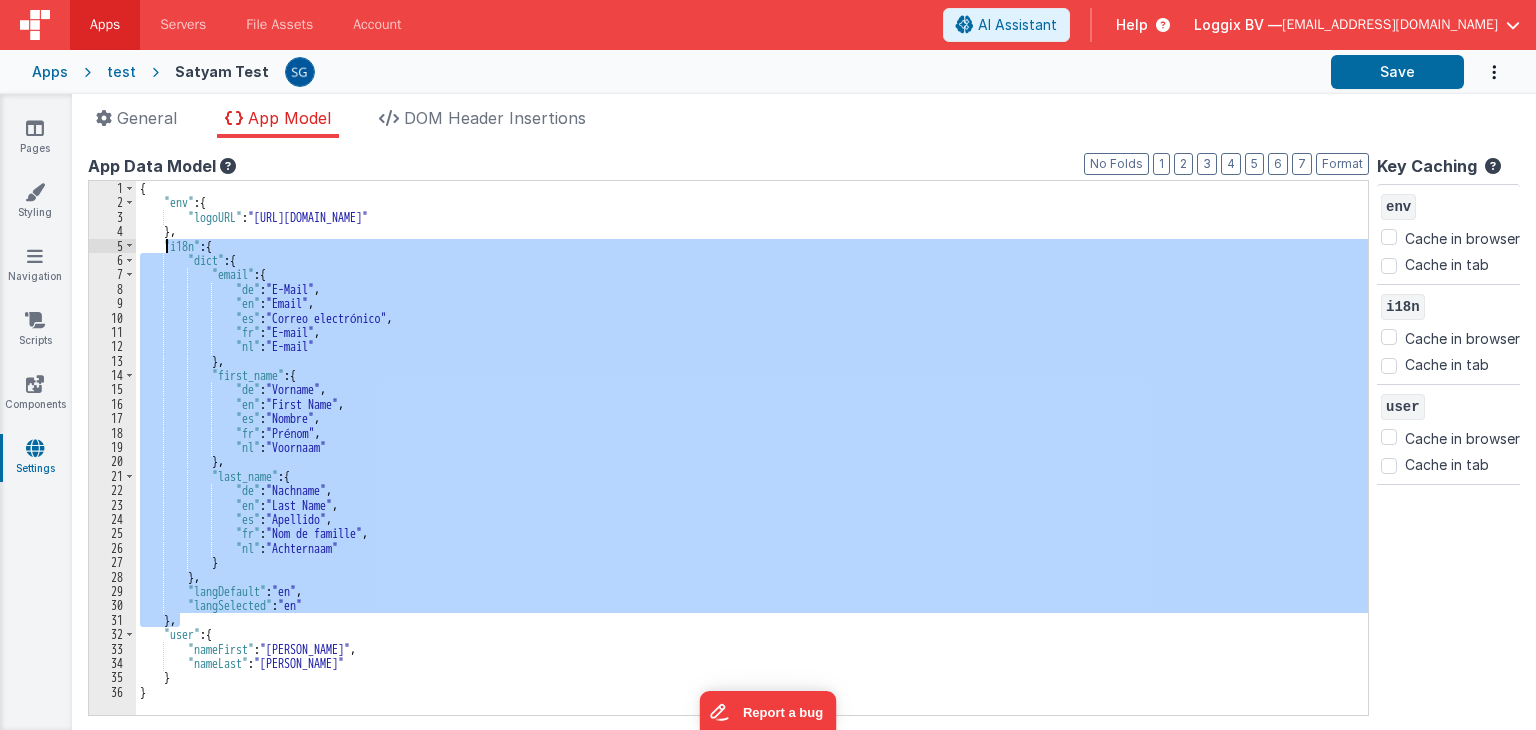click on "{      "env" :  {           "logoURL" :  "[URL][DOMAIN_NAME]"      } ,      "i18n" :  {           "dict" :  {                "email" :  {                     "de" :  "E-Mail" ,                     "en" :  "Email" ,                     "es" :  "Correo electrónico" ,                     "fr" :  "E-mail" ,                     "nl" :  "E-mail"                } ,                "first_name" :  {                     "de" :  "Vorname" ,                     "en" :  "First Name" ,                     "es" :  "Nombre" ,                     "fr" :  "Prénom" ,                     "nl" :  "Voornaam"                } ,                "last_name" :  {                     "de" :  "Nachname" ,                     "en" :  "Last Name" ,                     "es" :  "Apellido" ,                     "fr" :  "Nom de famille" ,                     "nl" :  "Achternaam"                }           } ,           "langDefault" :  "en" ,           "langSelected" :  "en"      } ,      "user" :  { ," at bounding box center [752, 448] 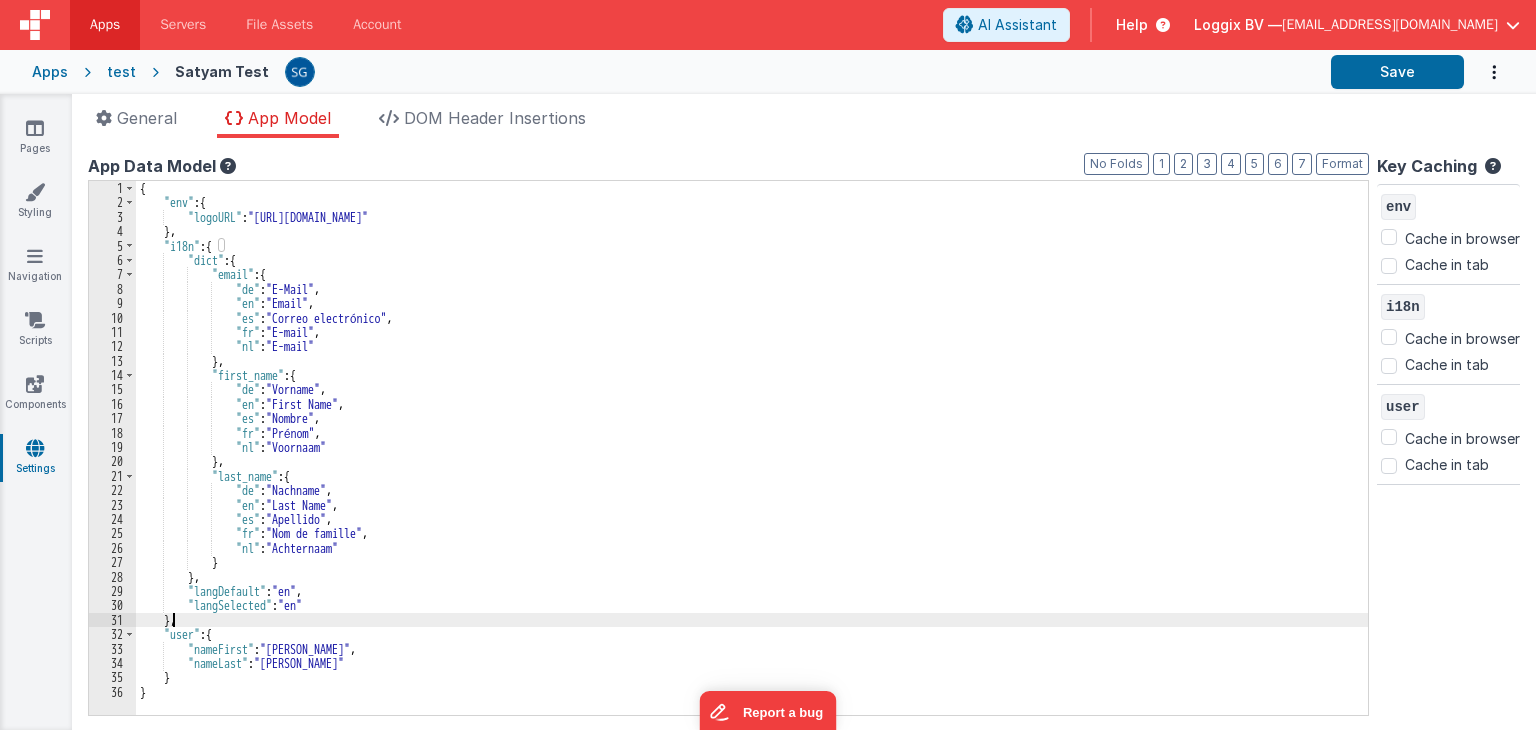 click on "{      "env" :  {           "logoURL" :  "[URL][DOMAIN_NAME]"      } ,      "i18n" :  {           "dict" :  {                "email" :  {                     "de" :  "E-Mail" ,                     "en" :  "Email" ,                     "es" :  "Correo electrónico" ,                     "fr" :  "E-mail" ,                     "nl" :  "E-mail"                } ,                "first_name" :  {                     "de" :  "Vorname" ,                     "en" :  "First Name" ,                     "es" :  "Nombre" ,                     "fr" :  "Prénom" ,                     "nl" :  "Voornaam"                } ,                "last_name" :  {                     "de" :  "Nachname" ,                     "en" :  "Last Name" ,                     "es" :  "Apellido" ,                     "fr" :  "Nom de famille" ,                     "nl" :  "Achternaam"                }           } ,           "langDefault" :  "en" ,           "langSelected" :  "en"      } ,      "user" :  { ," at bounding box center [752, 462] 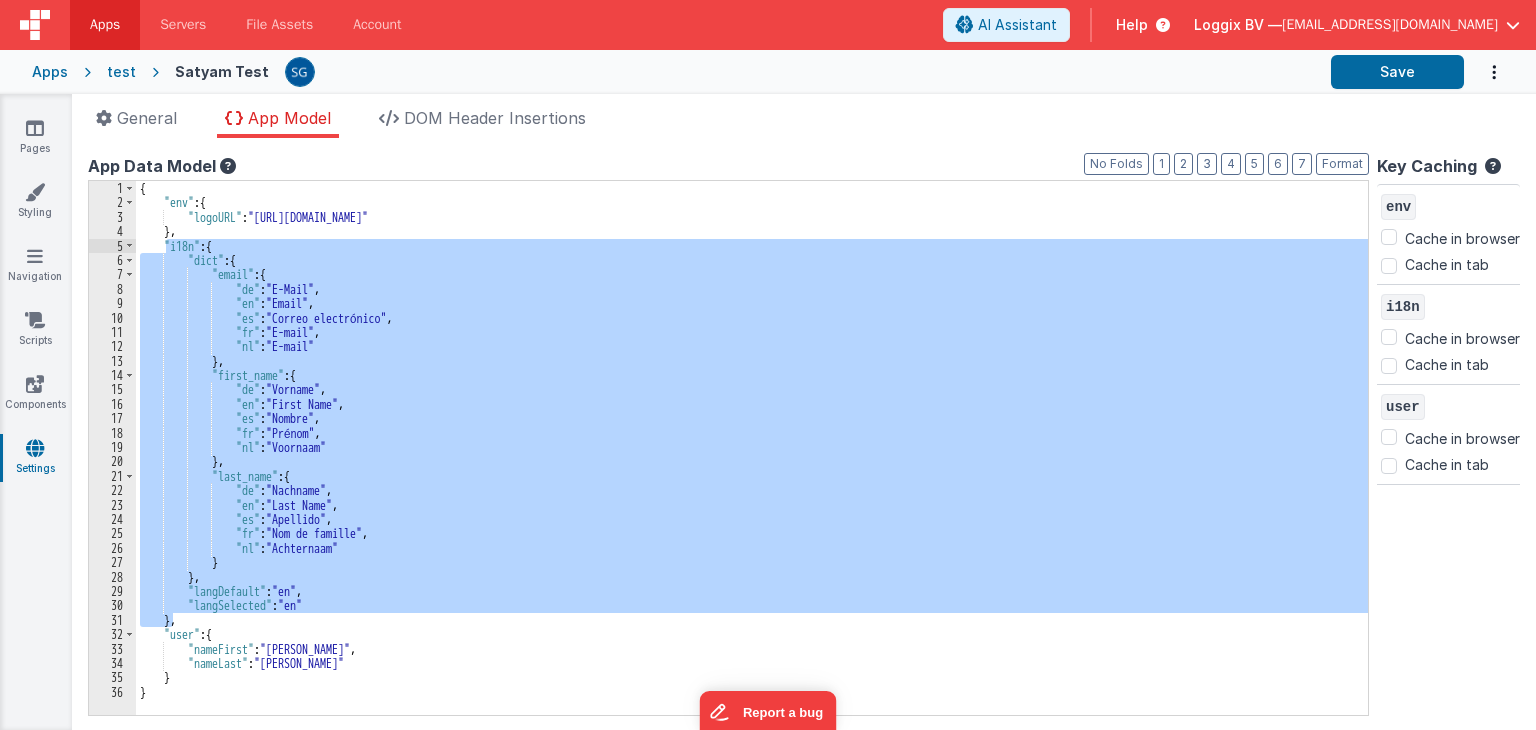 drag, startPoint x: 172, startPoint y: 618, endPoint x: 167, endPoint y: 244, distance: 374.03342 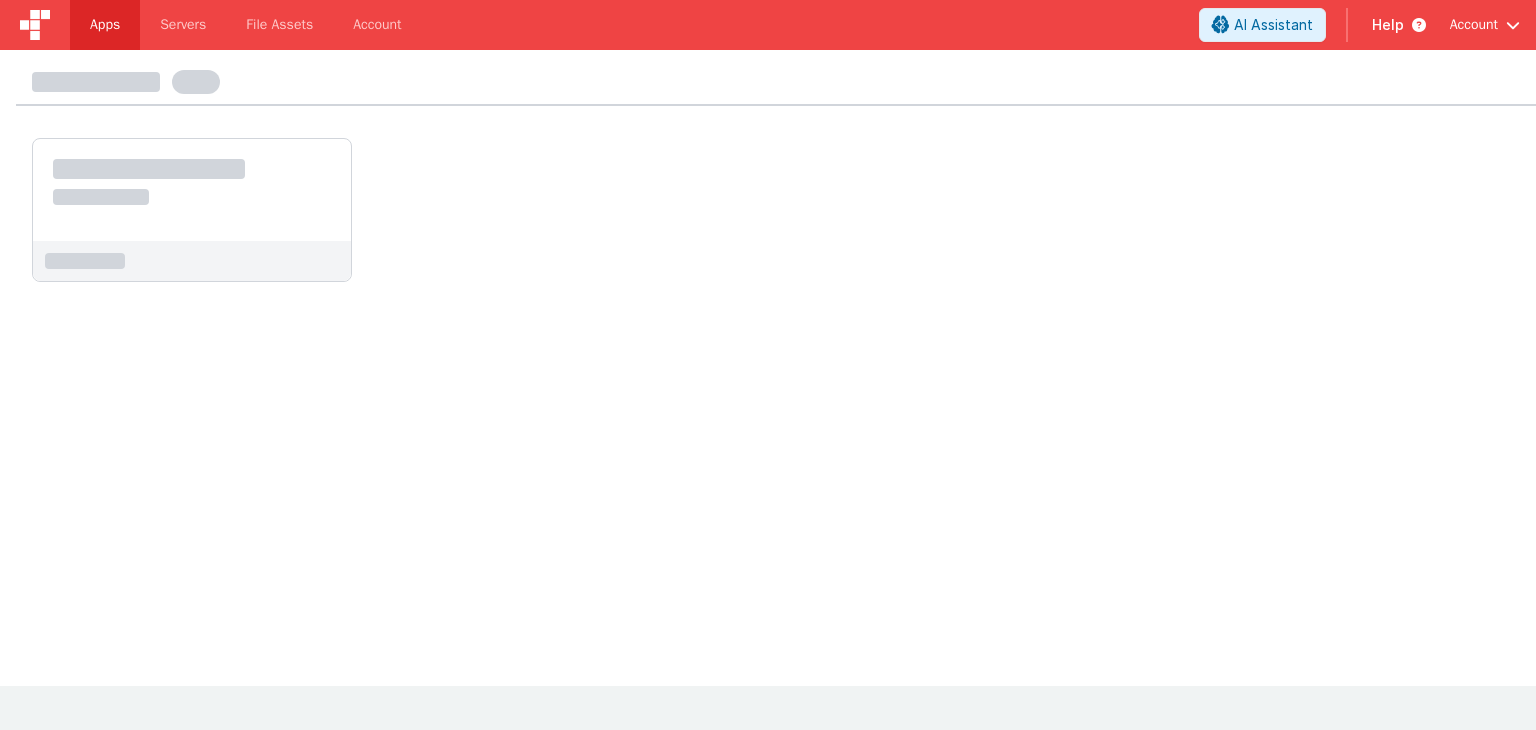 scroll, scrollTop: 0, scrollLeft: 0, axis: both 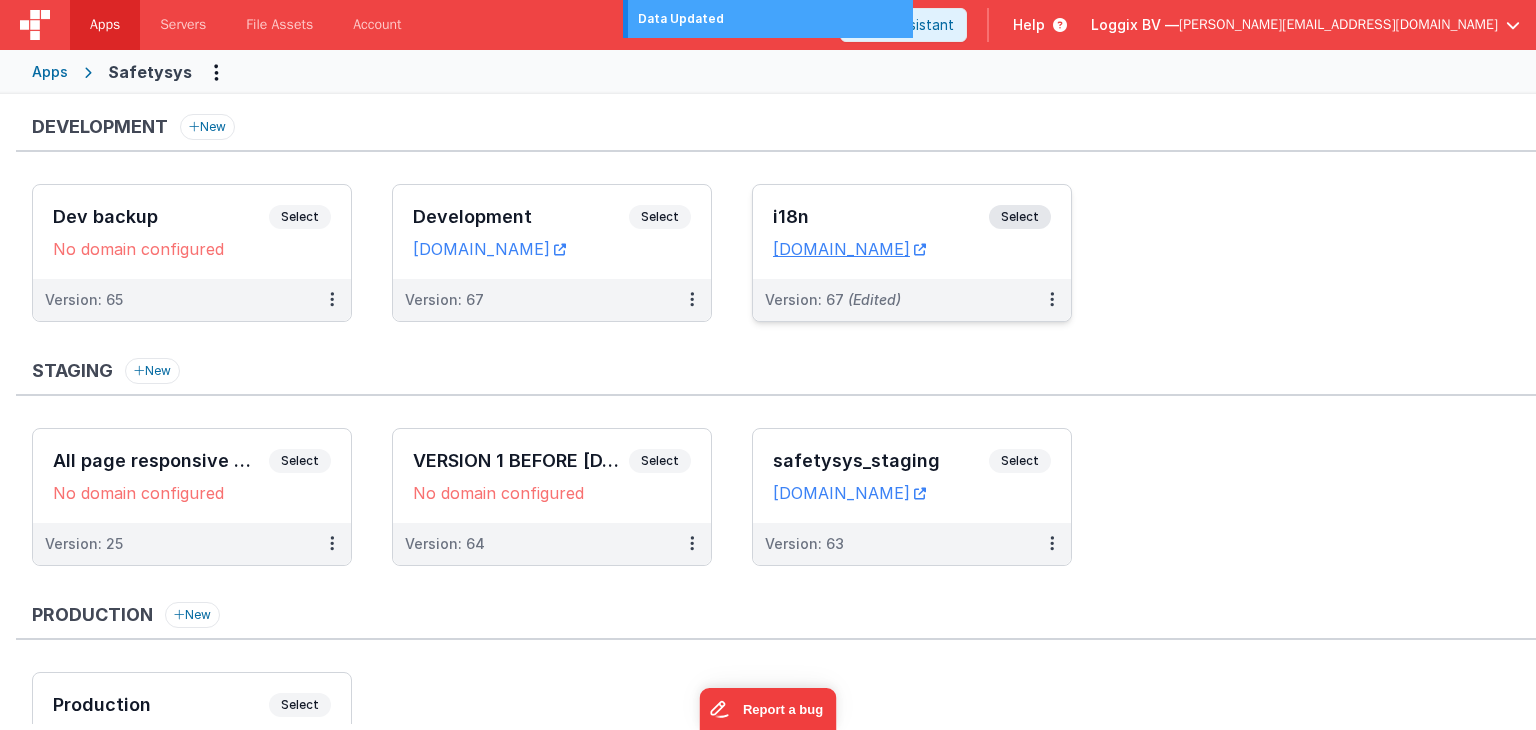 click on "i18n" at bounding box center (881, 217) 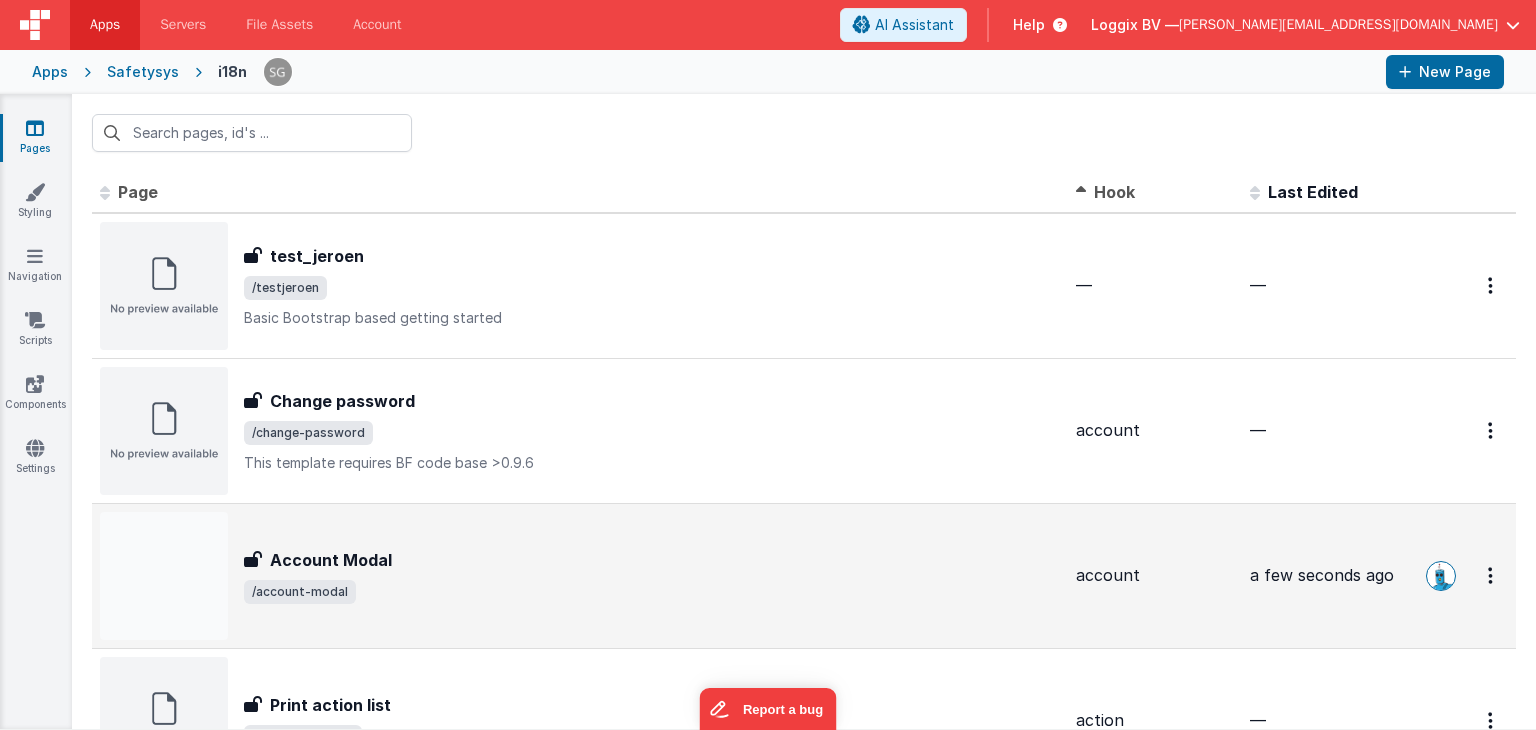 click on "Account Modal" at bounding box center [331, 560] 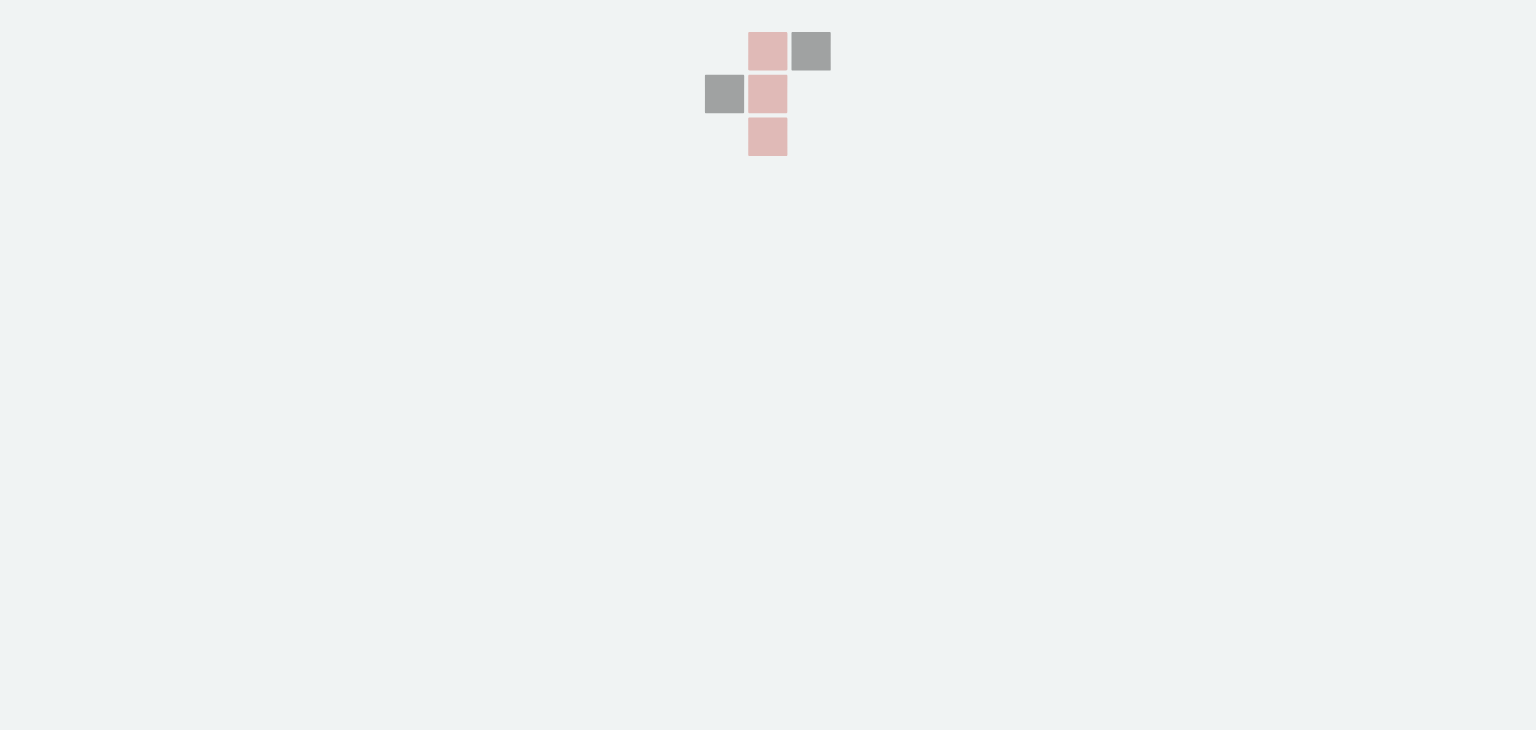 scroll, scrollTop: 0, scrollLeft: 0, axis: both 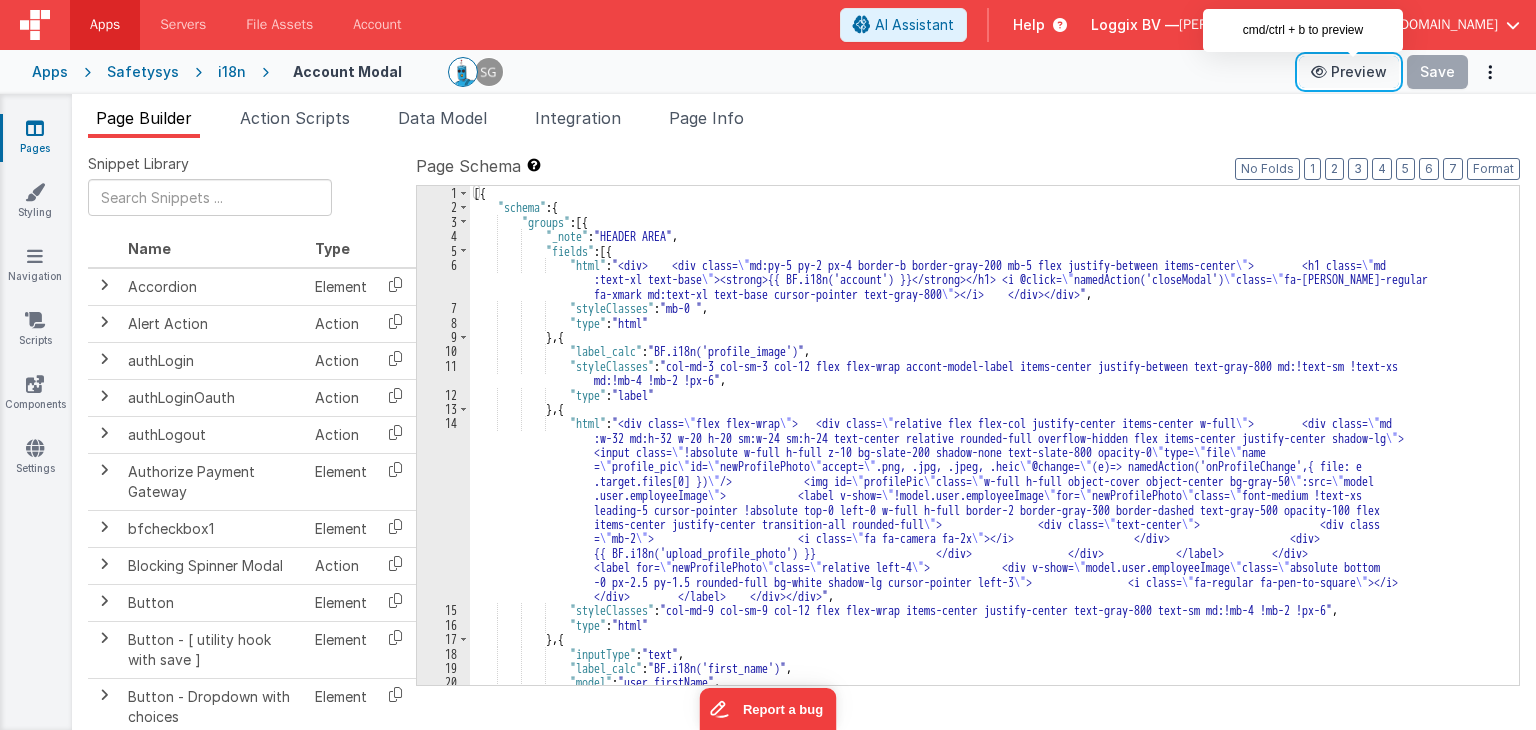 click on "Preview" at bounding box center (1349, 72) 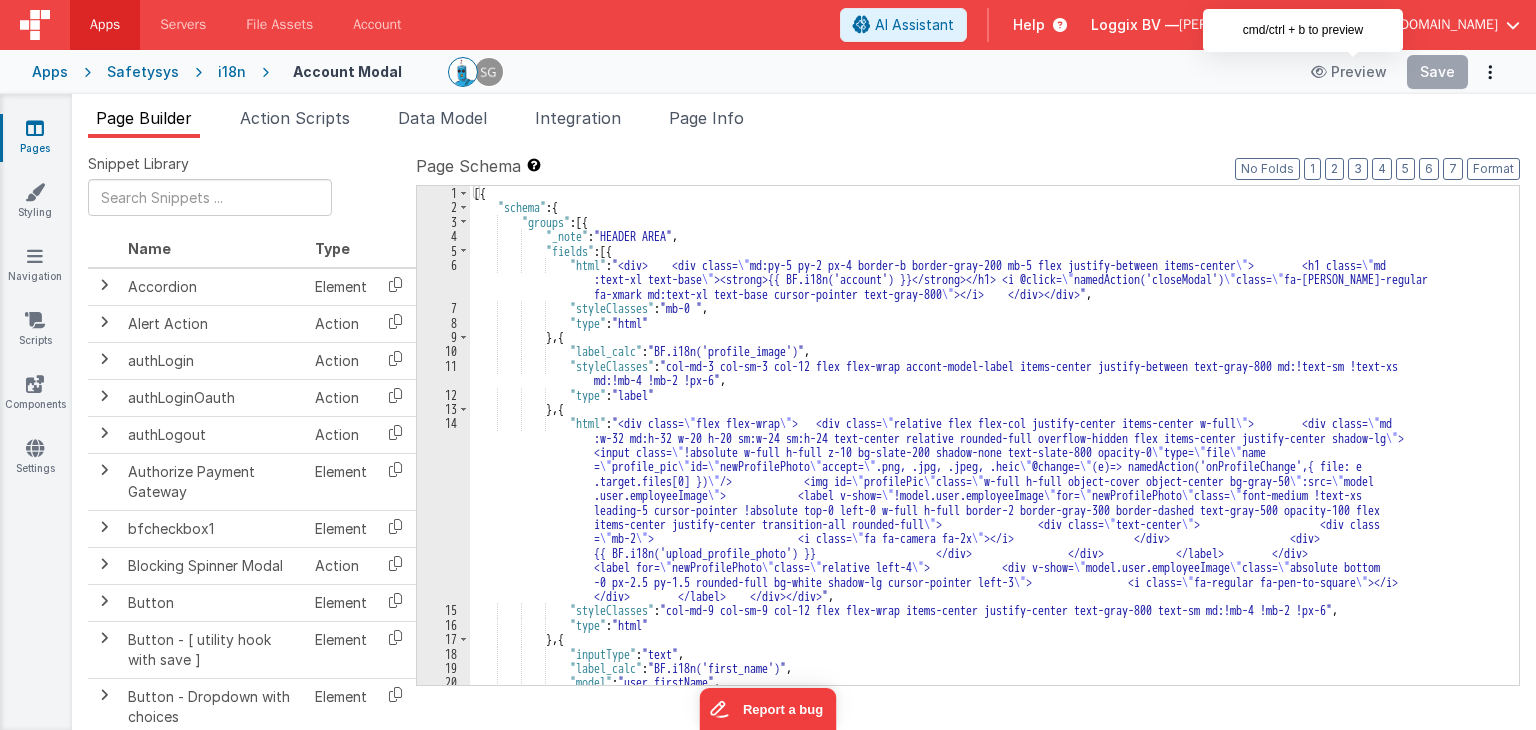 click on "Safetysys" at bounding box center [143, 72] 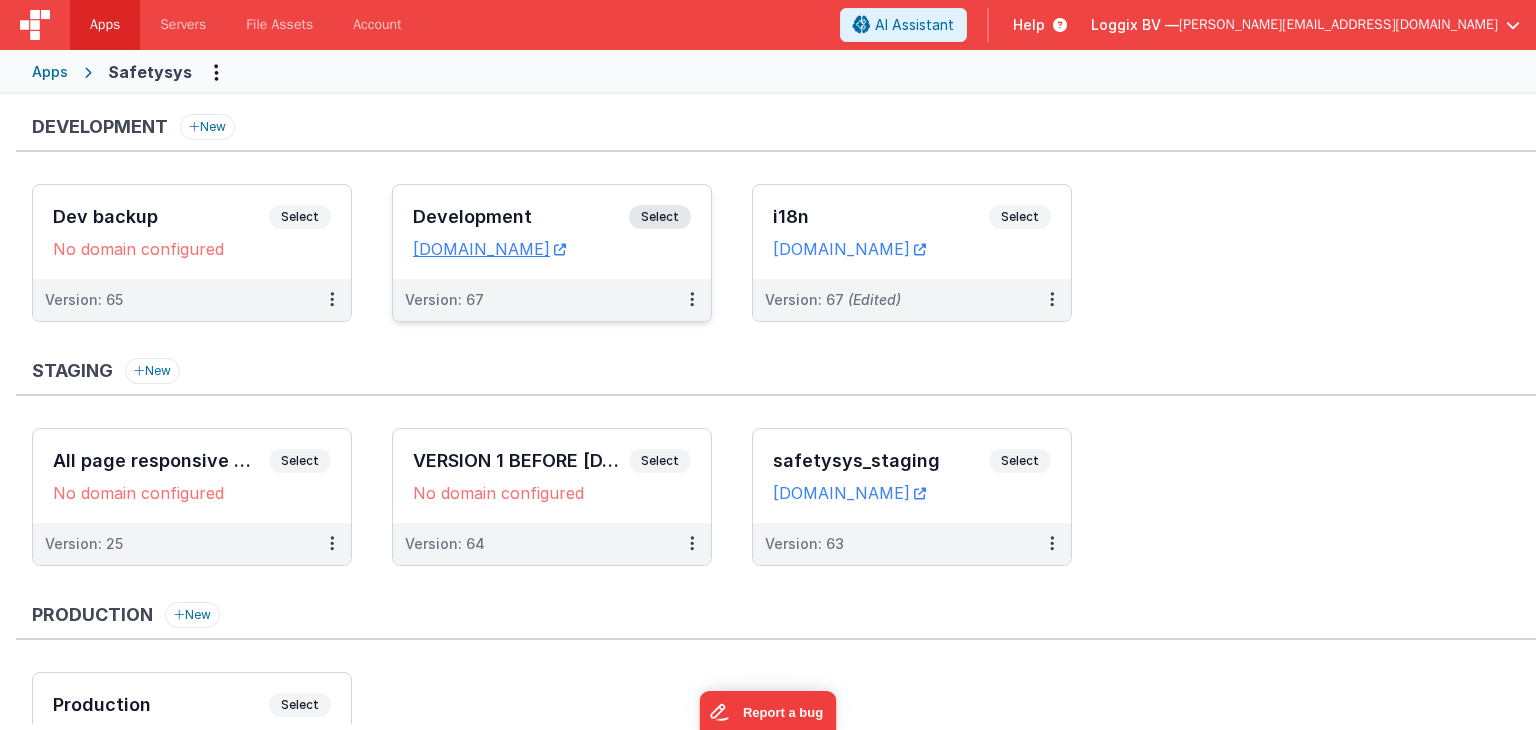 click on "Development" at bounding box center (521, 217) 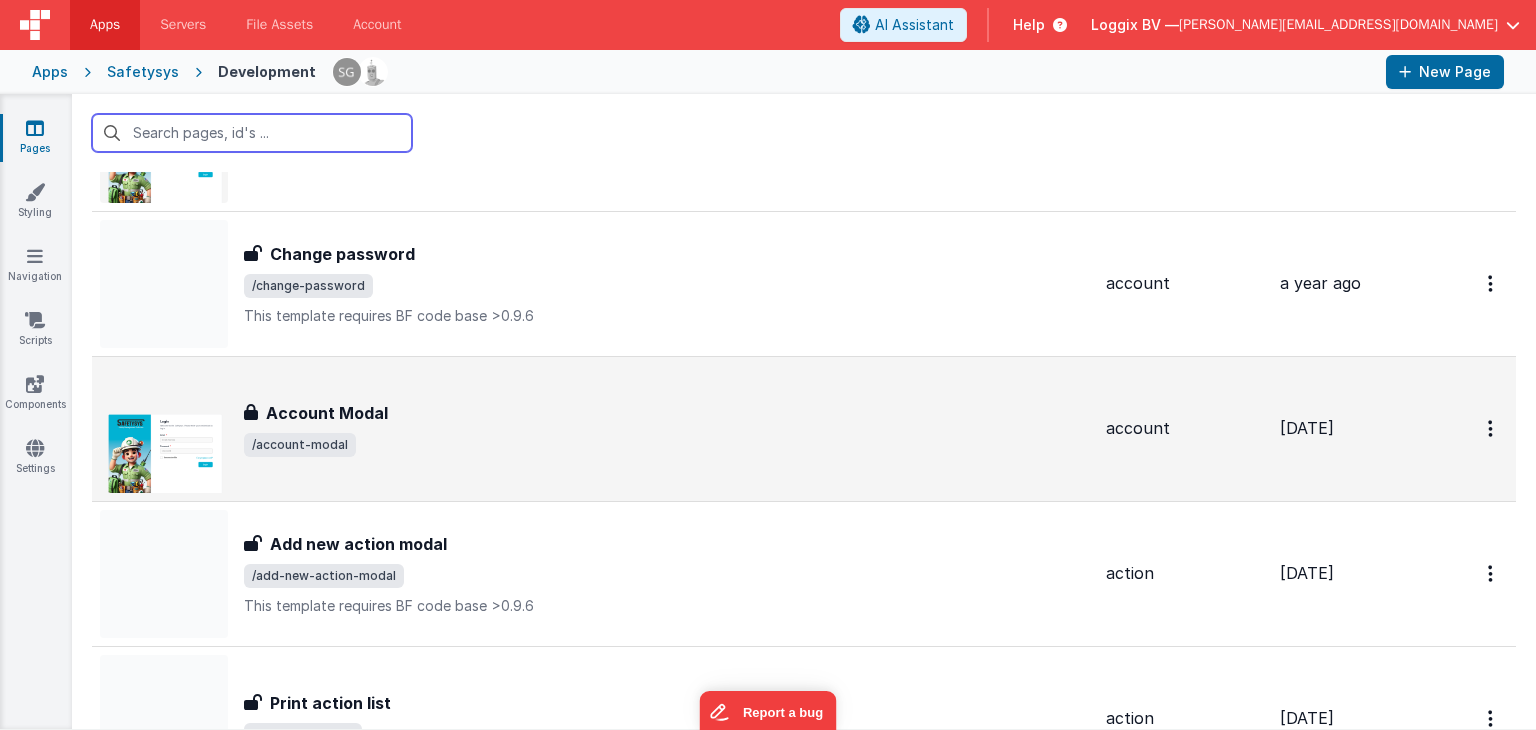scroll, scrollTop: 312, scrollLeft: 0, axis: vertical 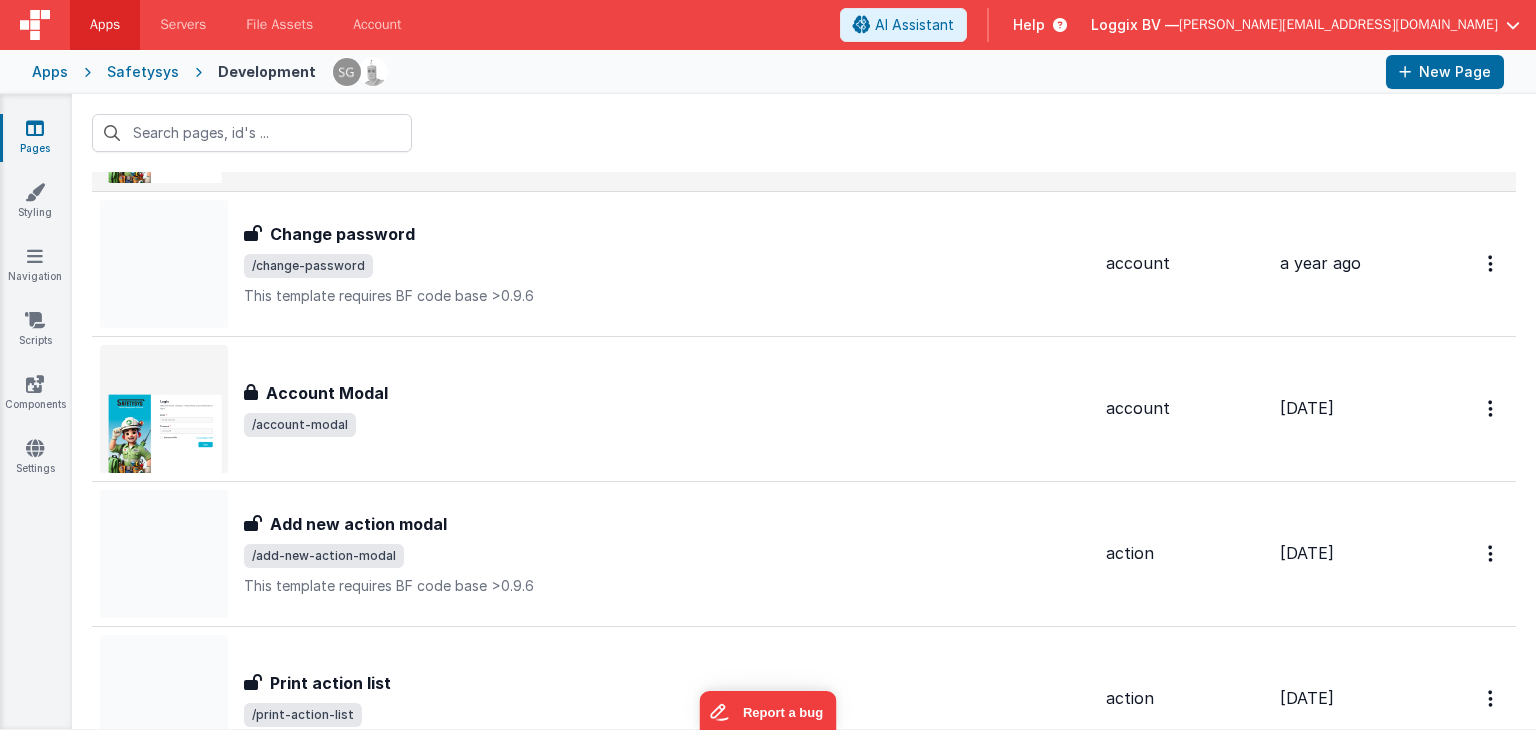 click on "Account Modal - copy" at bounding box center (354, 115) 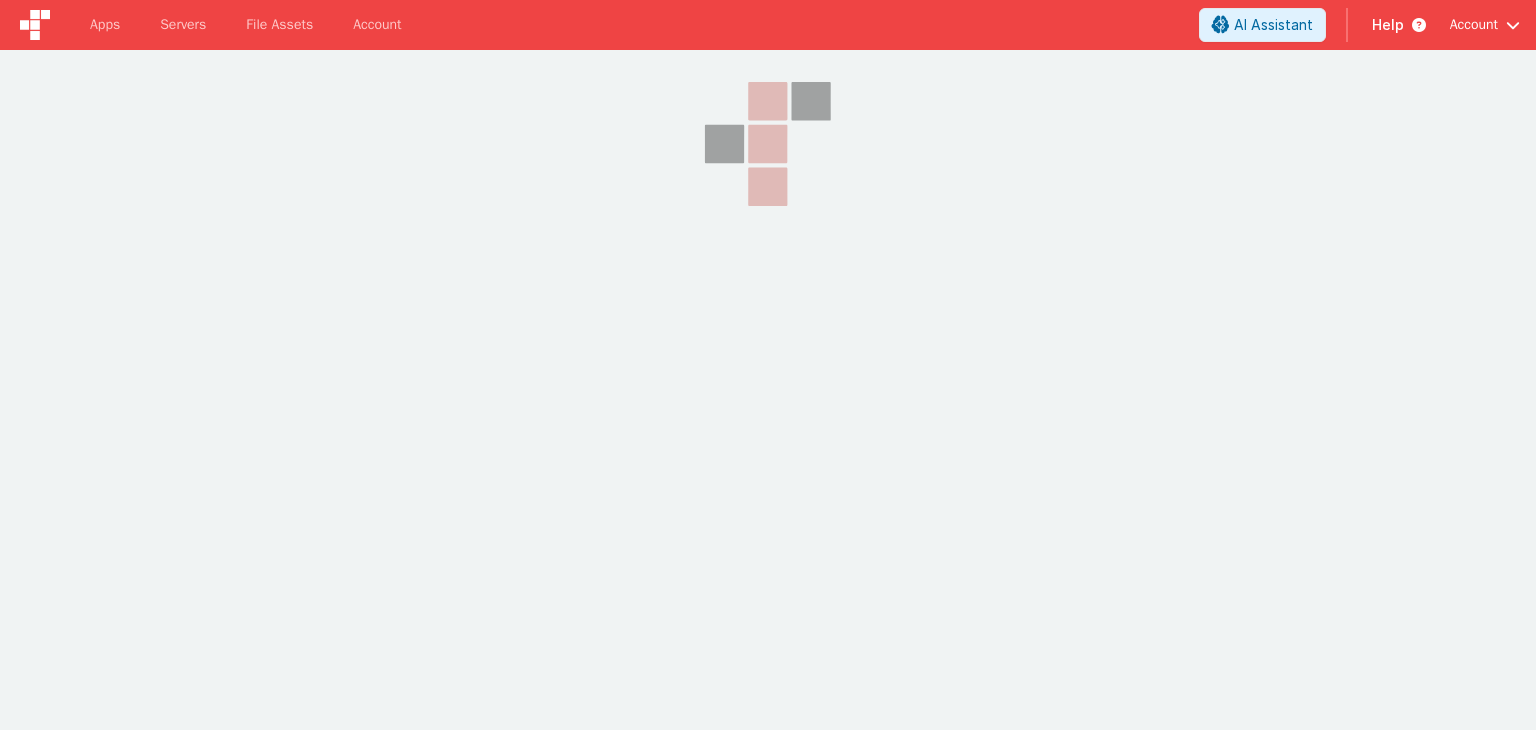 scroll, scrollTop: 0, scrollLeft: 0, axis: both 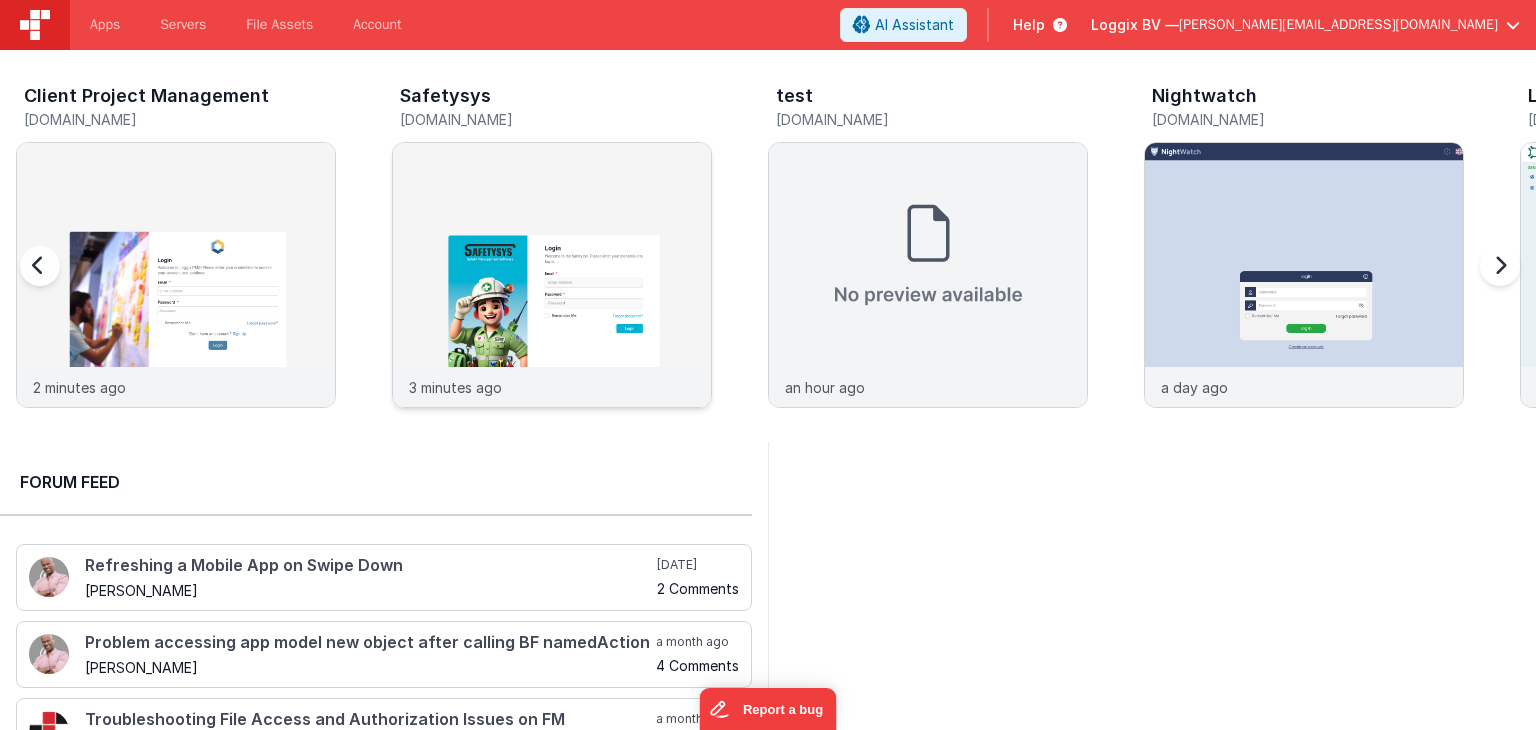 click at bounding box center (552, 302) 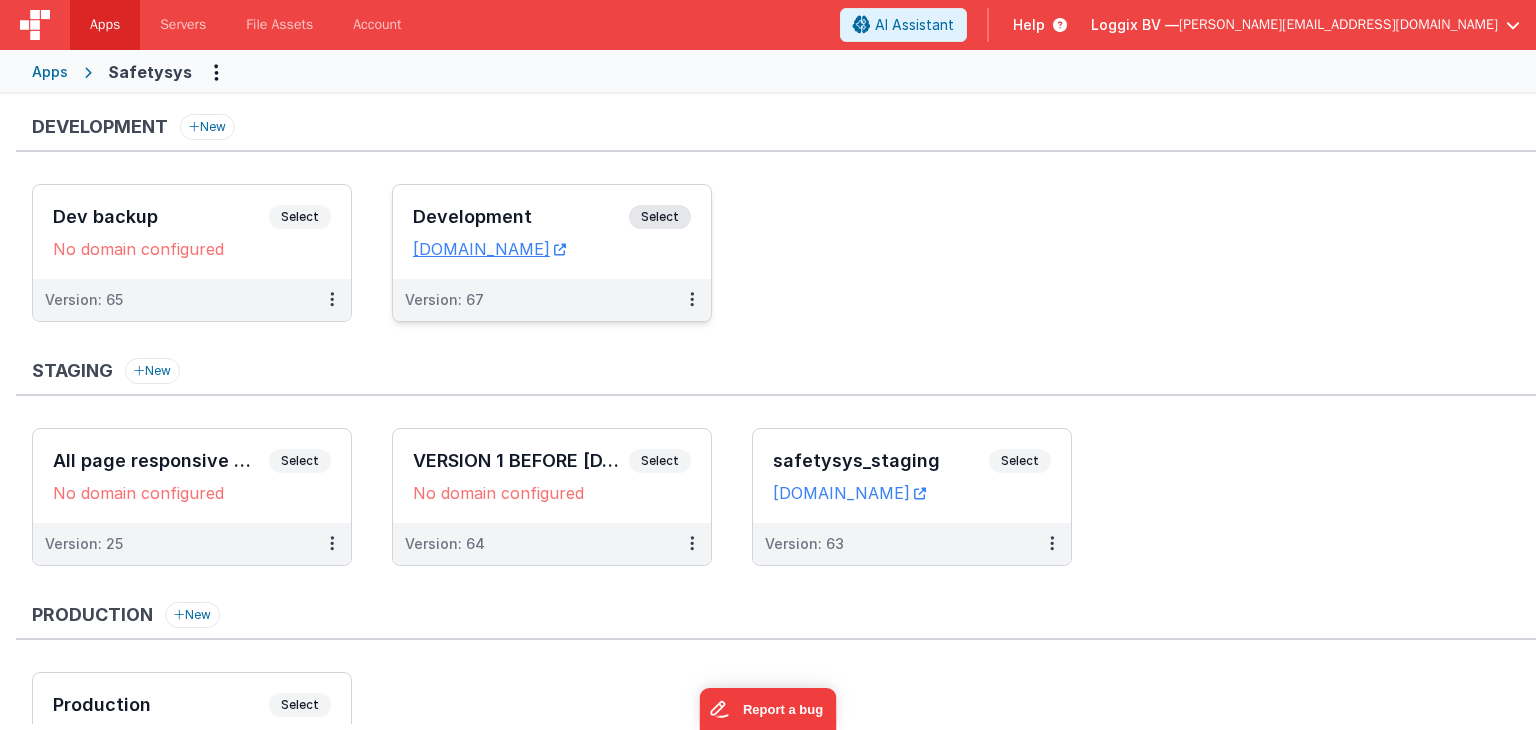 click on "Development" at bounding box center (521, 217) 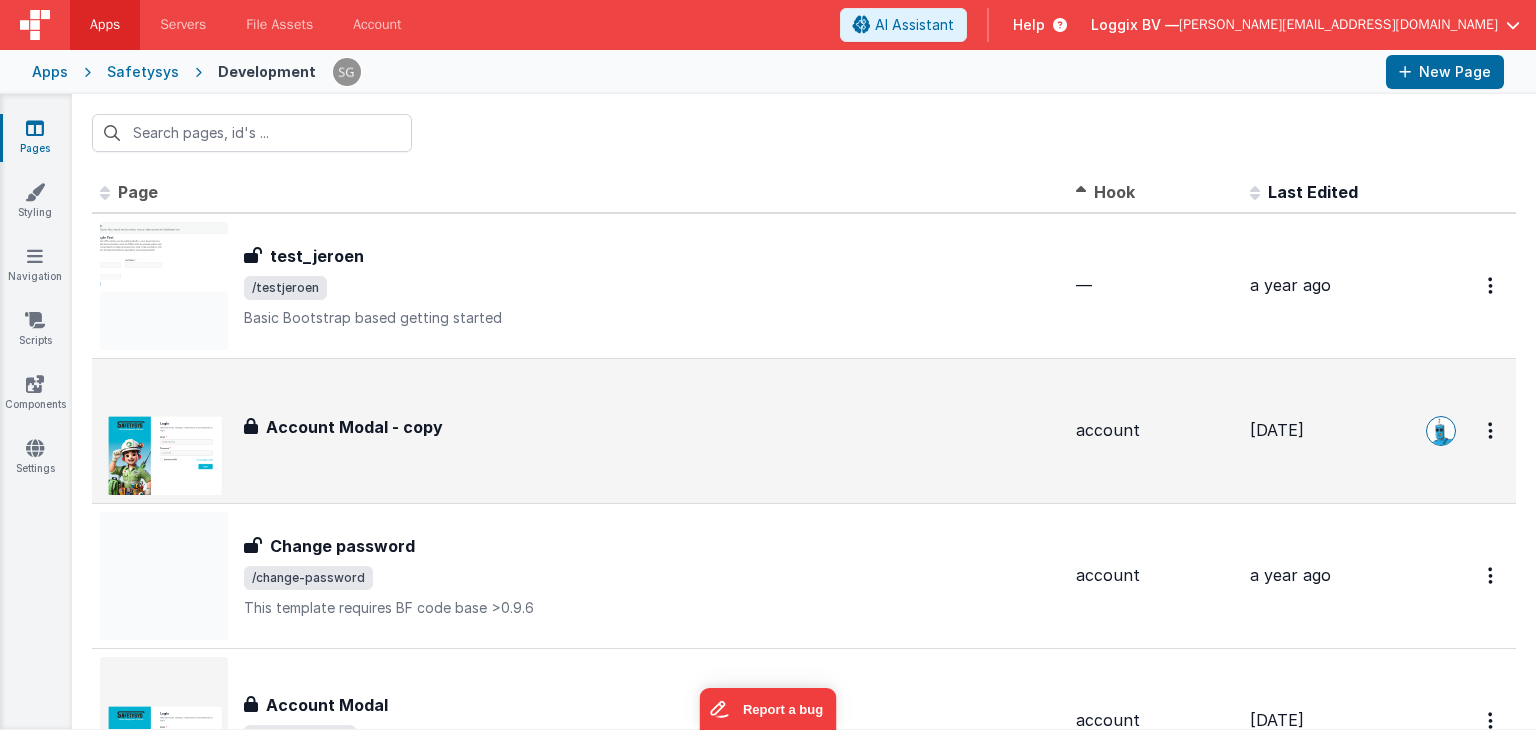 click on "Account Modal - copy" at bounding box center (354, 427) 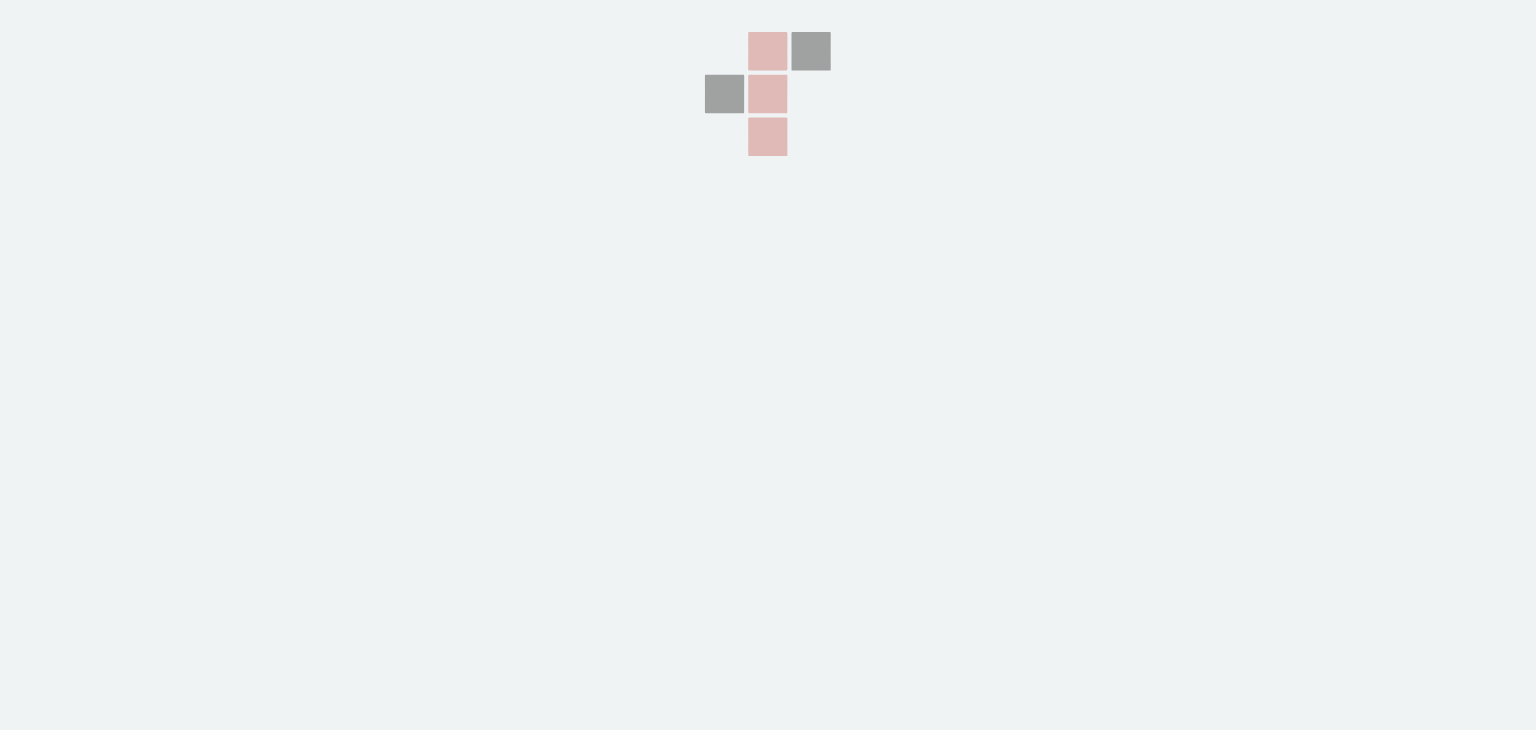 scroll, scrollTop: 0, scrollLeft: 0, axis: both 